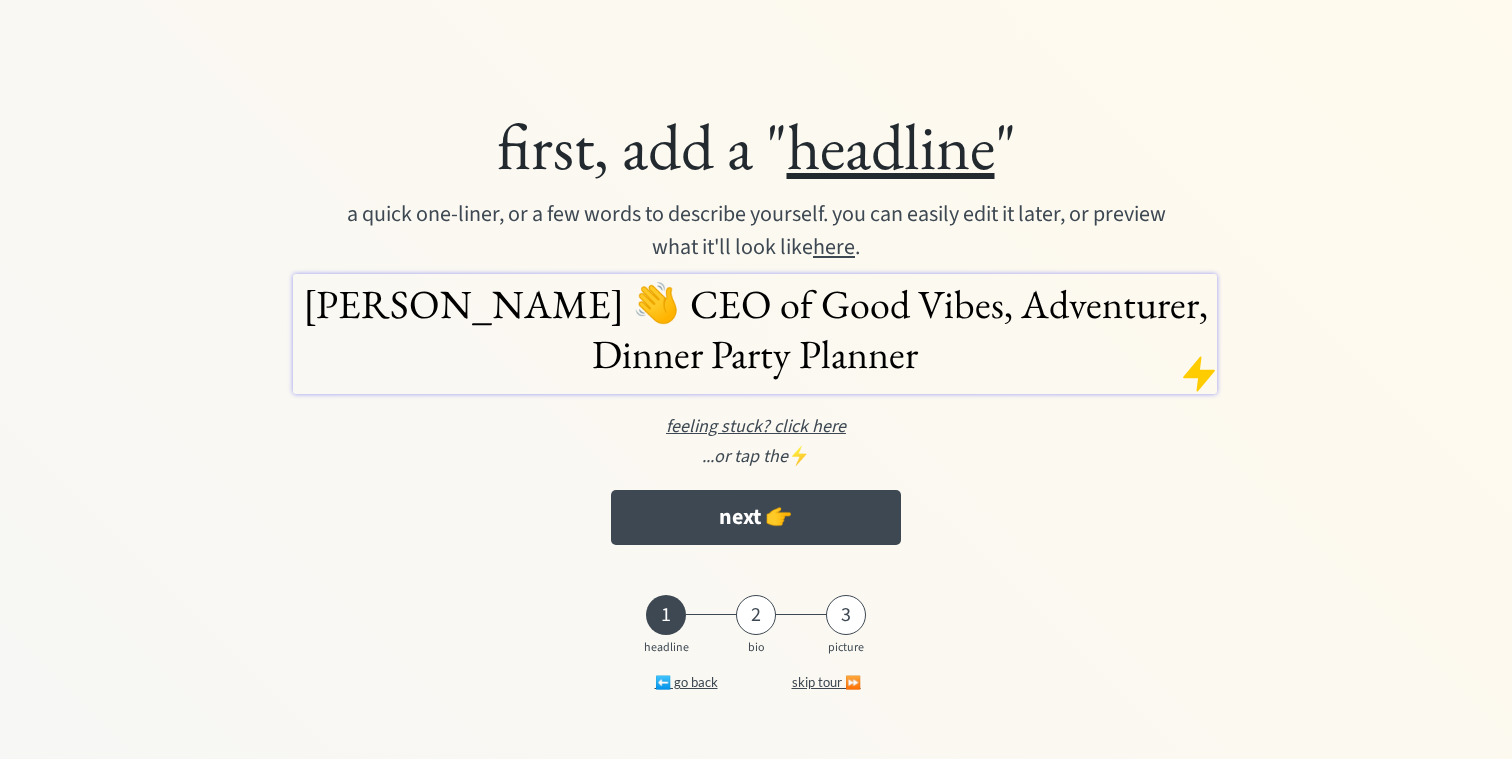 scroll, scrollTop: 0, scrollLeft: 0, axis: both 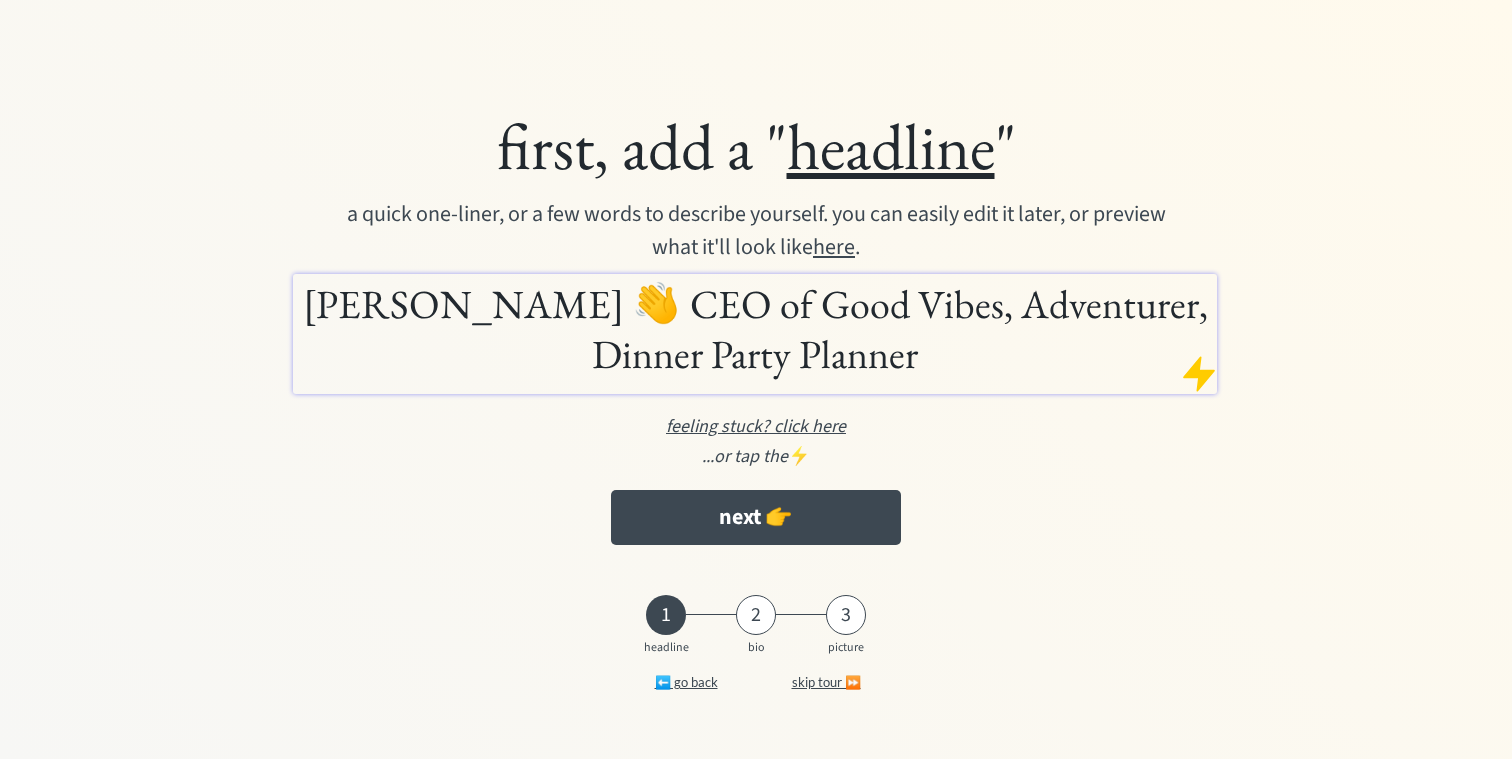 click at bounding box center (1199, 374) 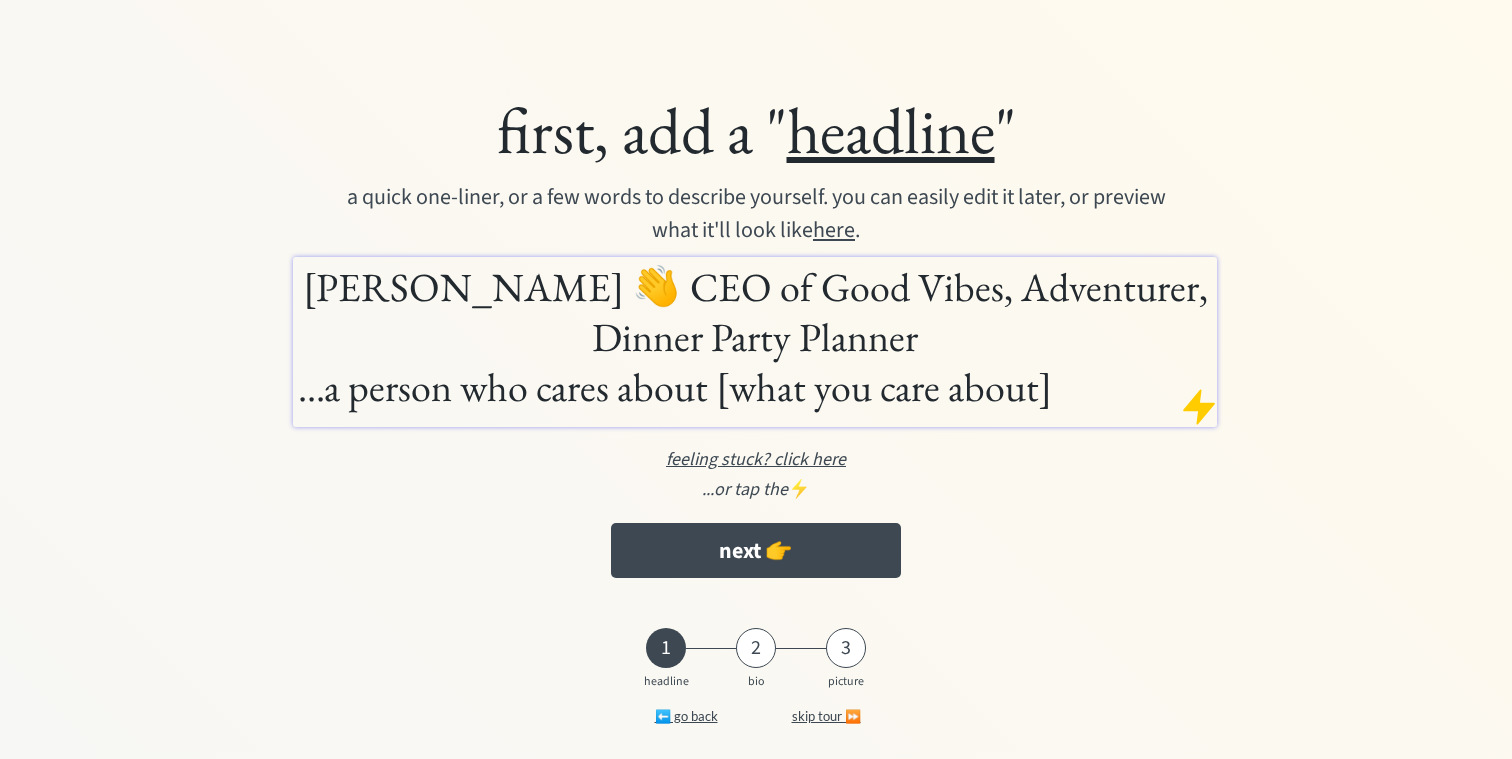 click at bounding box center [1199, 407] 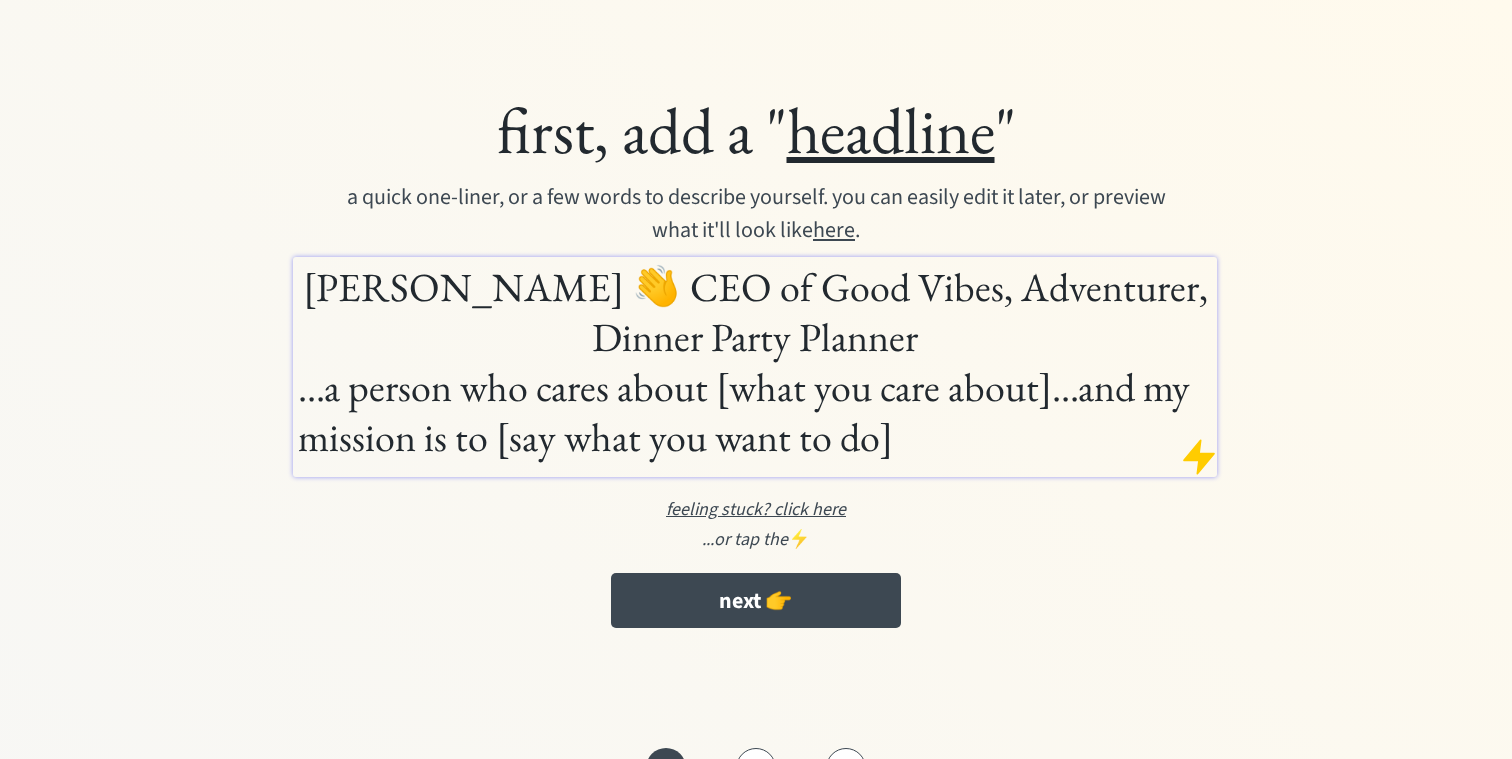 click at bounding box center [1199, 457] 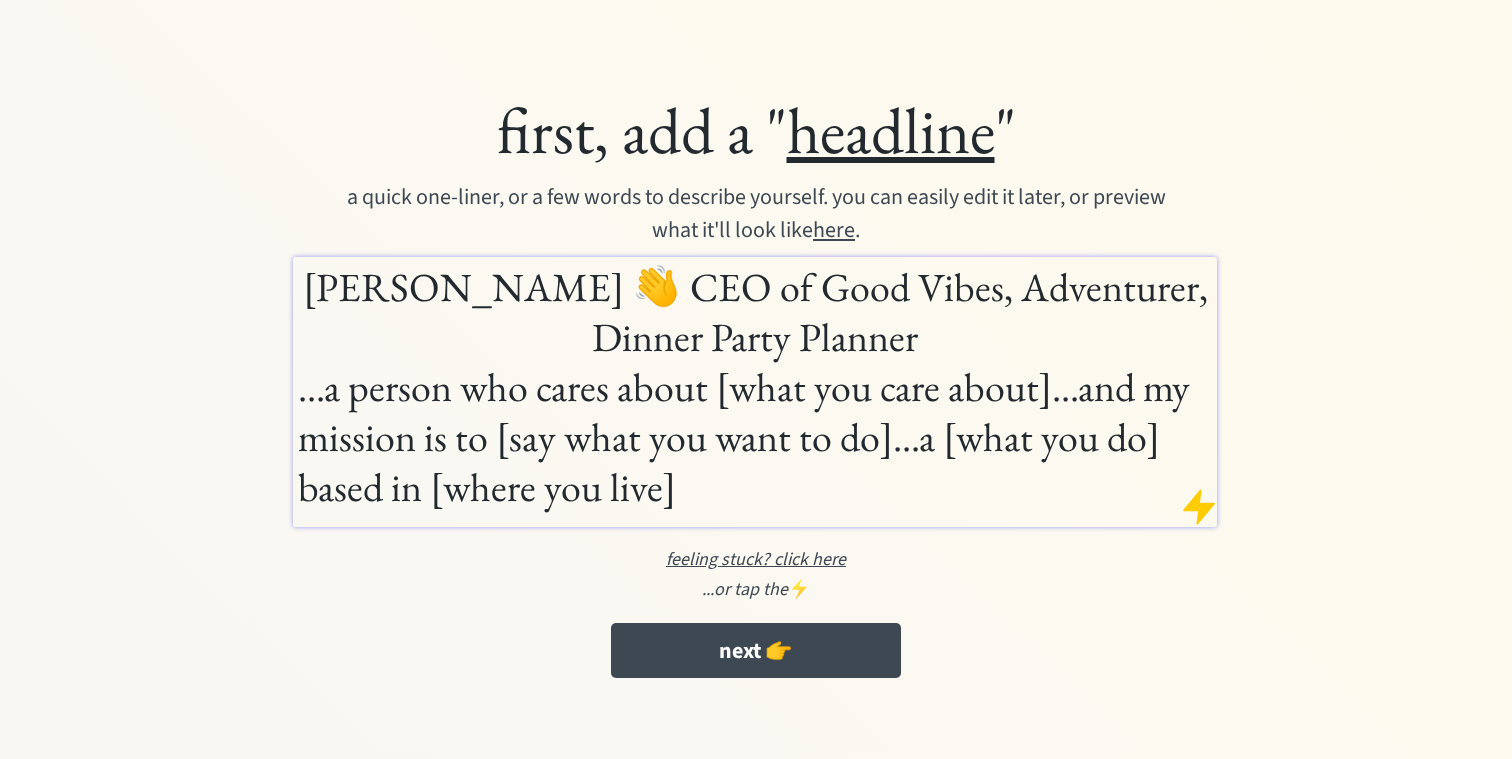 click at bounding box center [1199, 507] 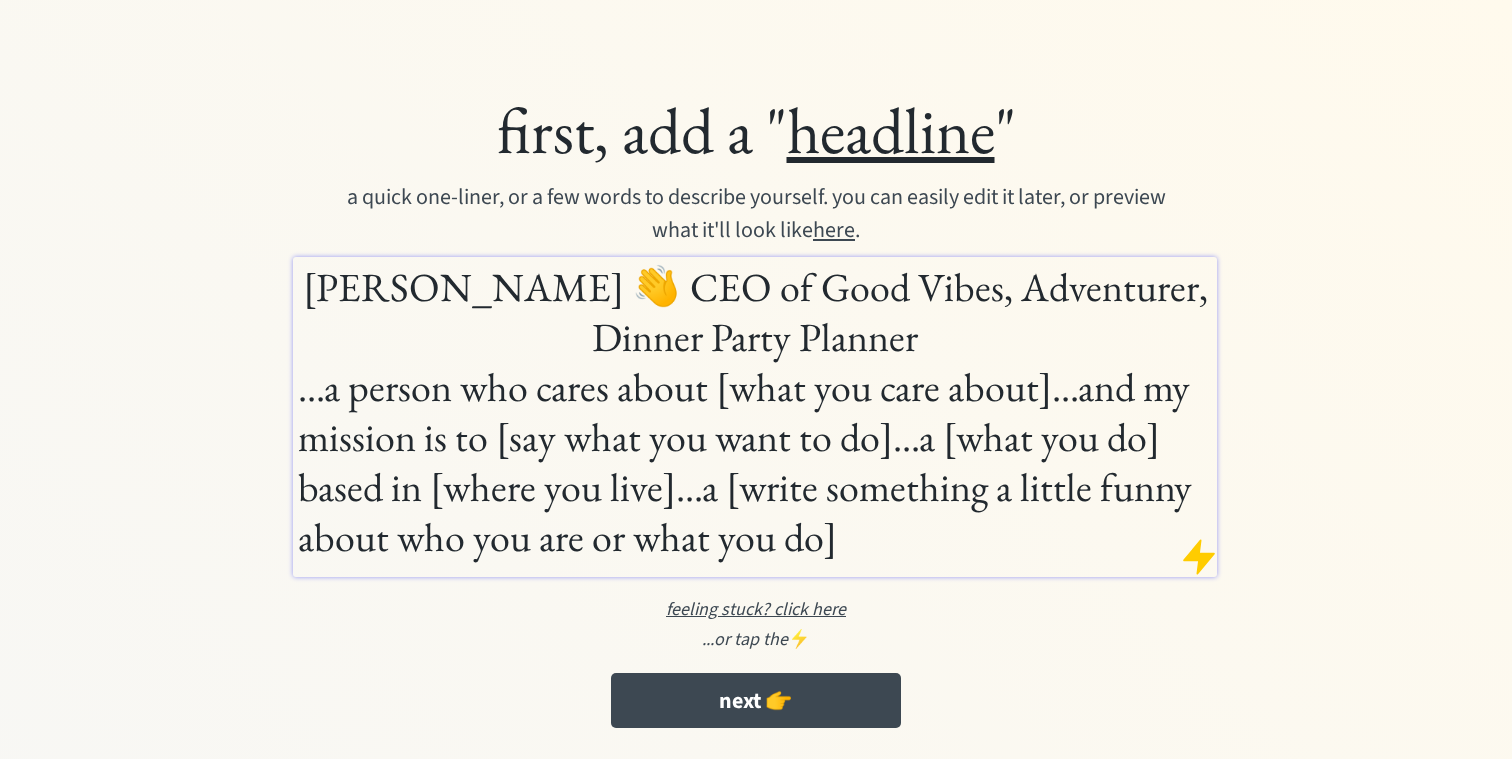 click on "Bethany McClure 👋 CEO of Good Vibes, Adventurer, Dinner Party Planner" at bounding box center [755, 312] 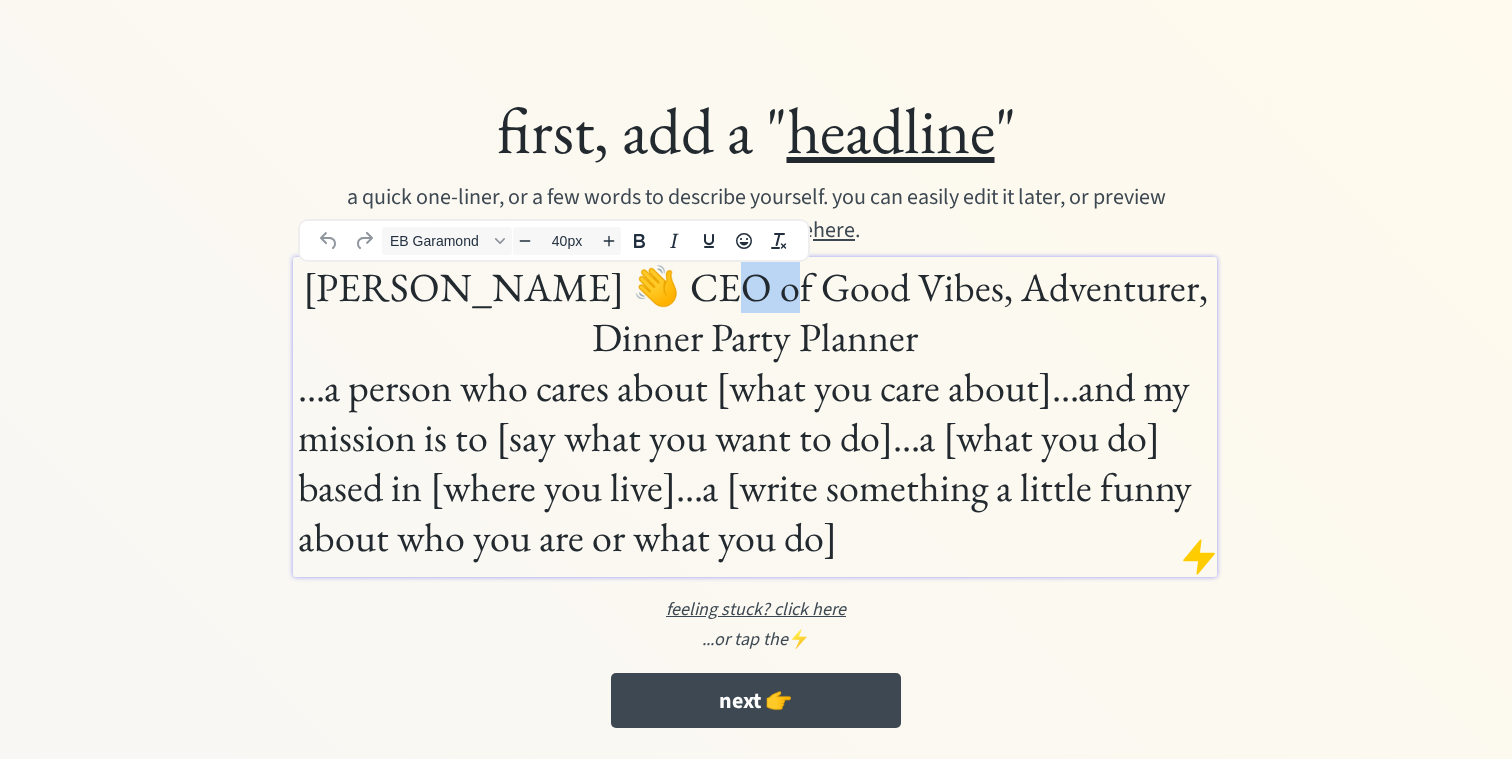 click on "Bethany McClure 👋 CEO of Good Vibes, Adventurer, Dinner Party Planner" at bounding box center (755, 312) 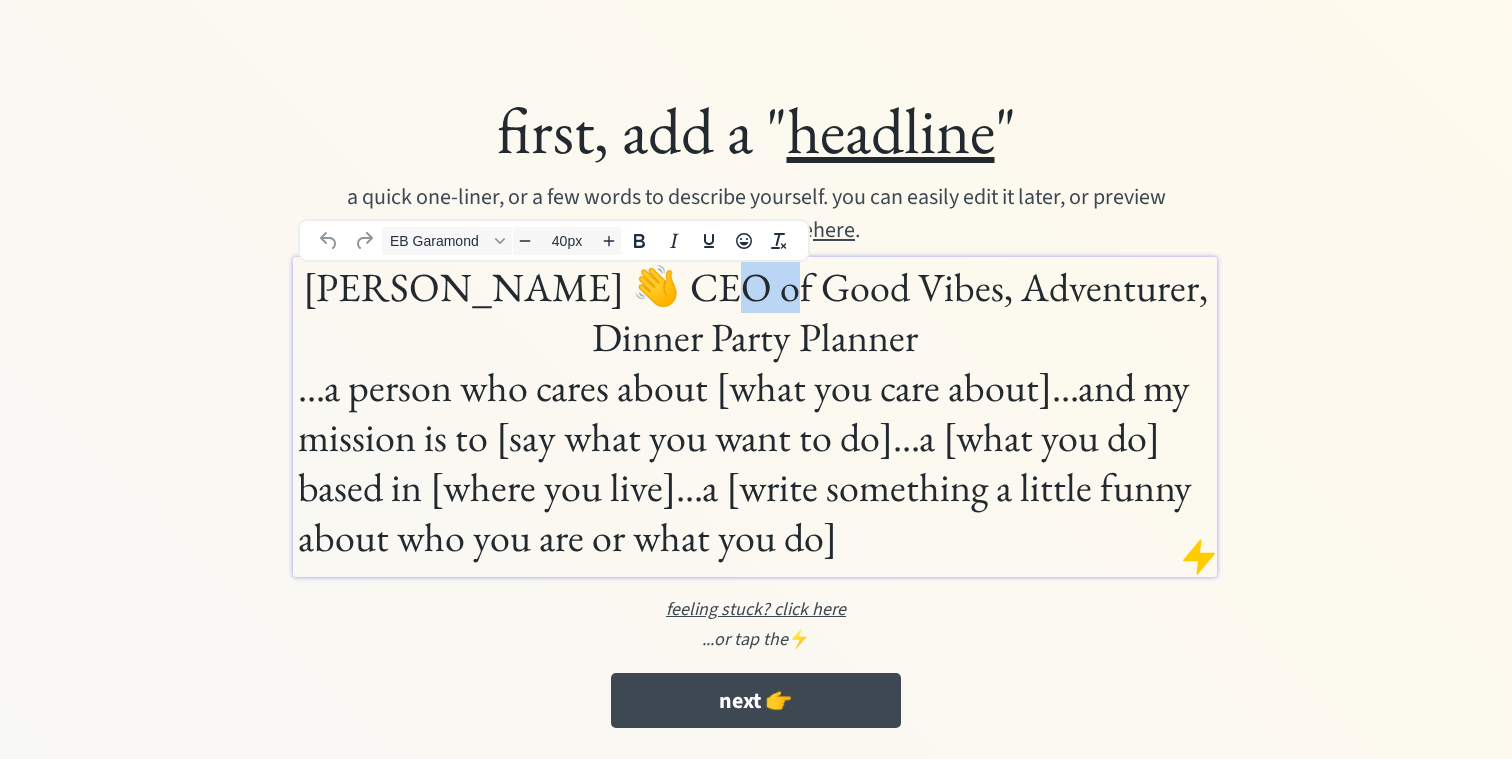 type 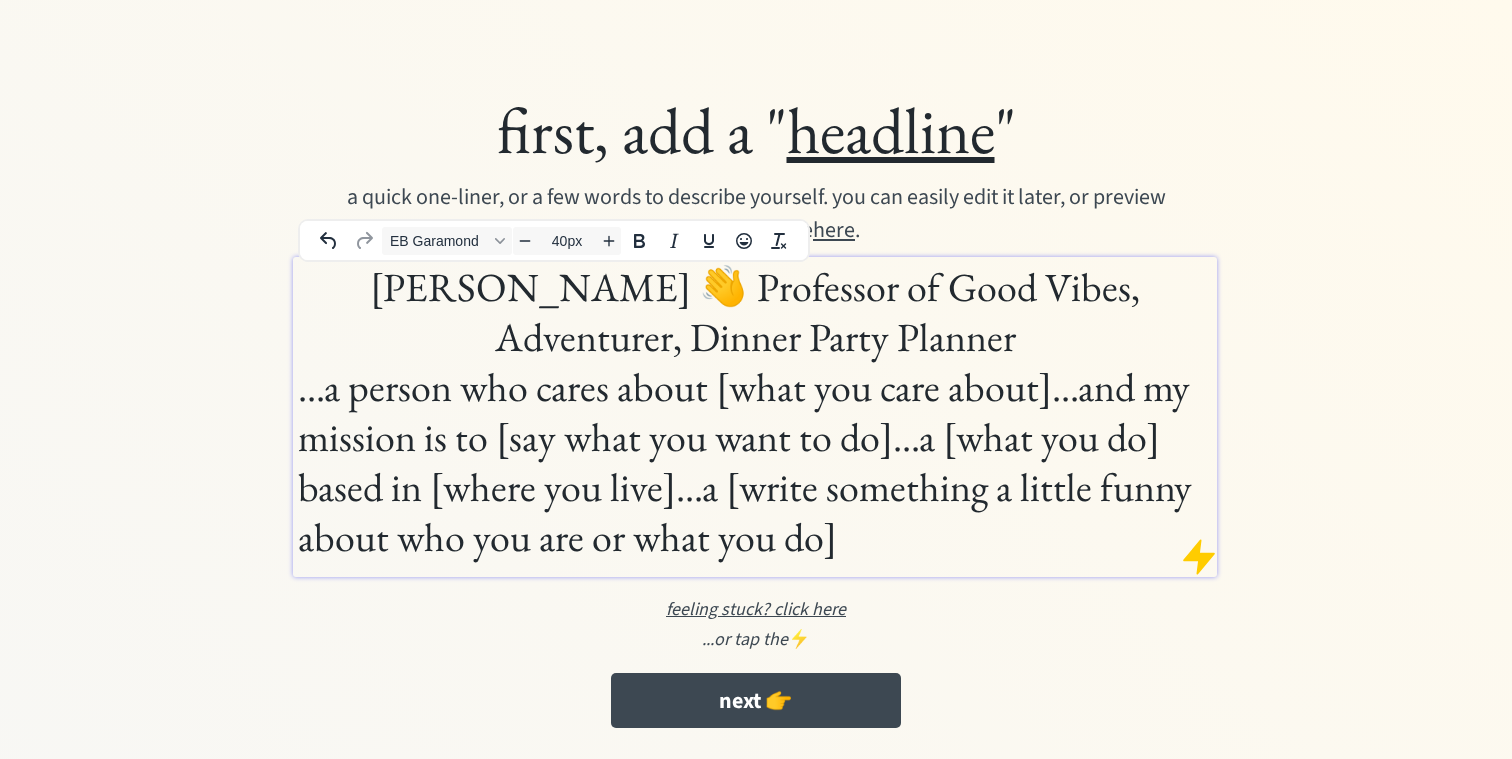 click on "Bethany McClure 👋 Professor of Good Vibes, Adventurer, Dinner Party Planner" at bounding box center [755, 312] 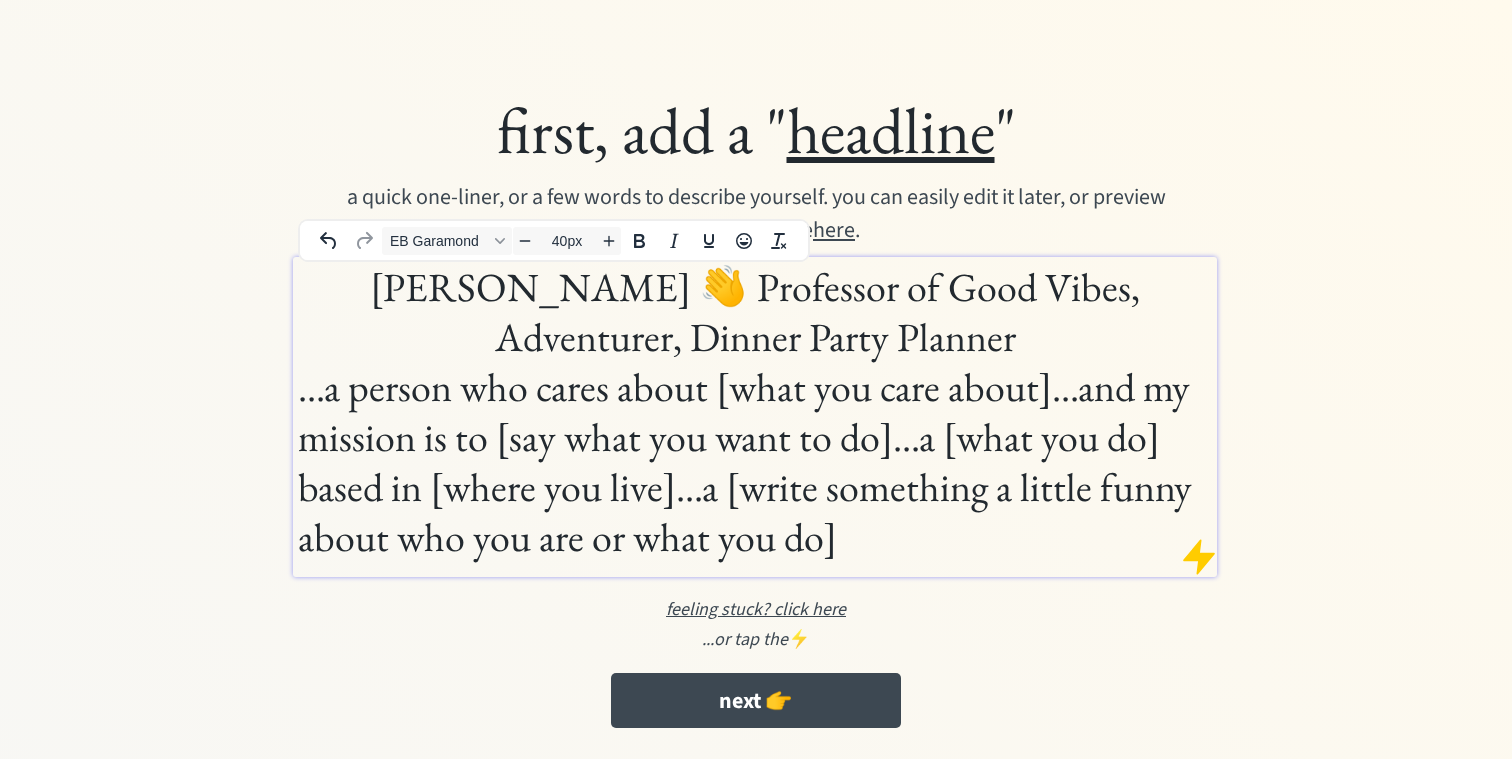 click on "Bethany McClure 👋 Professor of Good Vibes, Adventurer, Dinner Party Planner" at bounding box center (755, 312) 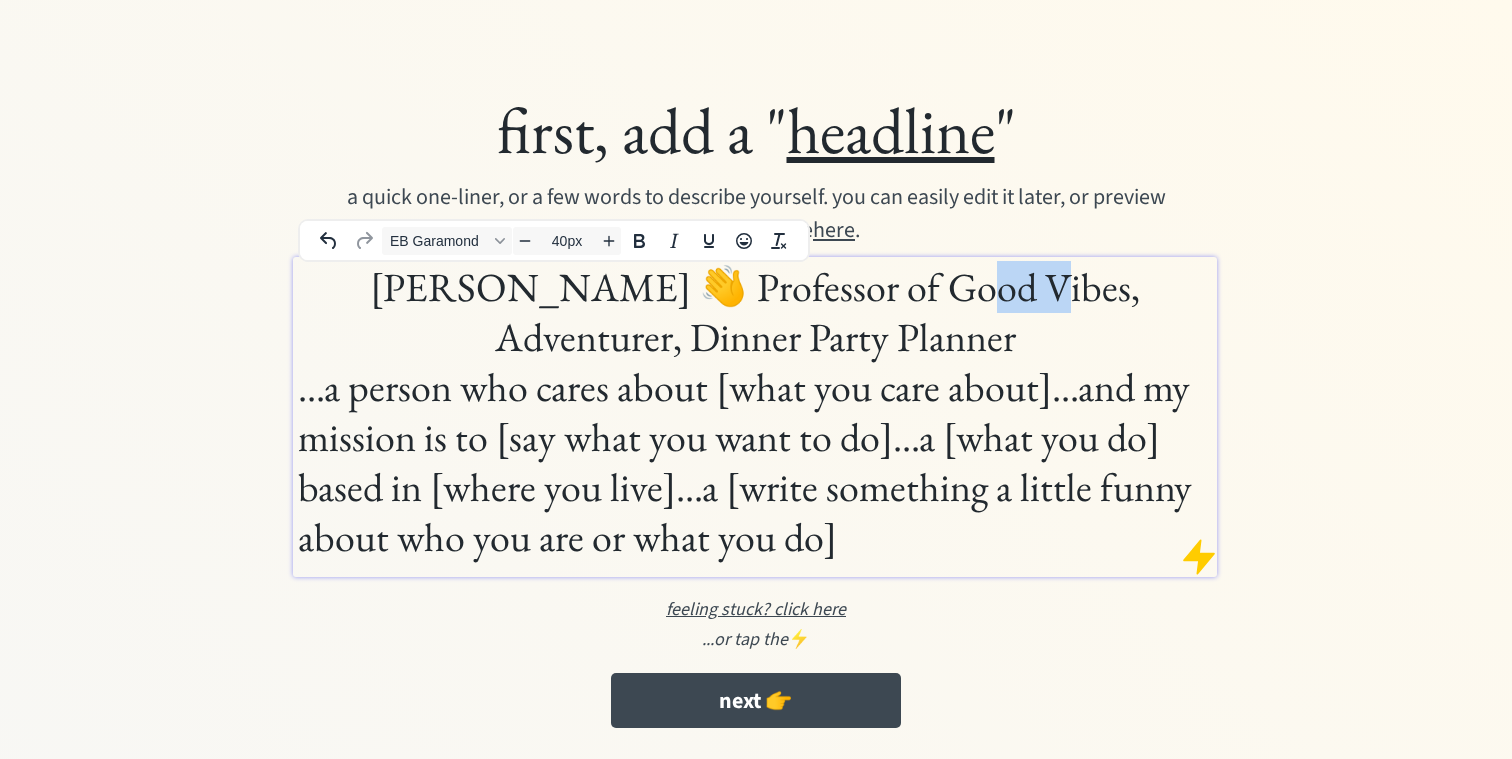 click on "Bethany McClure 👋 Professor of Good Vibes, Adventurer, Dinner Party Planner" at bounding box center [755, 312] 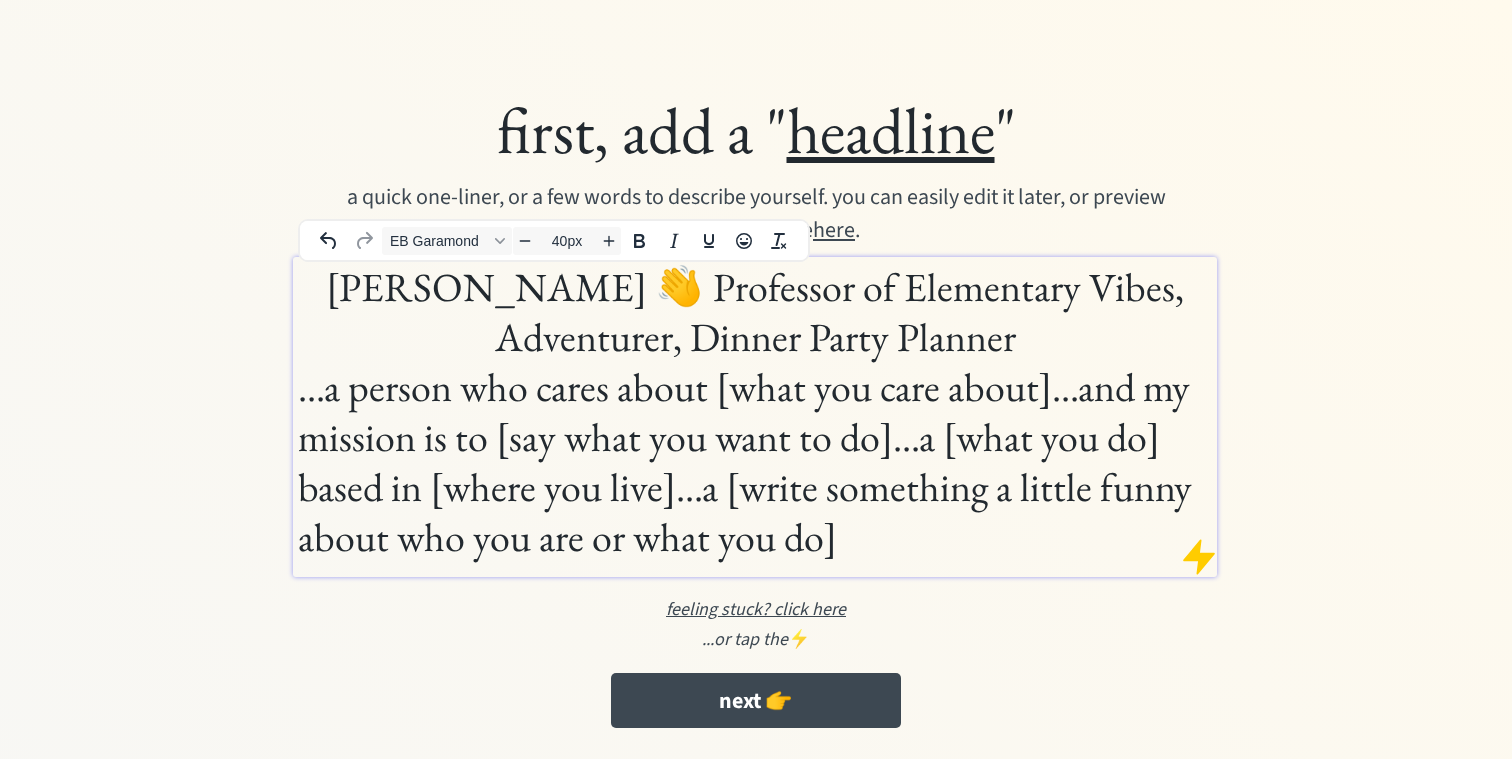 click on "Bethany McClure 👋 Professor of Elementary Vibes, Adventurer, Dinner Party Planner" at bounding box center [755, 312] 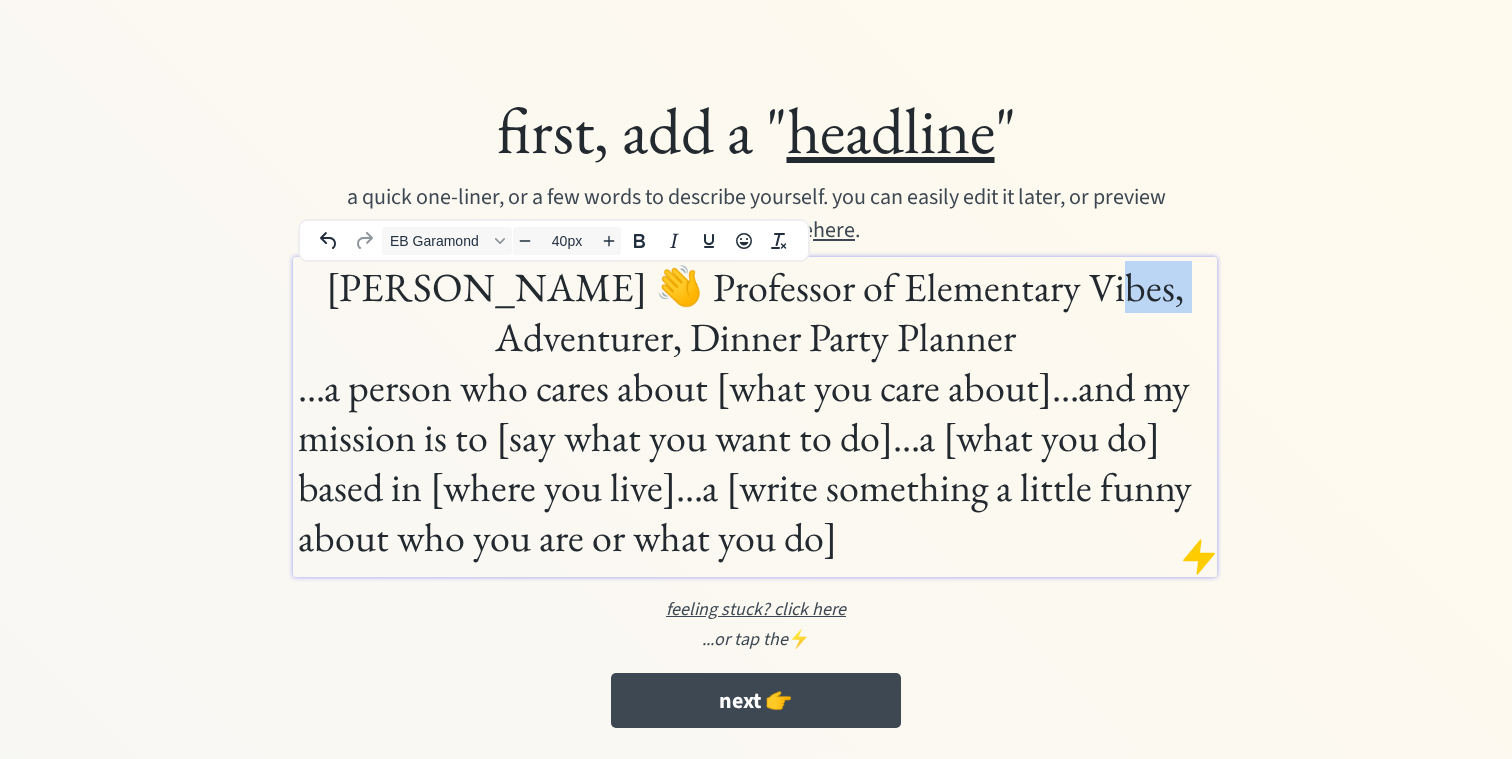 click on "Bethany McClure 👋 Professor of Elementary Vibes, Adventurer, Dinner Party Planner" at bounding box center (755, 312) 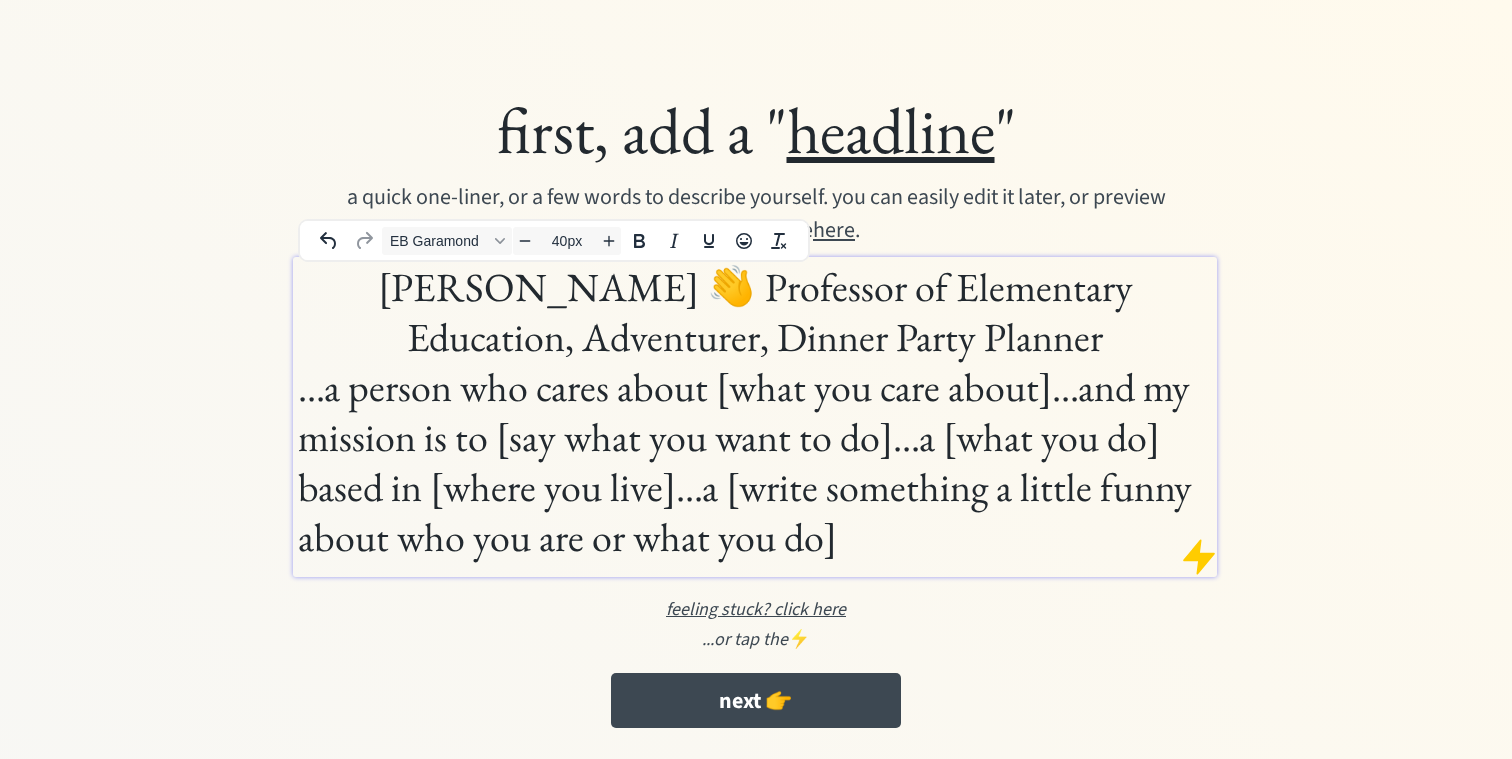 click on "Bethany McClure 👋 Professor of Elementary Education, Adventurer, Dinner Party Planner" at bounding box center [755, 312] 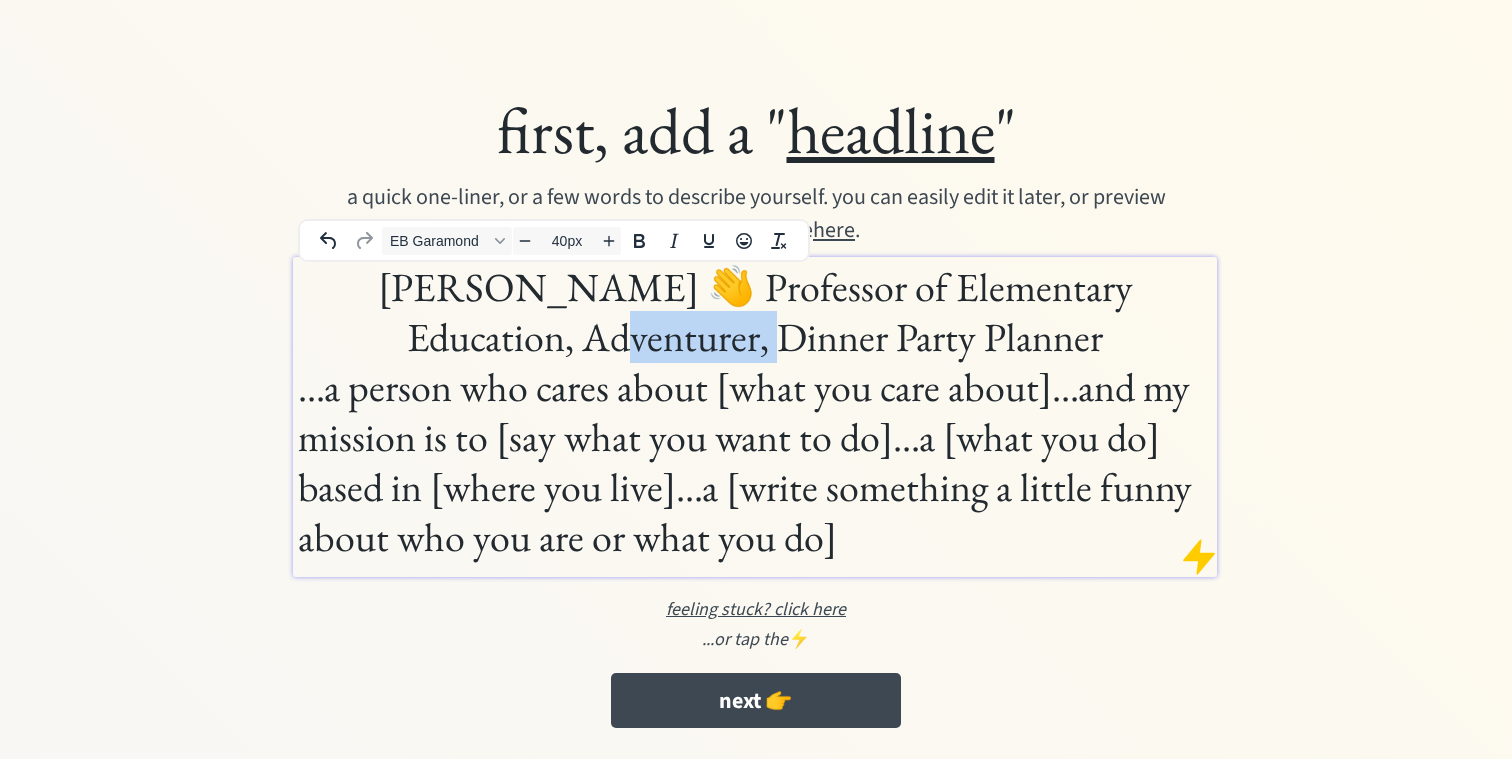 click on "Bethany McClure 👋 Professor of Elementary Education, Adventurer, Dinner Party Planner" at bounding box center (755, 312) 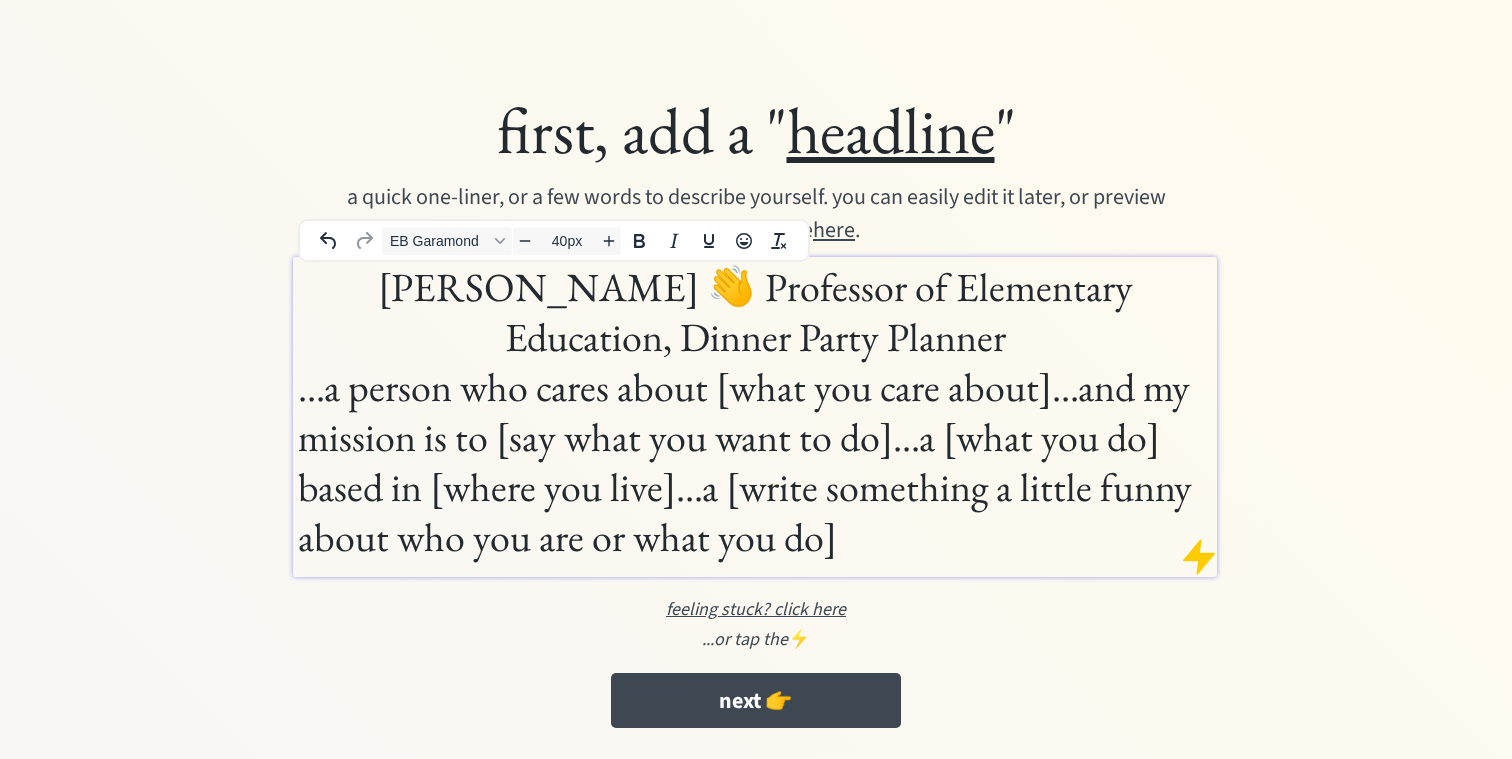 click on "Bethany McClure 👋 Professor of Elementary Education, Dinner Party Planner" at bounding box center (755, 312) 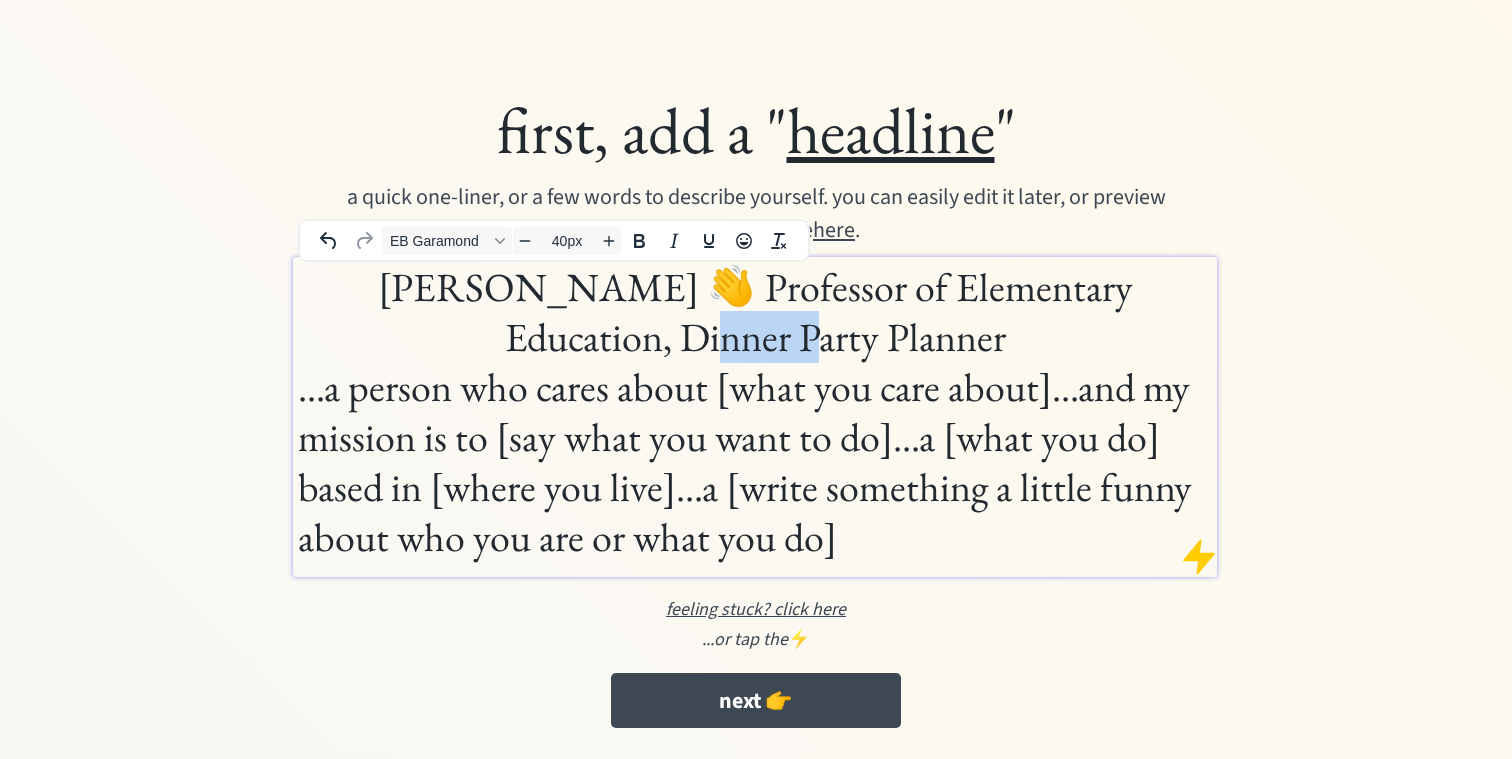 click on "Bethany McClure 👋 Professor of Elementary Education, Dinner Party Planner" at bounding box center (755, 312) 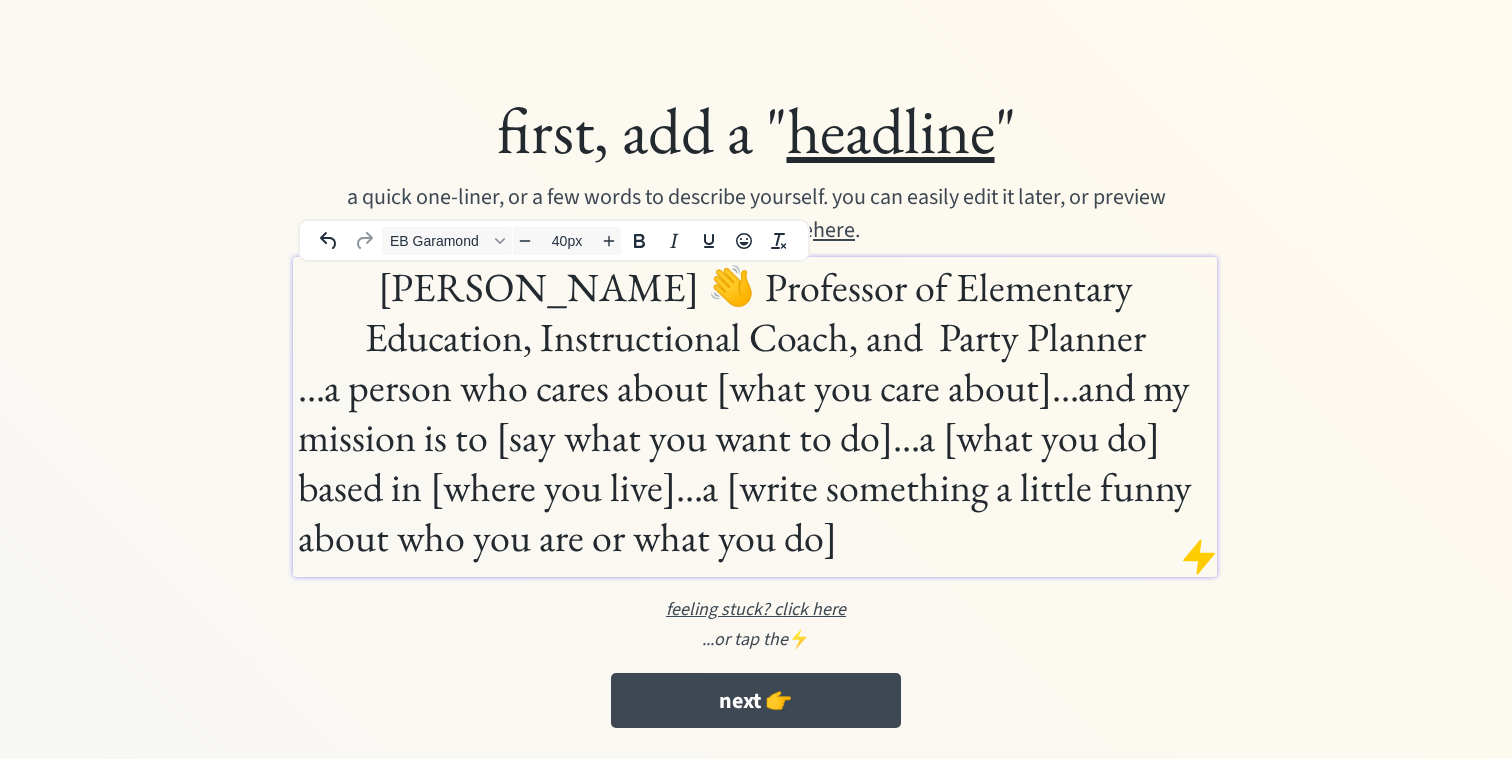 drag, startPoint x: 780, startPoint y: 343, endPoint x: 1056, endPoint y: 344, distance: 276.0018 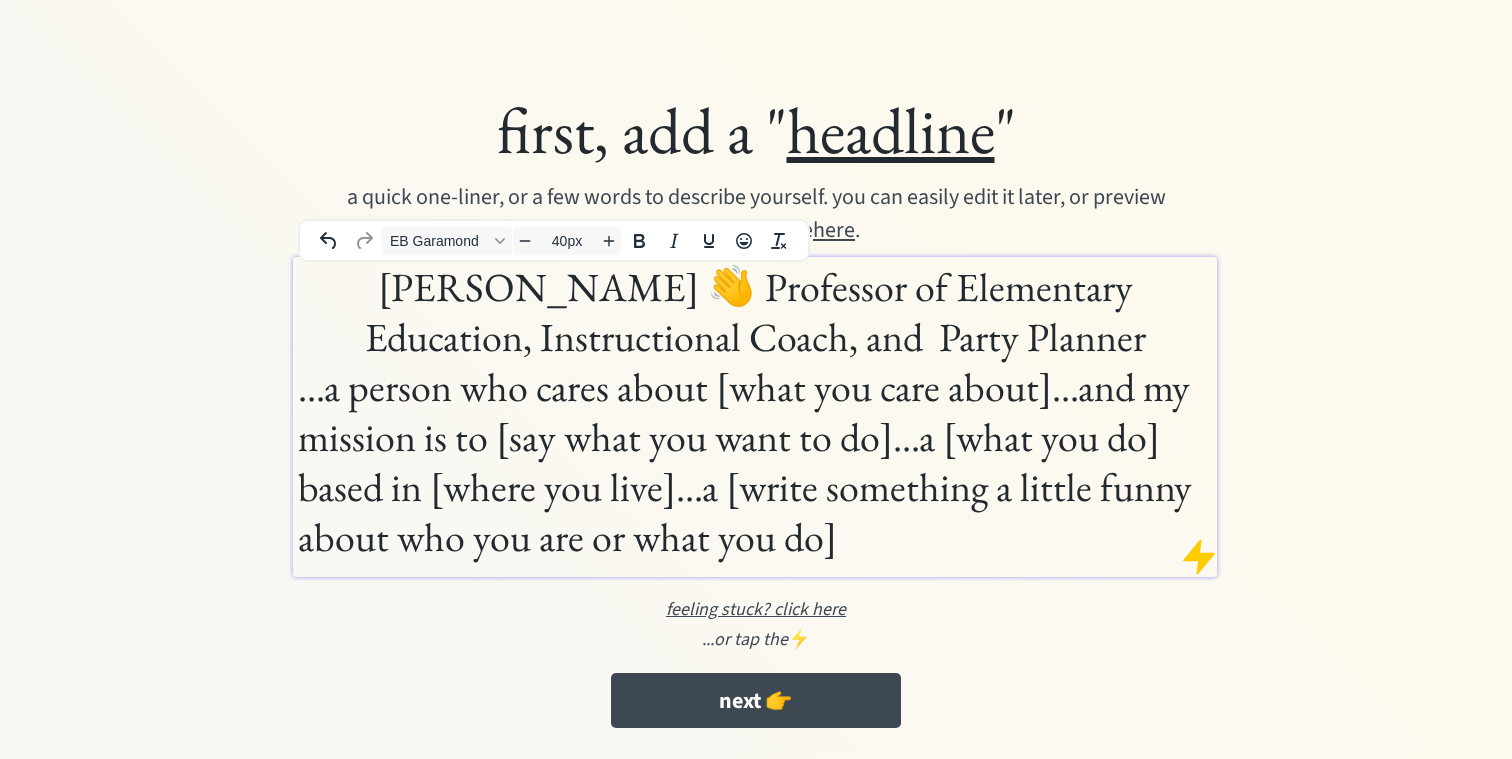 click on "Bethany McClure 👋 Professor of Elementary Education, Instructional Coach, and  Party Planner" at bounding box center [755, 312] 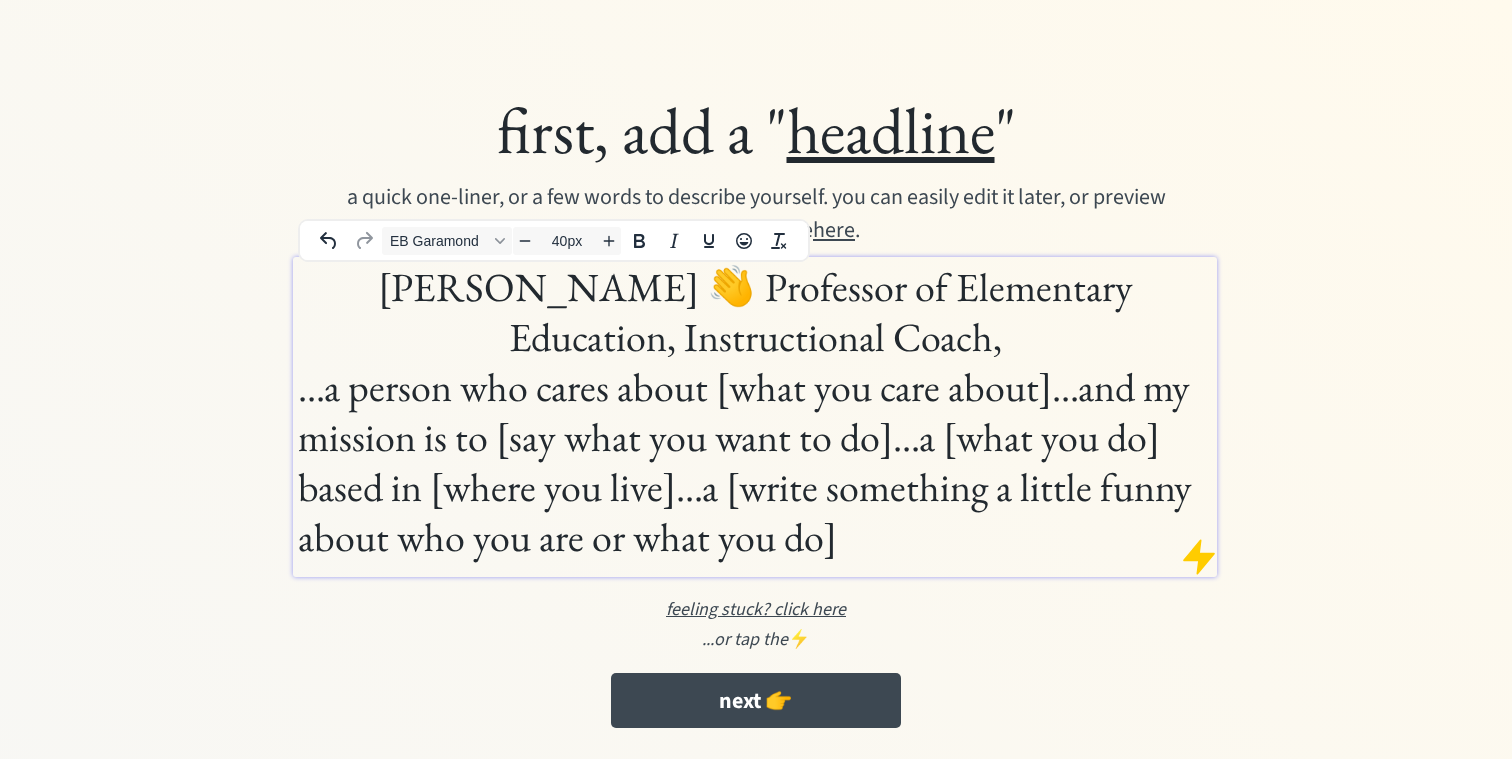 click on "Bethany McClure 👋 Professor of Elementary Education, Instructional Coach," at bounding box center [755, 312] 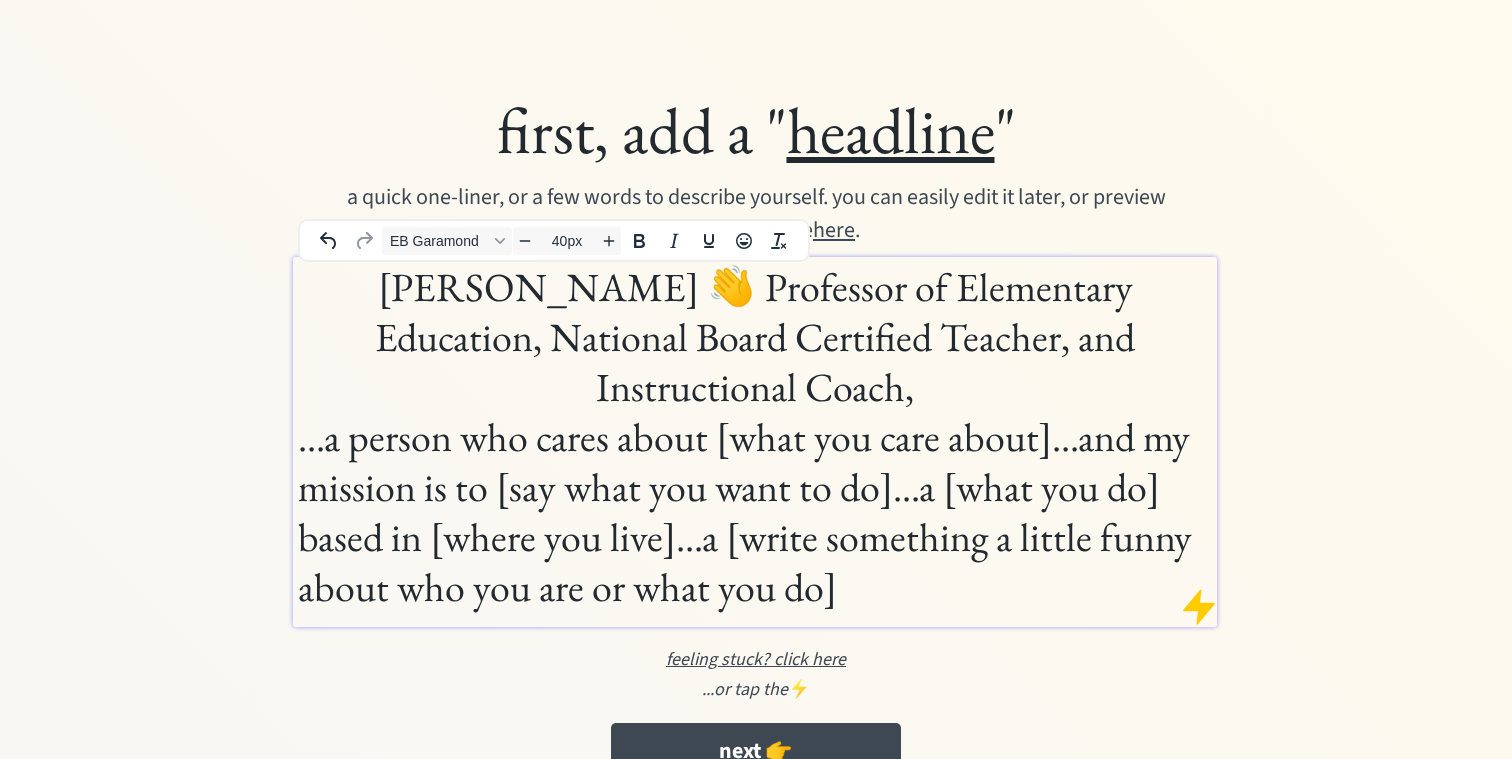 click on "Bethany McClure 👋 Professor of Elementary Education, National Board Certified Teacher, and Instructional Coach," at bounding box center (755, 337) 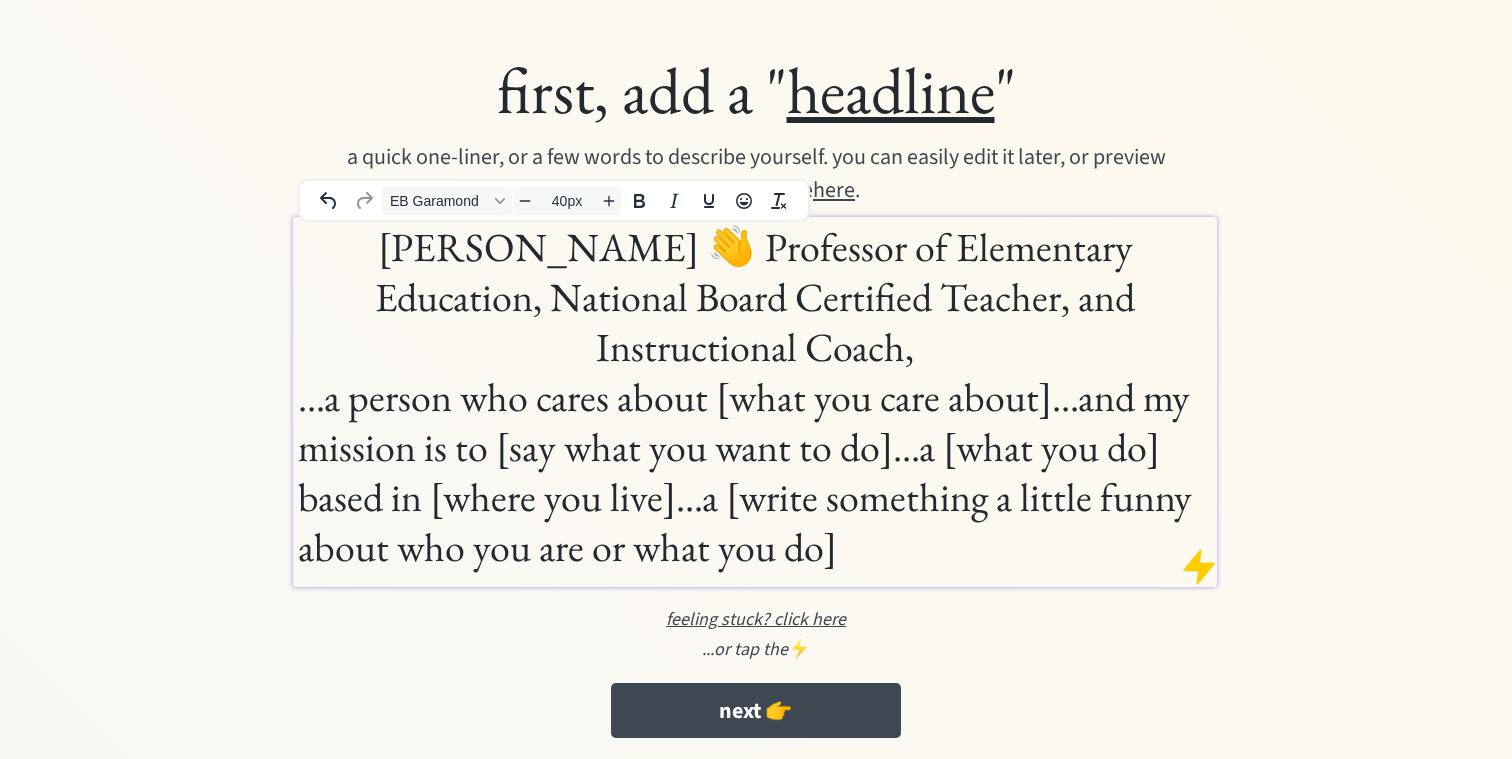 scroll, scrollTop: 51, scrollLeft: 0, axis: vertical 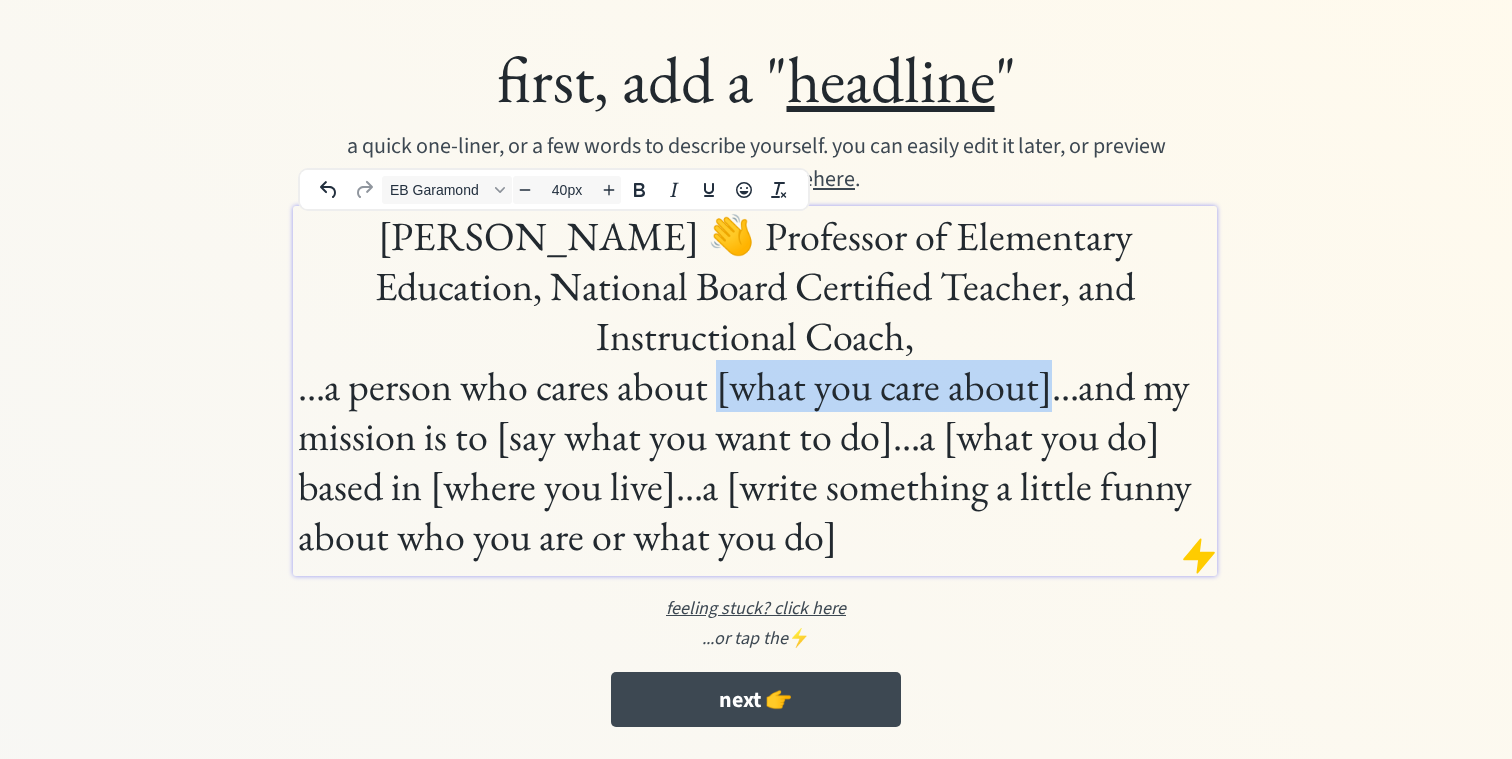 drag, startPoint x: 718, startPoint y: 335, endPoint x: 1053, endPoint y: 322, distance: 335.25214 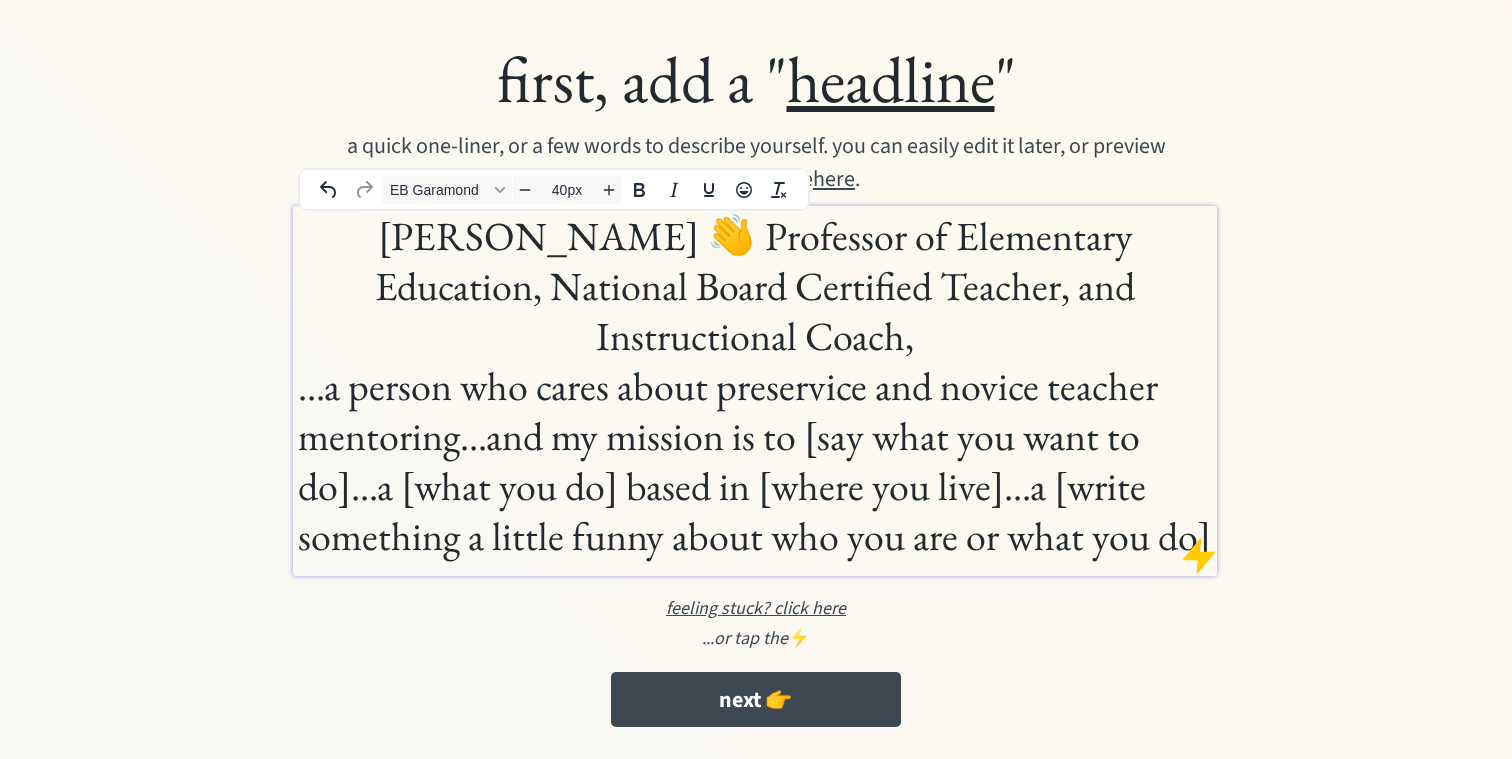 click at bounding box center (1199, 556) 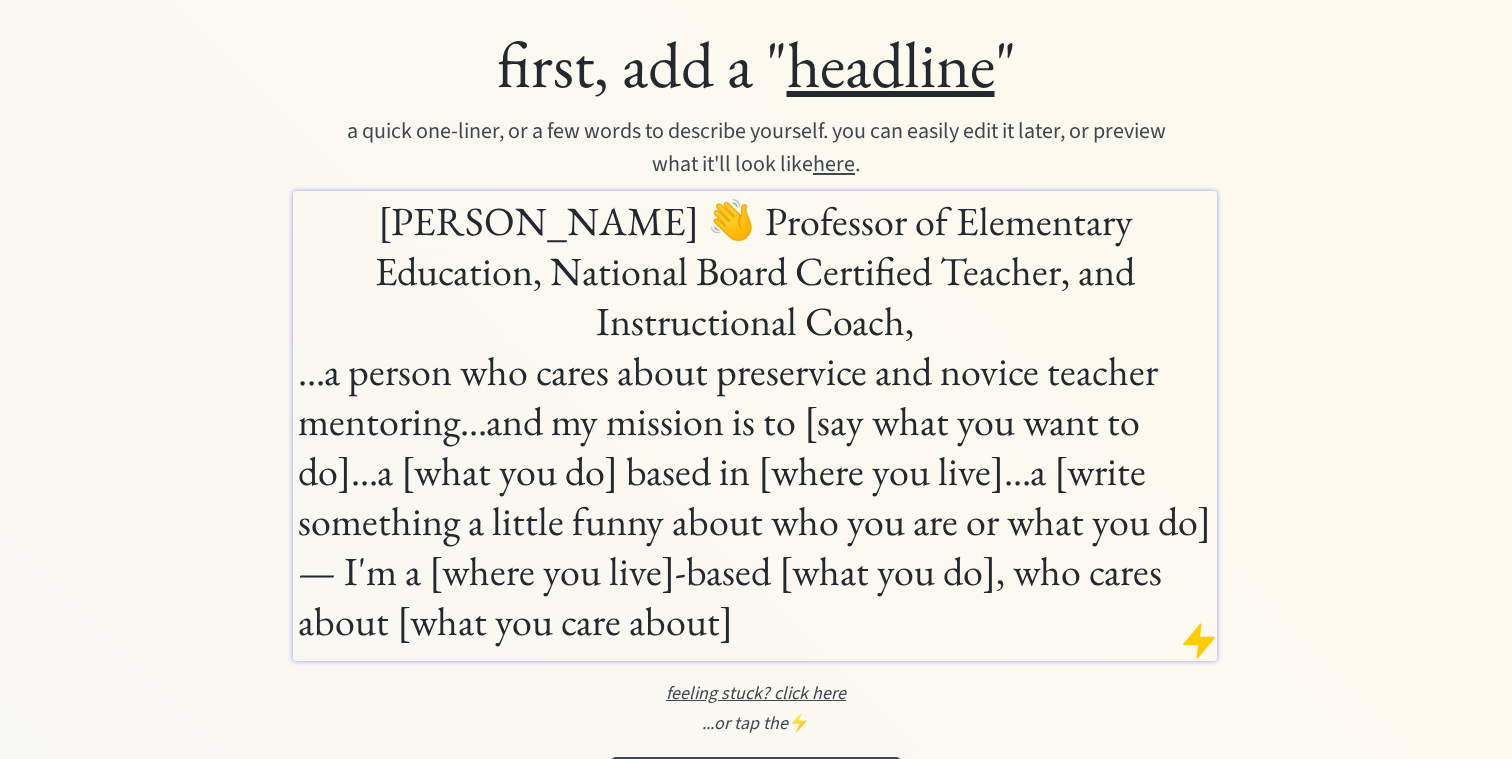 scroll, scrollTop: 68, scrollLeft: 0, axis: vertical 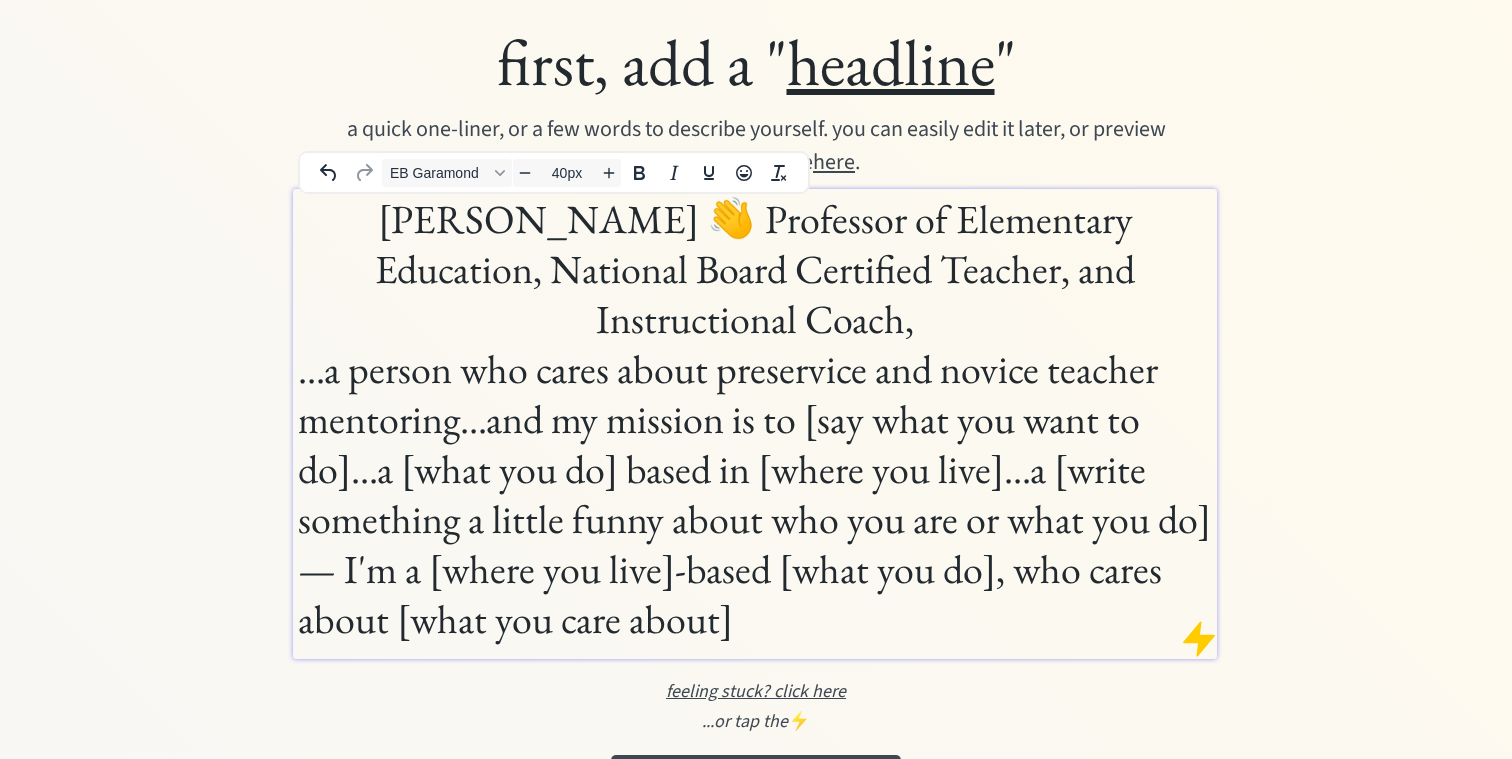 click on "...a person who cares about preservice and novice teacher mentoring...and my mission is to [say what you want to do]...a [what you do] based in [where you live]...a [write something a little funny about who you are or what you do]" at bounding box center [755, 444] 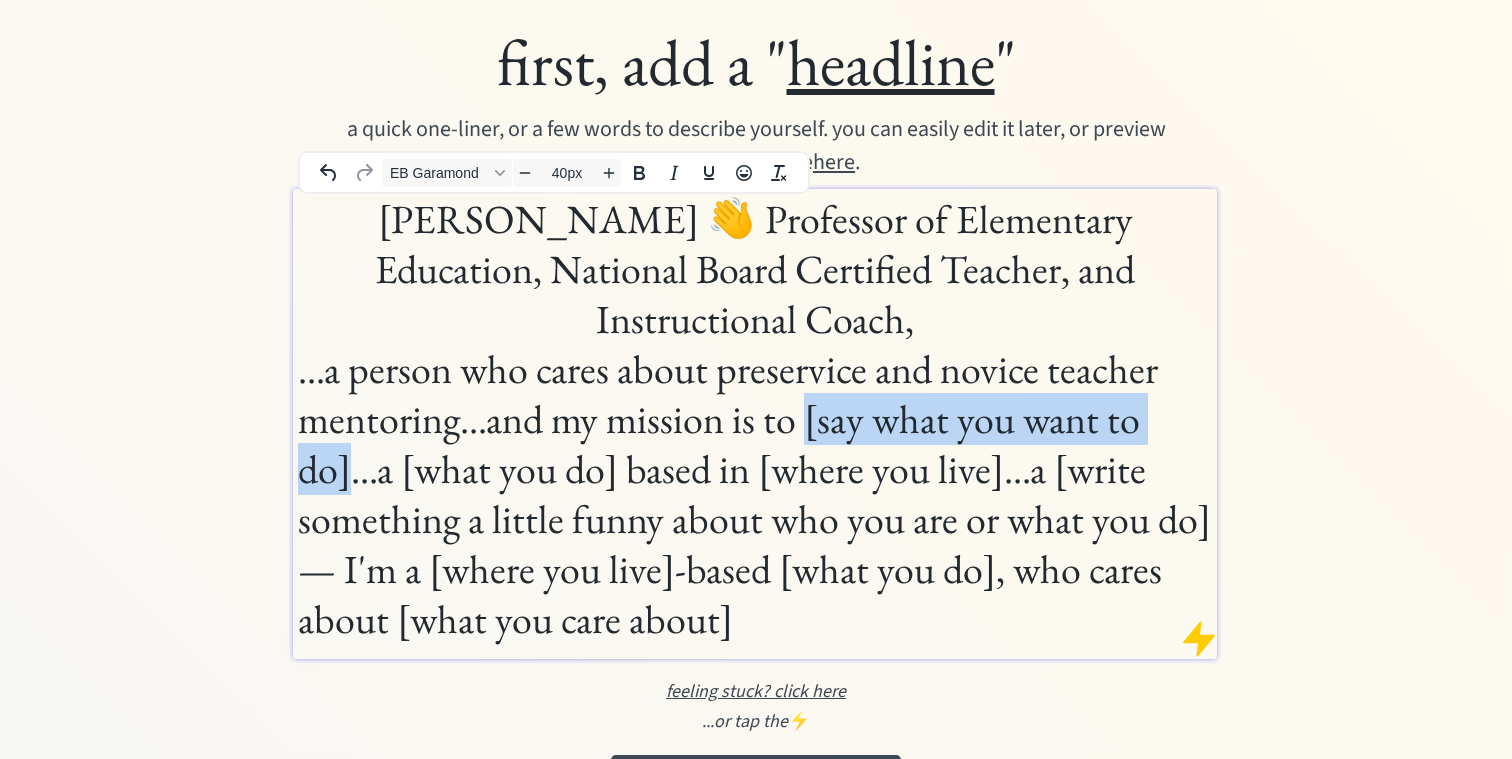drag, startPoint x: 805, startPoint y: 375, endPoint x: 349, endPoint y: 412, distance: 457.49863 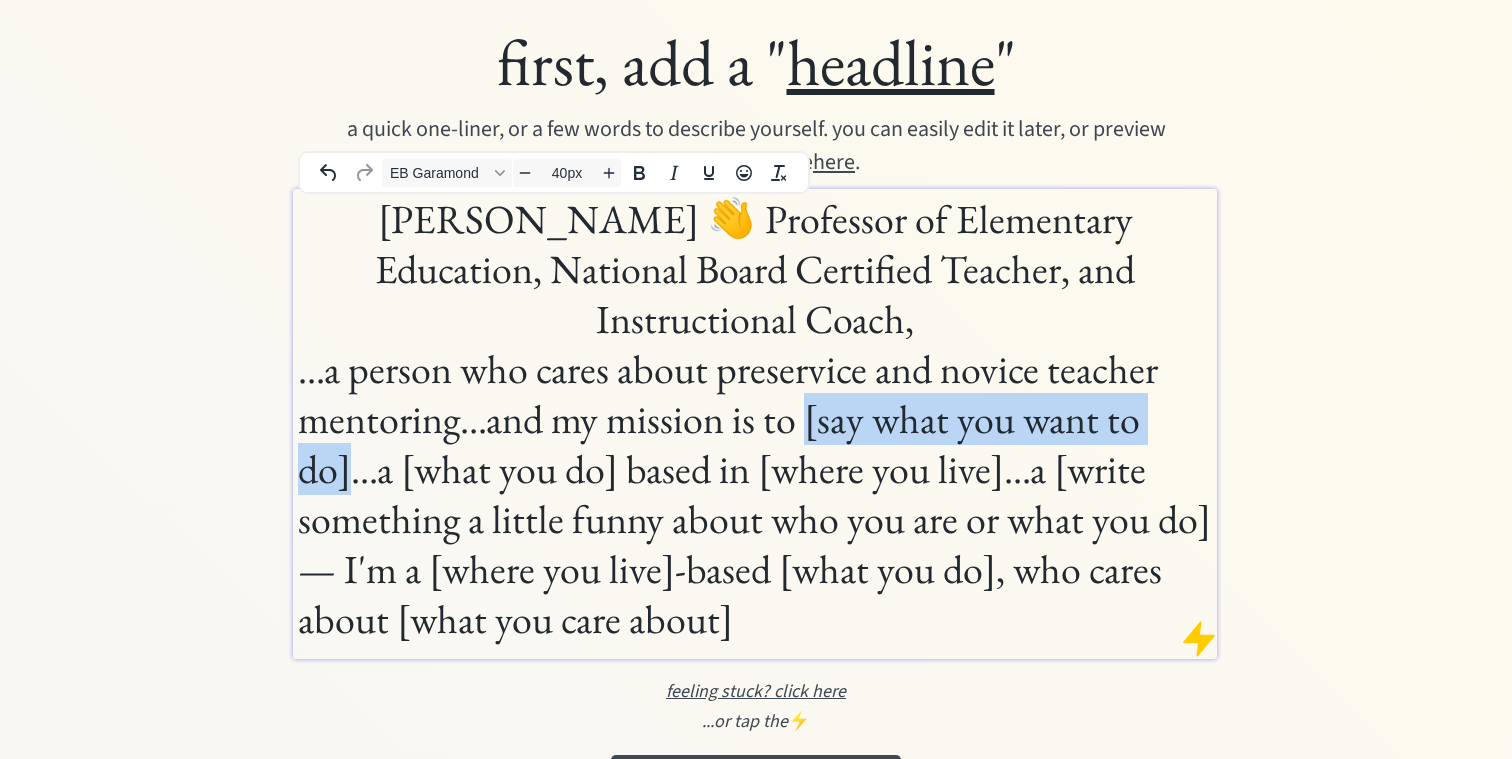 click on "...a person who cares about preservice and novice teacher mentoring...and my mission is to [say what you want to do]...a [what you do] based in [where you live]...a [write something a little funny about who you are or what you do]" at bounding box center (755, 444) 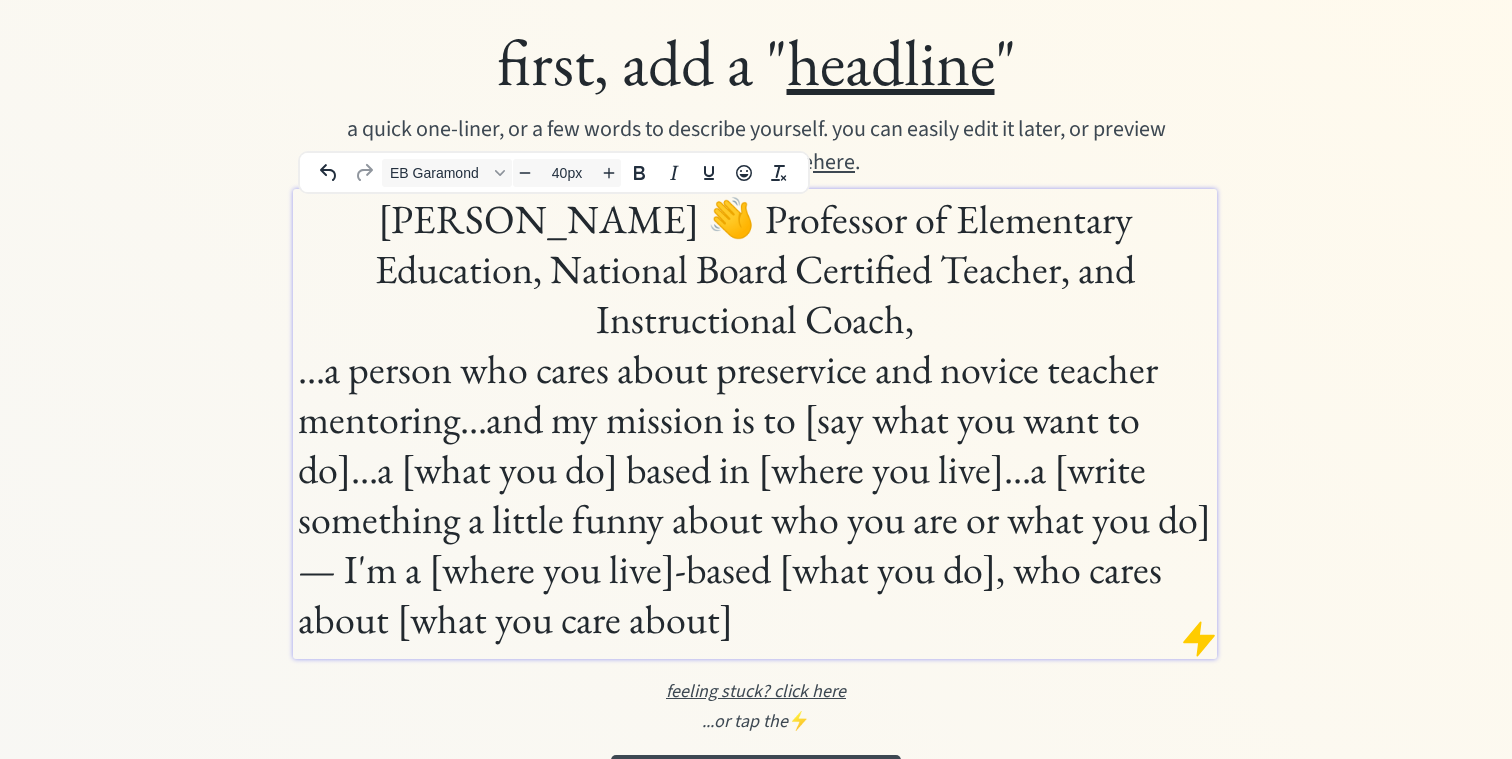 click on "...a person who cares about preservice and novice teacher mentoring...and my mission is to [say what you want to do]...a [what you do] based in [where you live]...a [write something a little funny about who you are or what you do]" at bounding box center (755, 444) 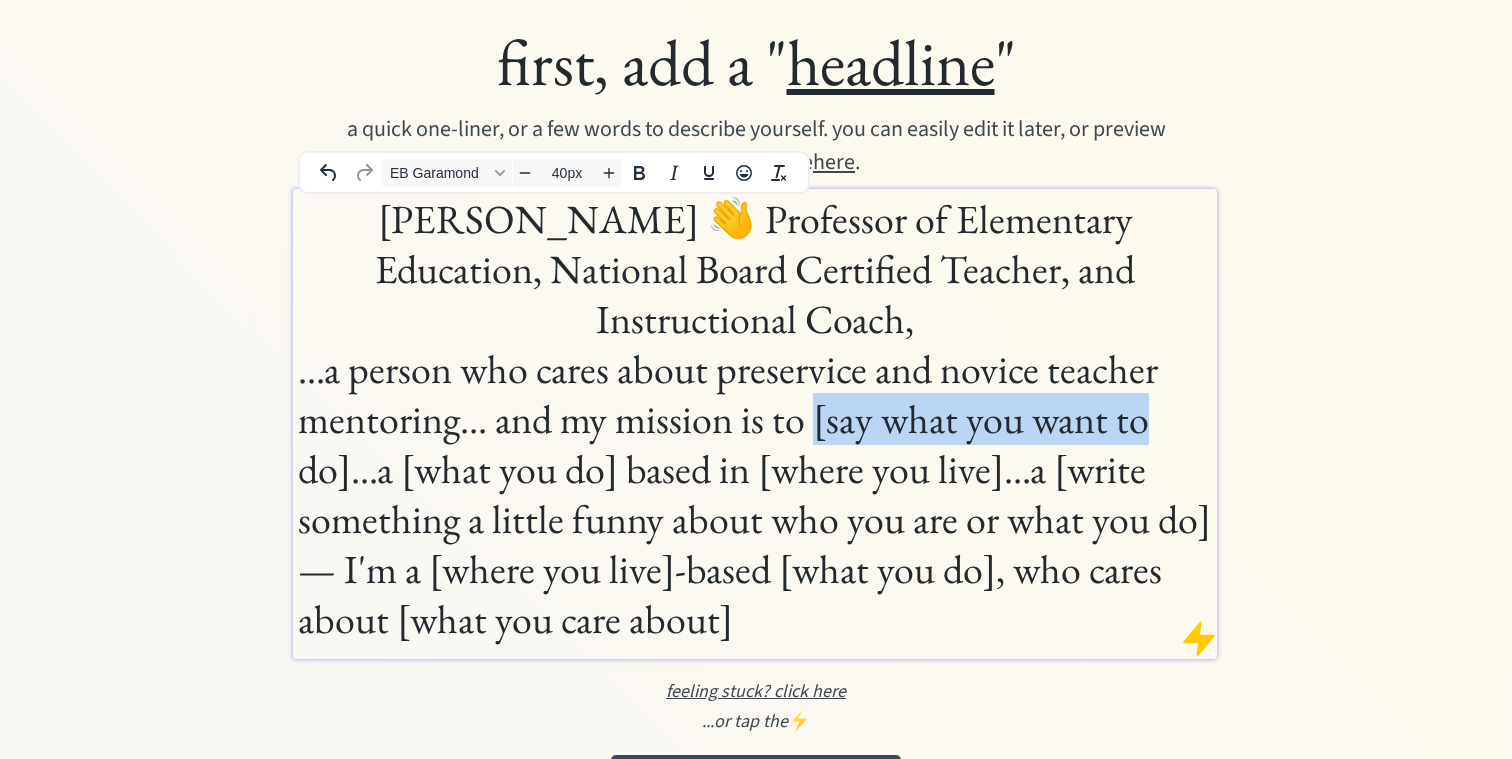 drag, startPoint x: 813, startPoint y: 376, endPoint x: 1184, endPoint y: 380, distance: 371.02158 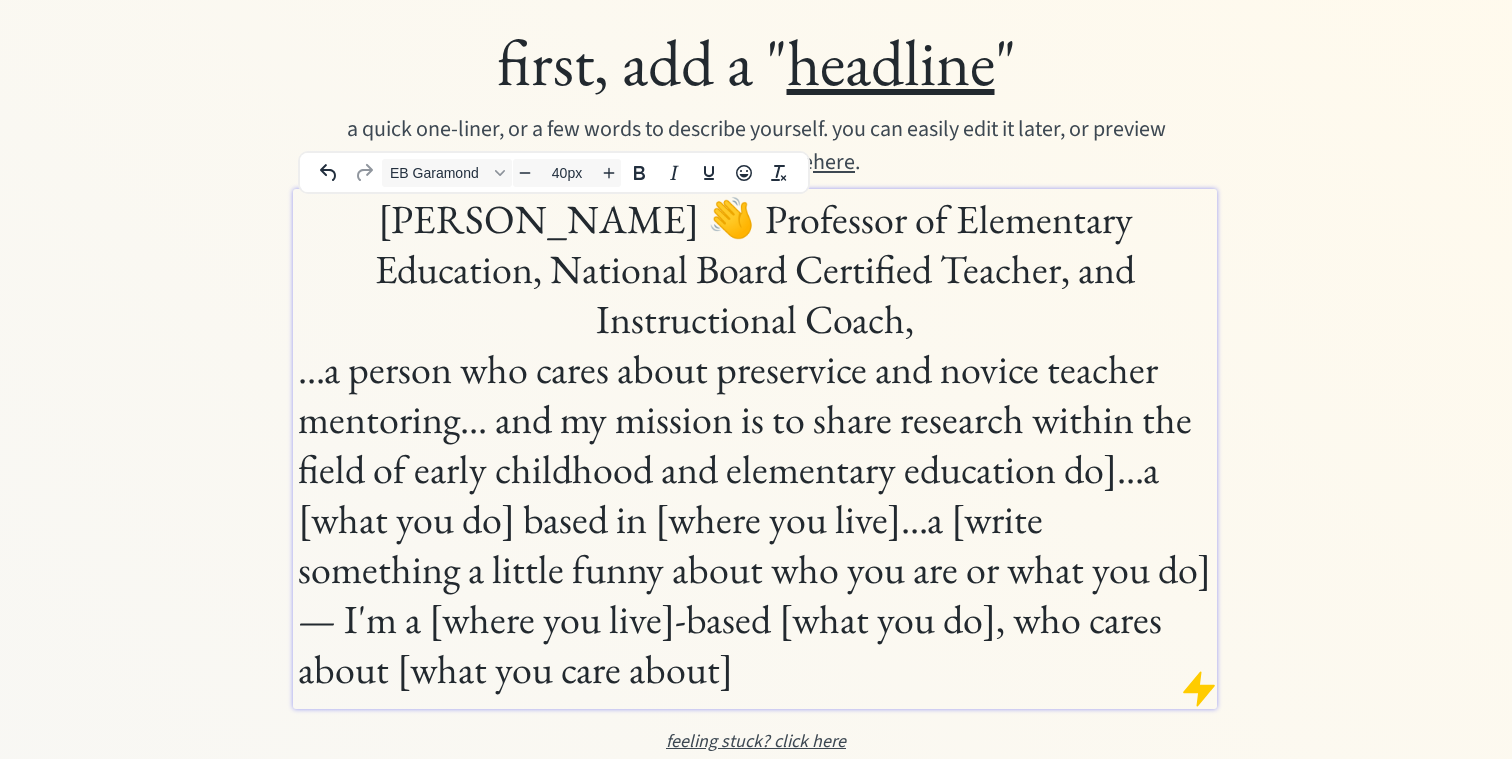 click on "...a person who cares about preservice and novice teacher mentoring... and my mission is to share research within the field of early childhood and elementary education do]...a [what you do] based in [where you live]...a [write something a little funny about who you are or what you do]" at bounding box center [755, 469] 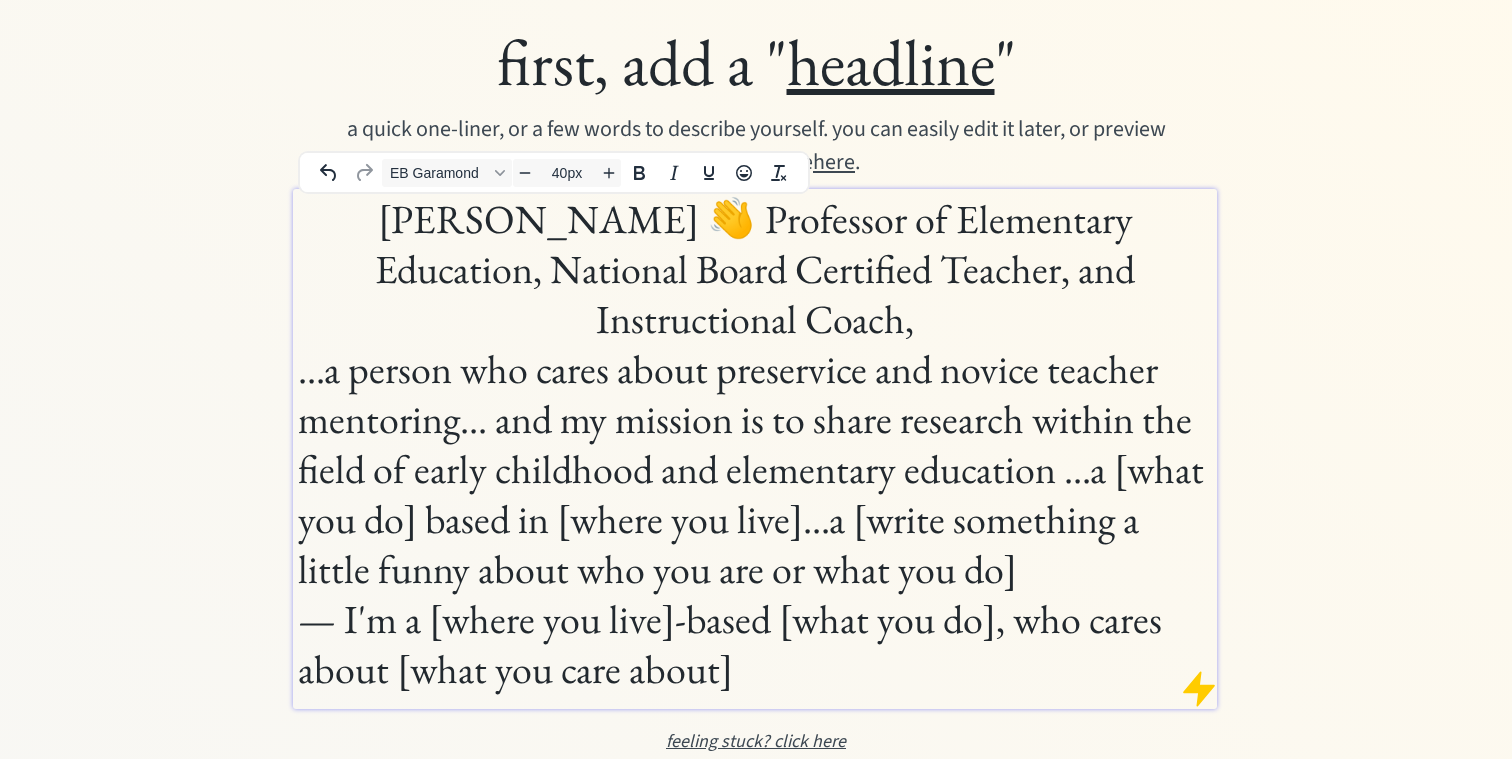 click on "...a person who cares about preservice and novice teacher mentoring... and my mission is to share research within the field of early childhood and elementary education ...a [what you do] based in [where you live]...a [write something a little funny about who you are or what you do]" at bounding box center [755, 469] 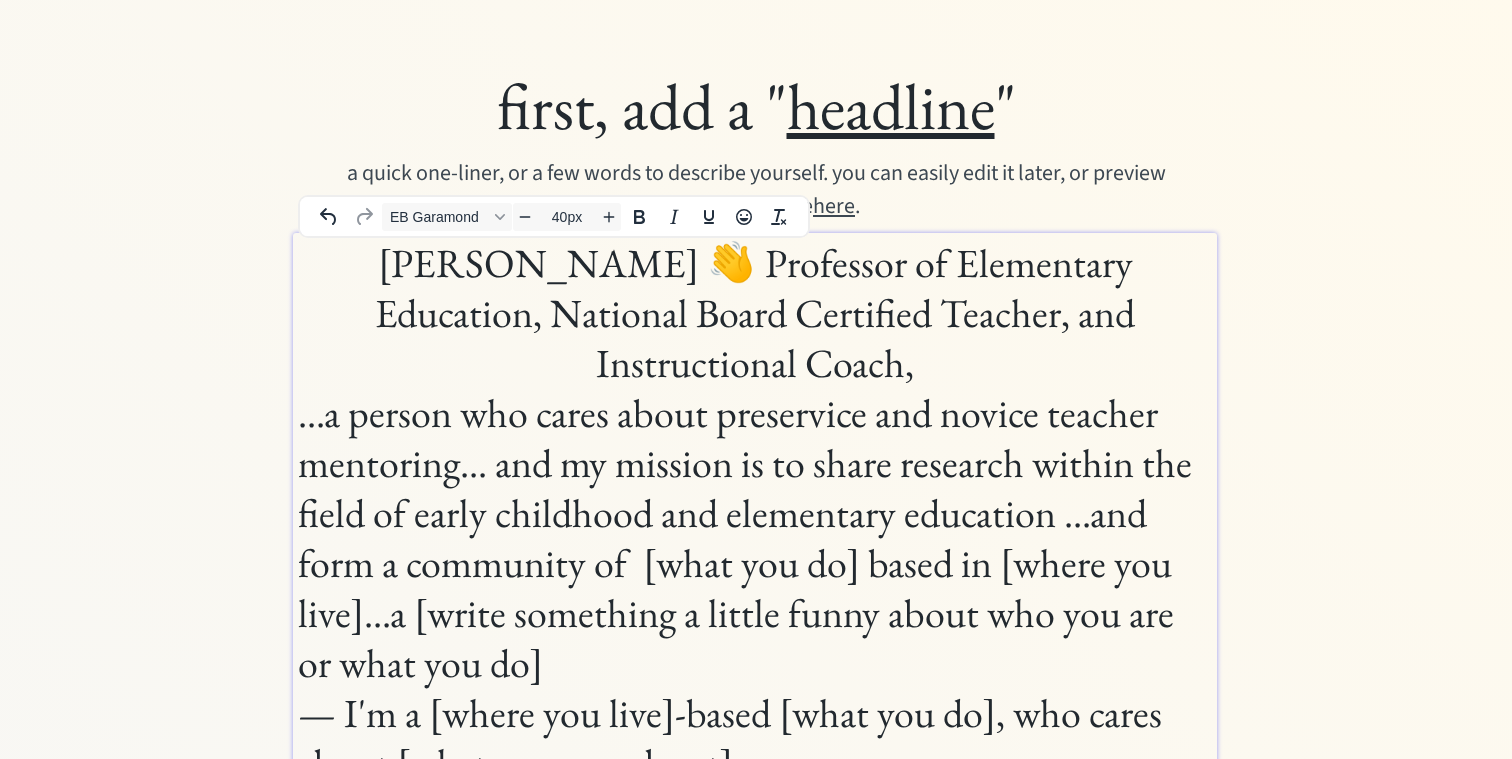 scroll, scrollTop: 0, scrollLeft: 0, axis: both 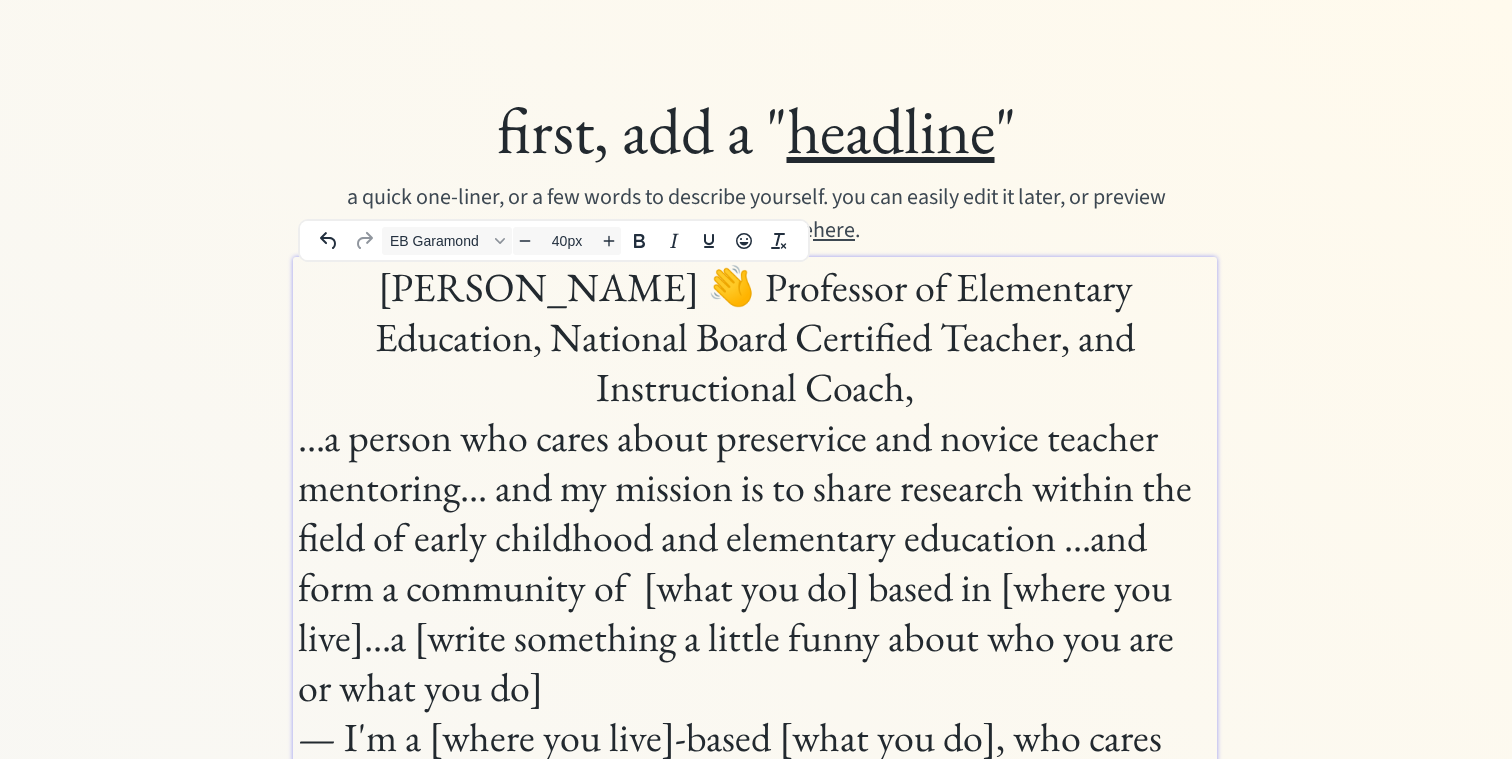click on "here" at bounding box center [834, 230] 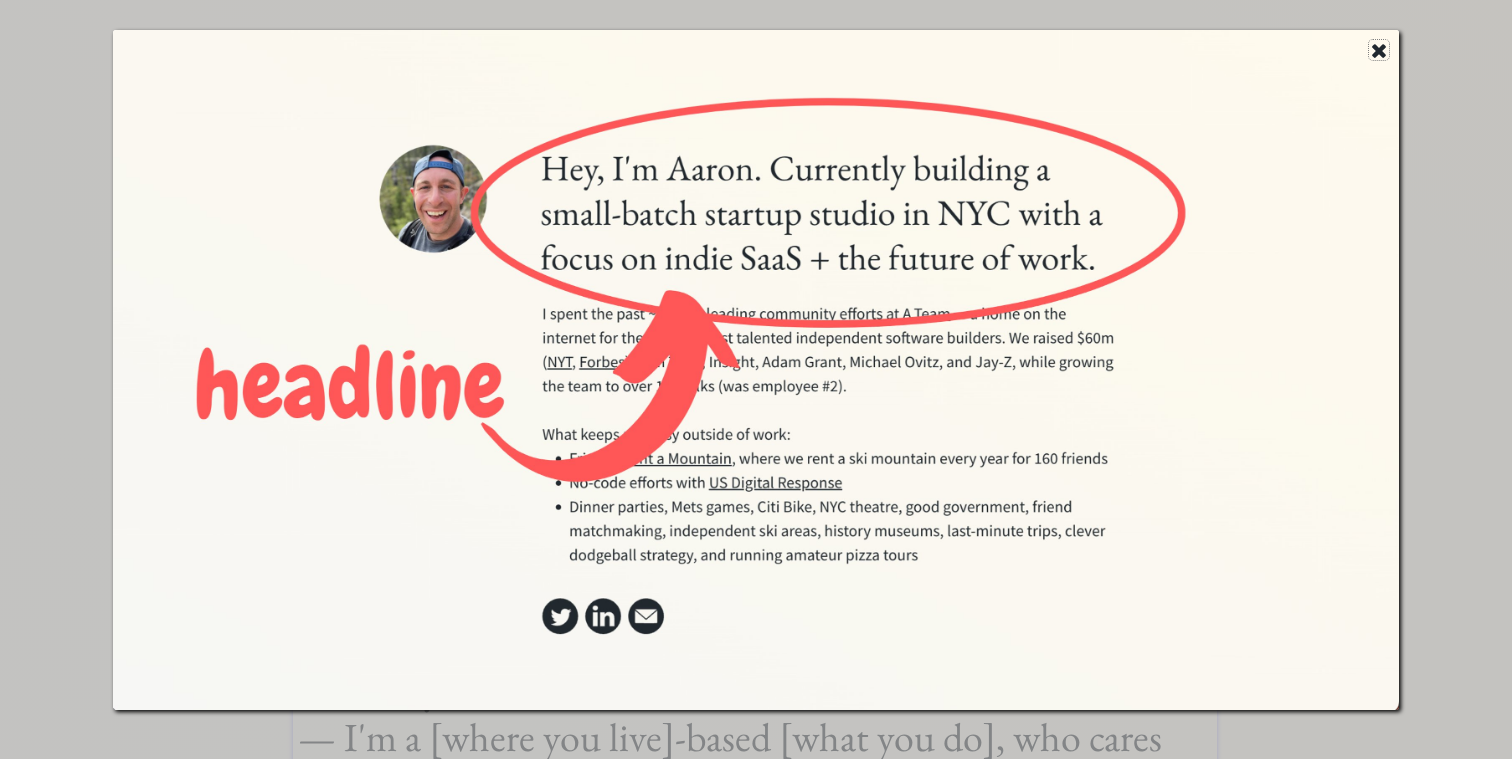click 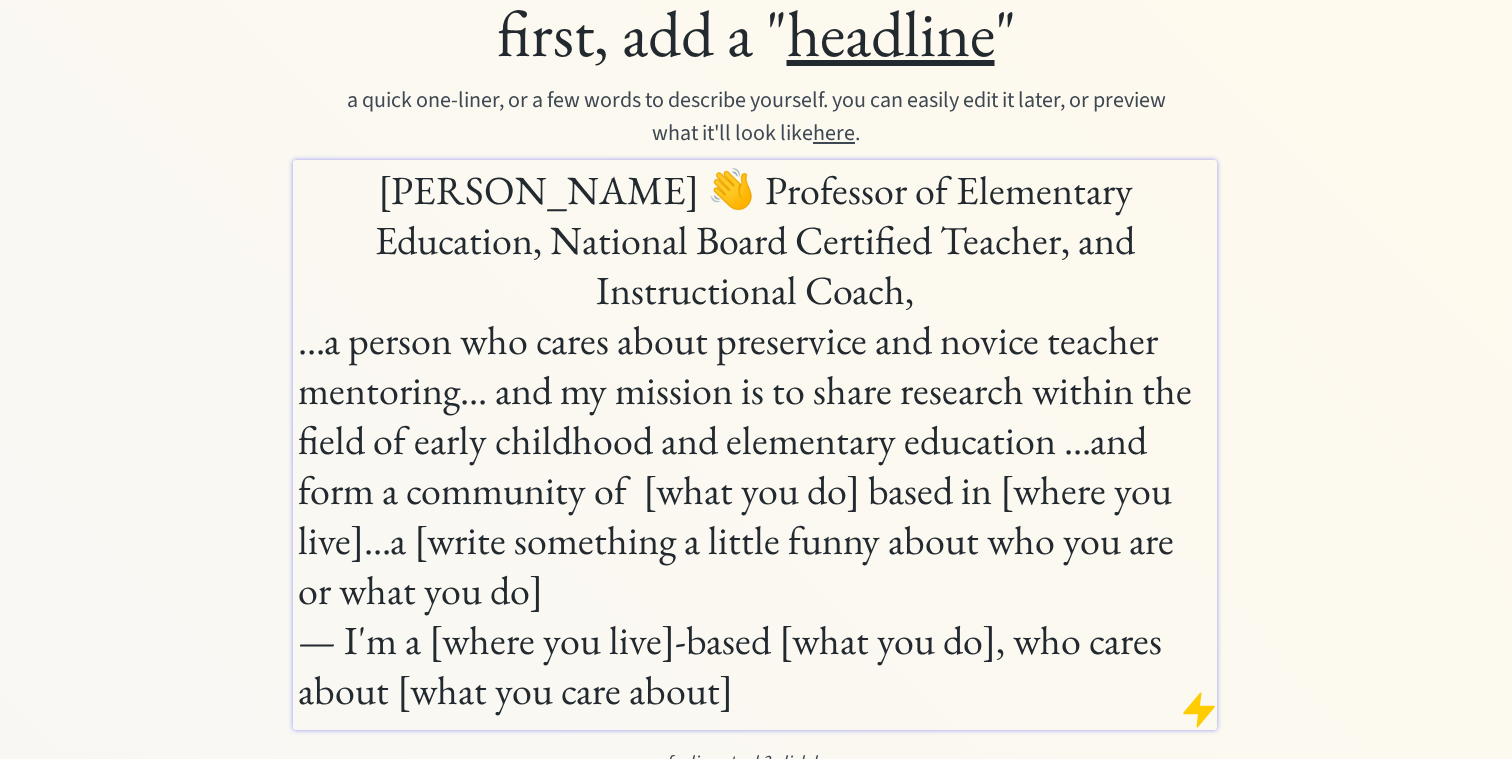 scroll, scrollTop: 67, scrollLeft: 0, axis: vertical 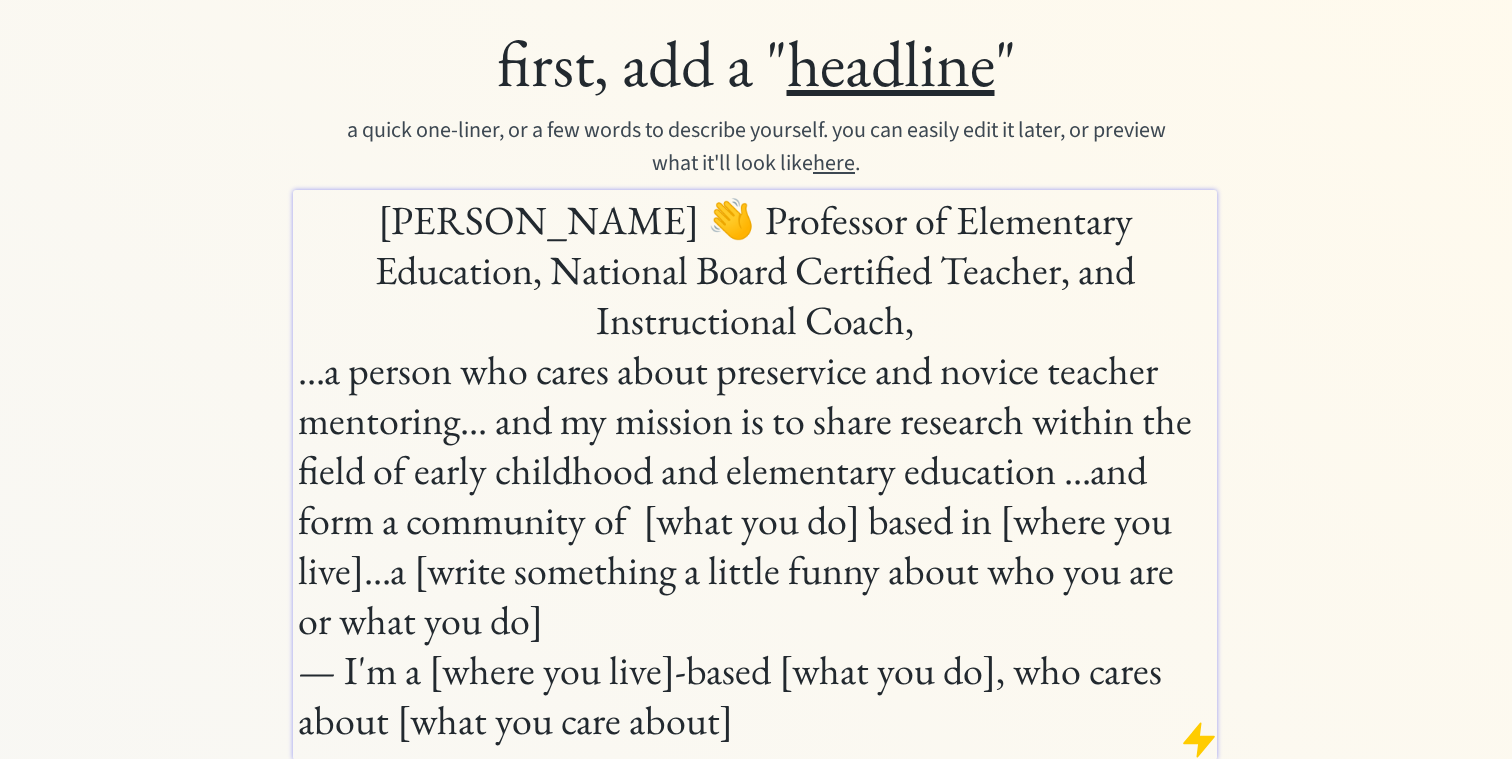 click on "Bethany McClure 👋 Professor of Elementary Education, National Board Certified Teacher, and Instructional Coach," at bounding box center (755, 270) 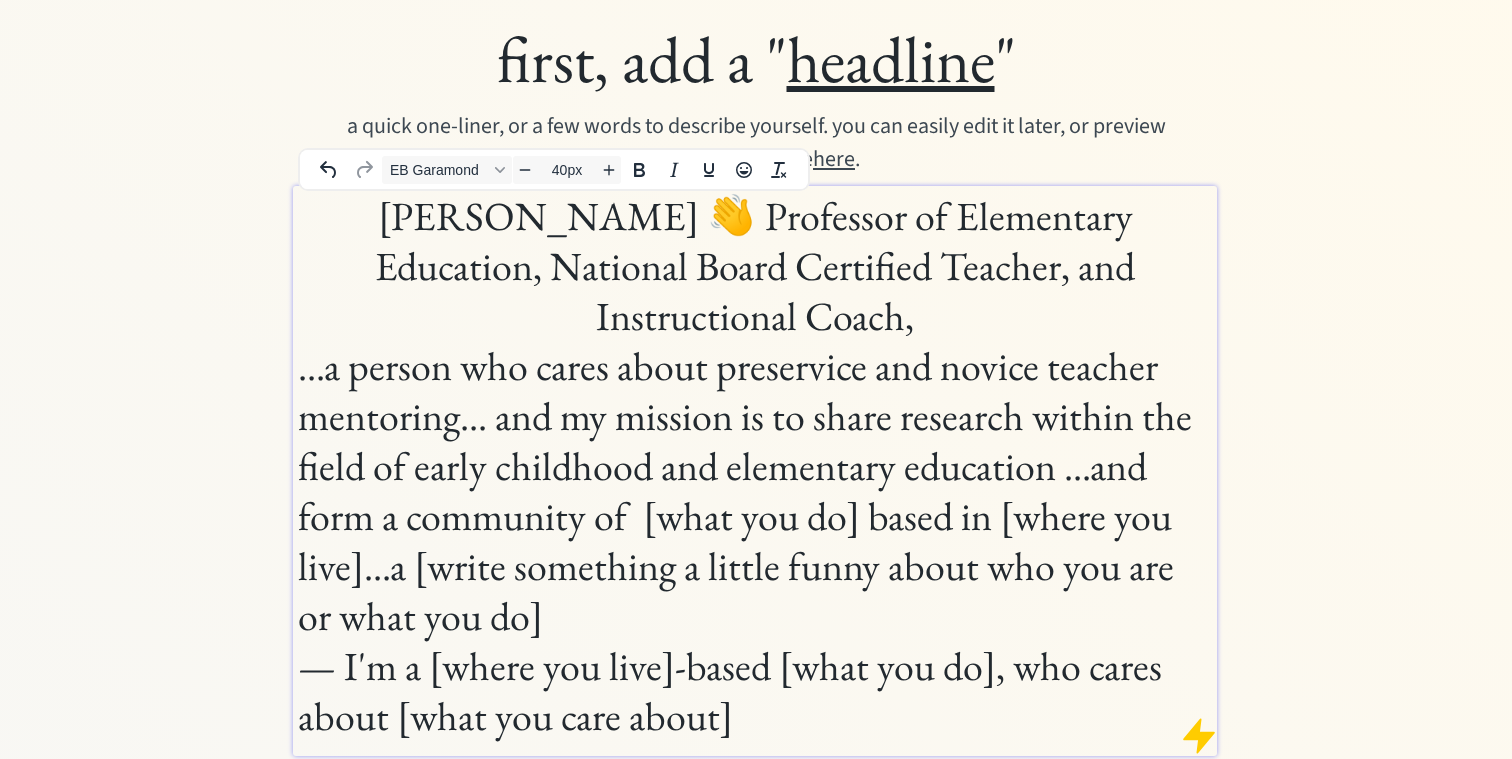 scroll, scrollTop: 70, scrollLeft: 0, axis: vertical 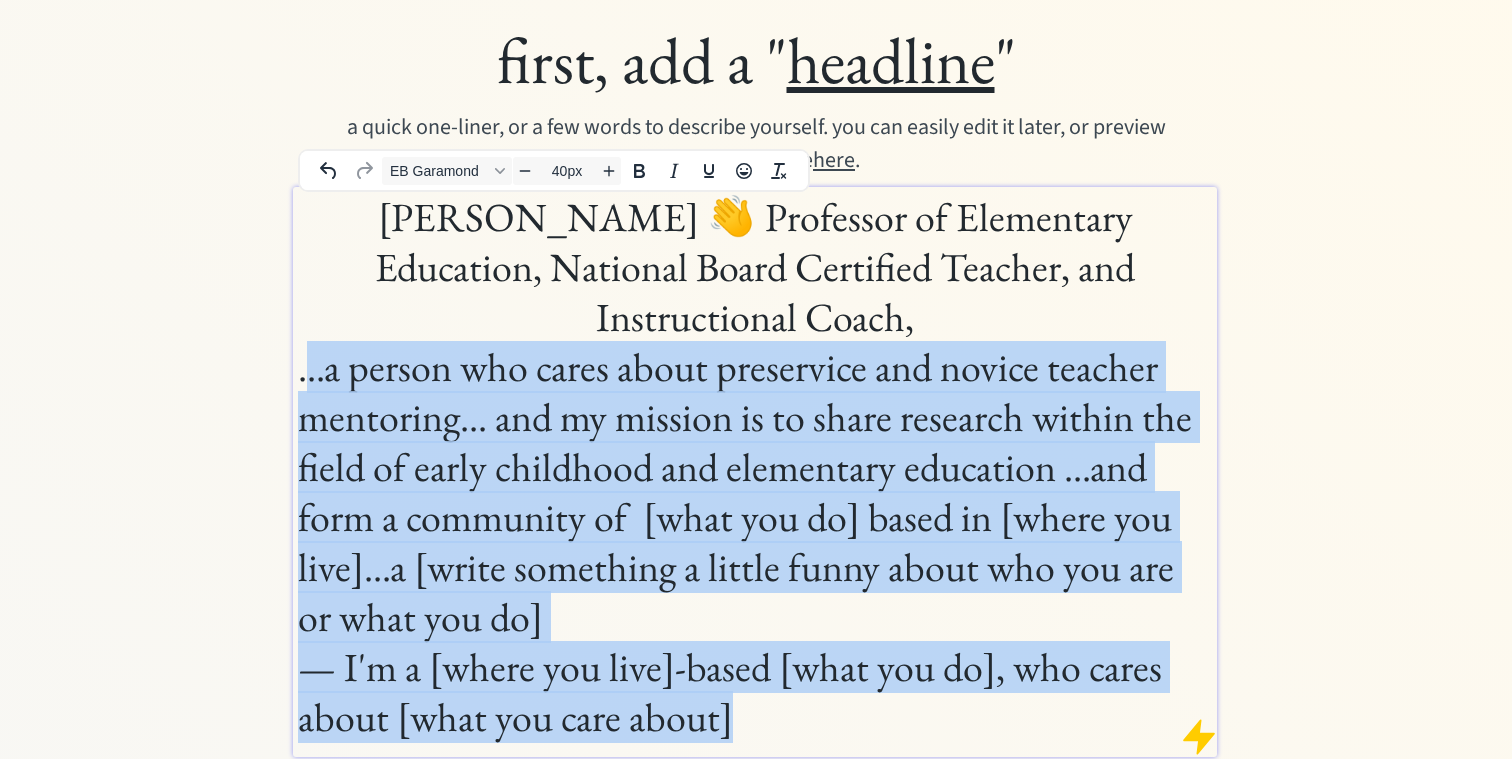 drag, startPoint x: 303, startPoint y: 321, endPoint x: 757, endPoint y: 680, distance: 578.78925 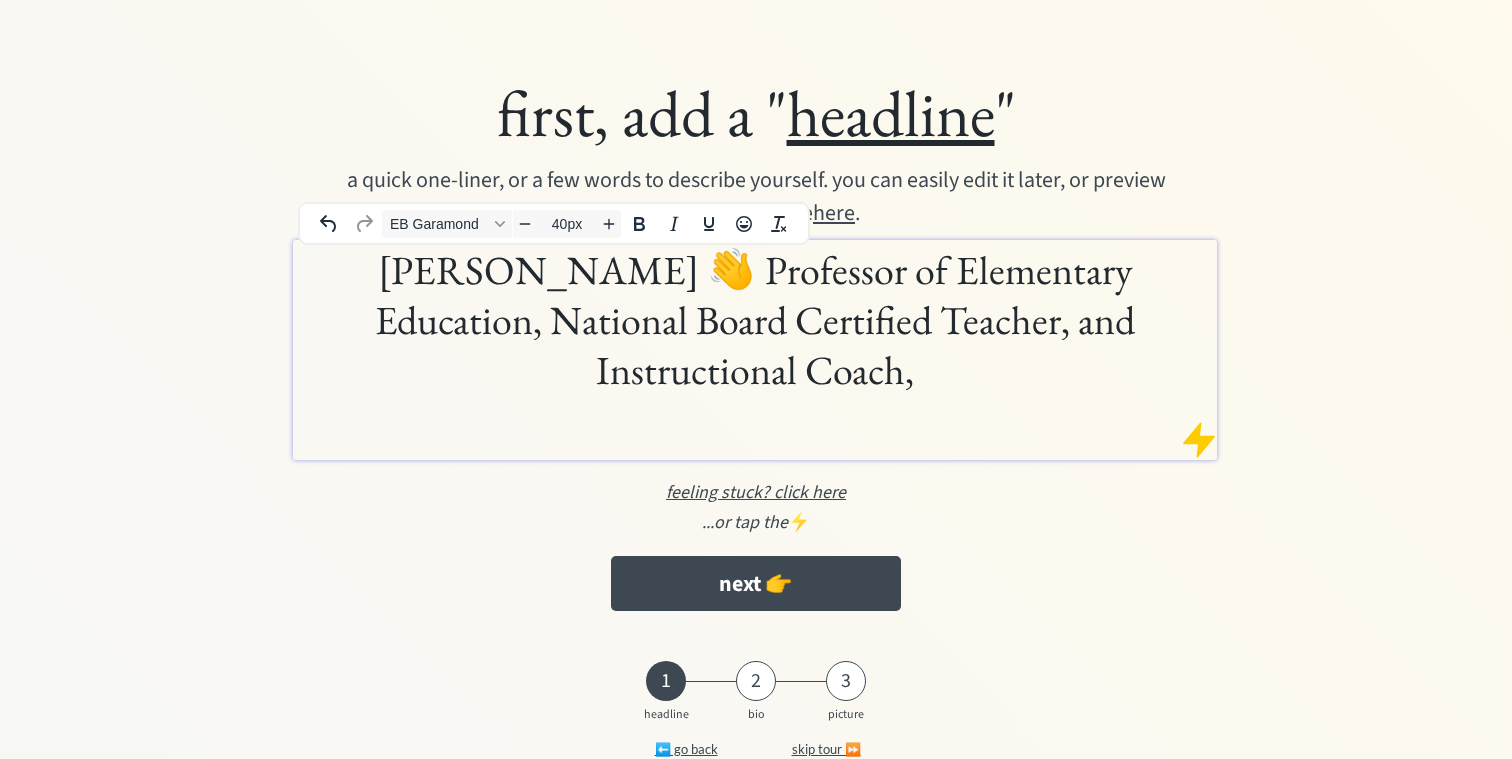 scroll, scrollTop: 0, scrollLeft: 0, axis: both 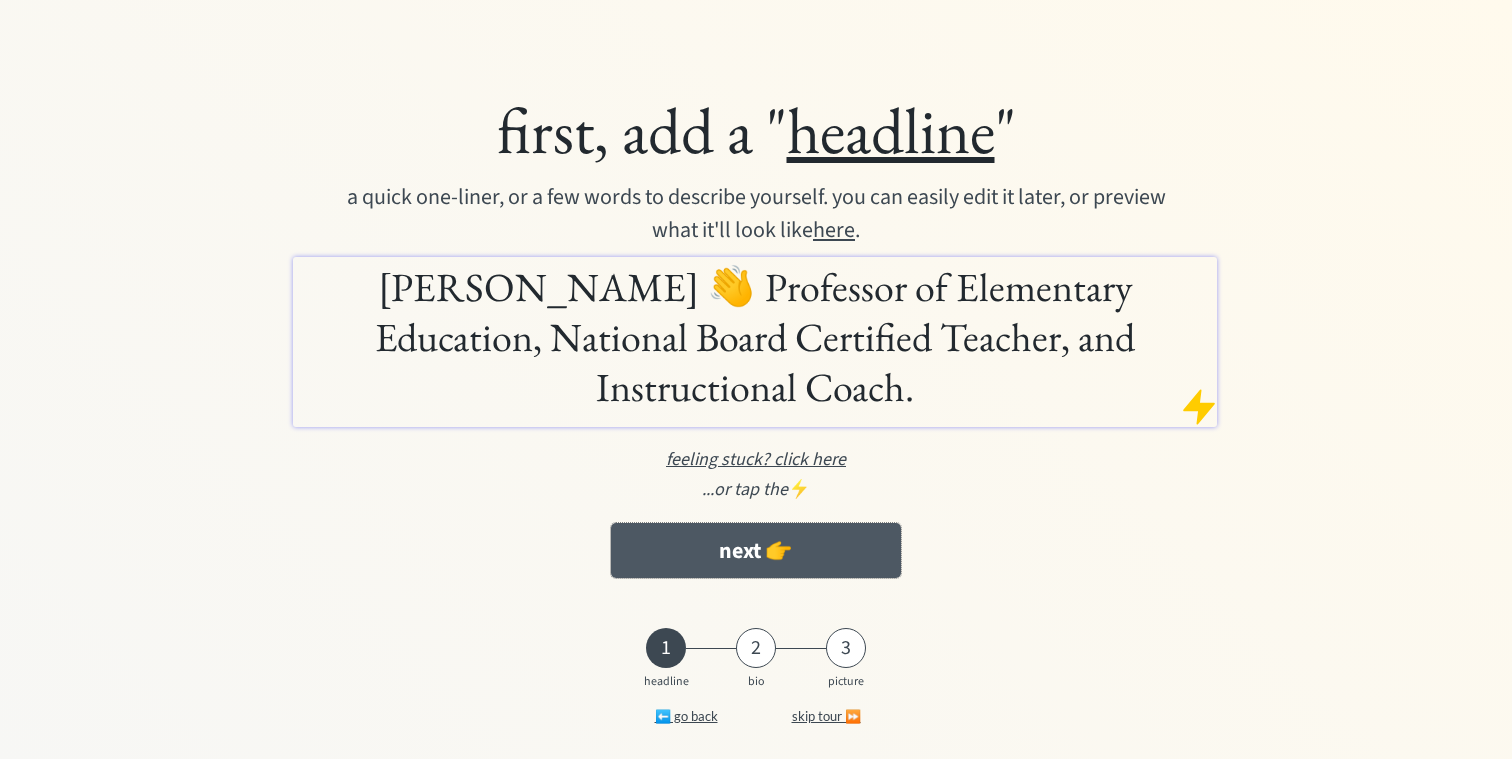click on "next 👉" at bounding box center [755, 550] 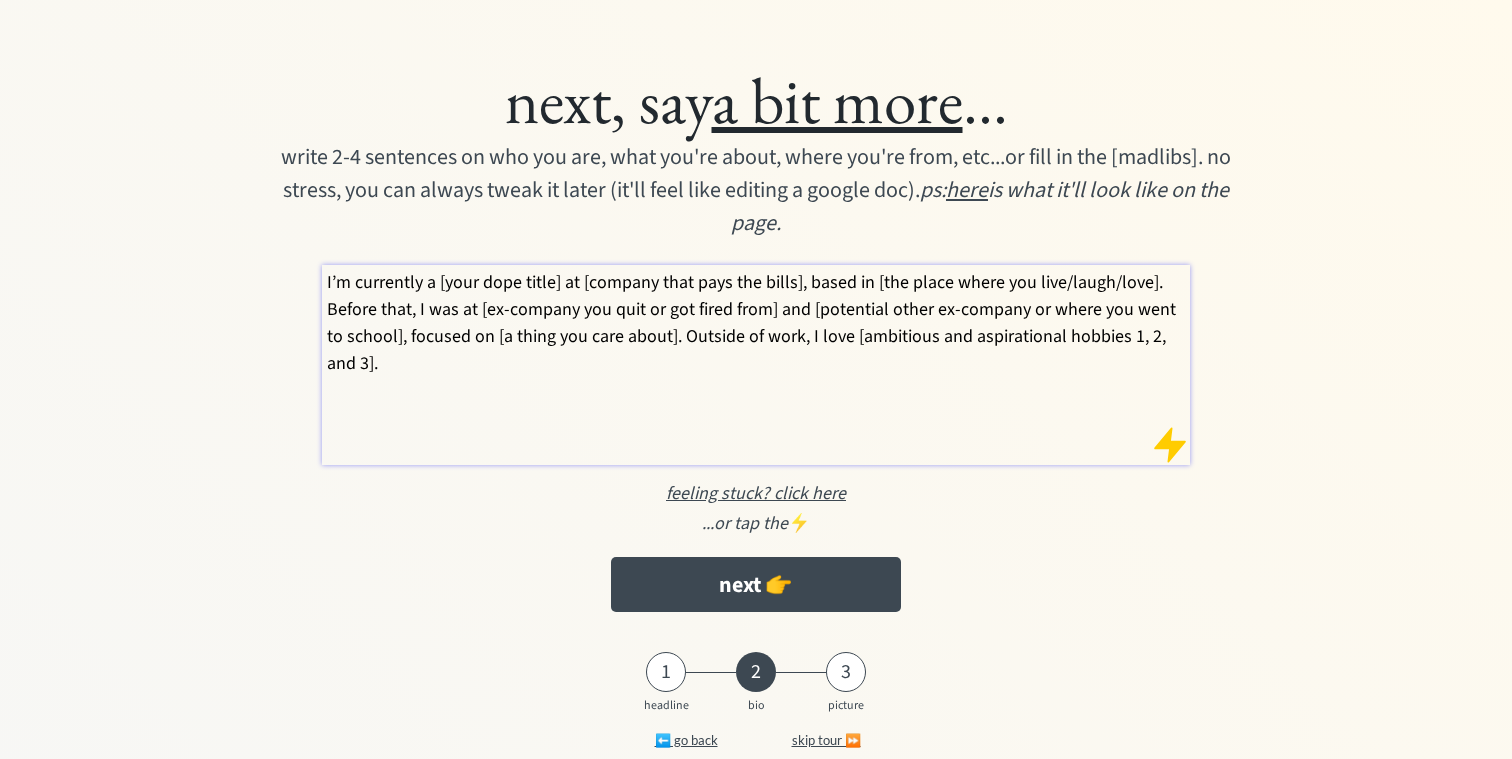 scroll, scrollTop: 0, scrollLeft: 0, axis: both 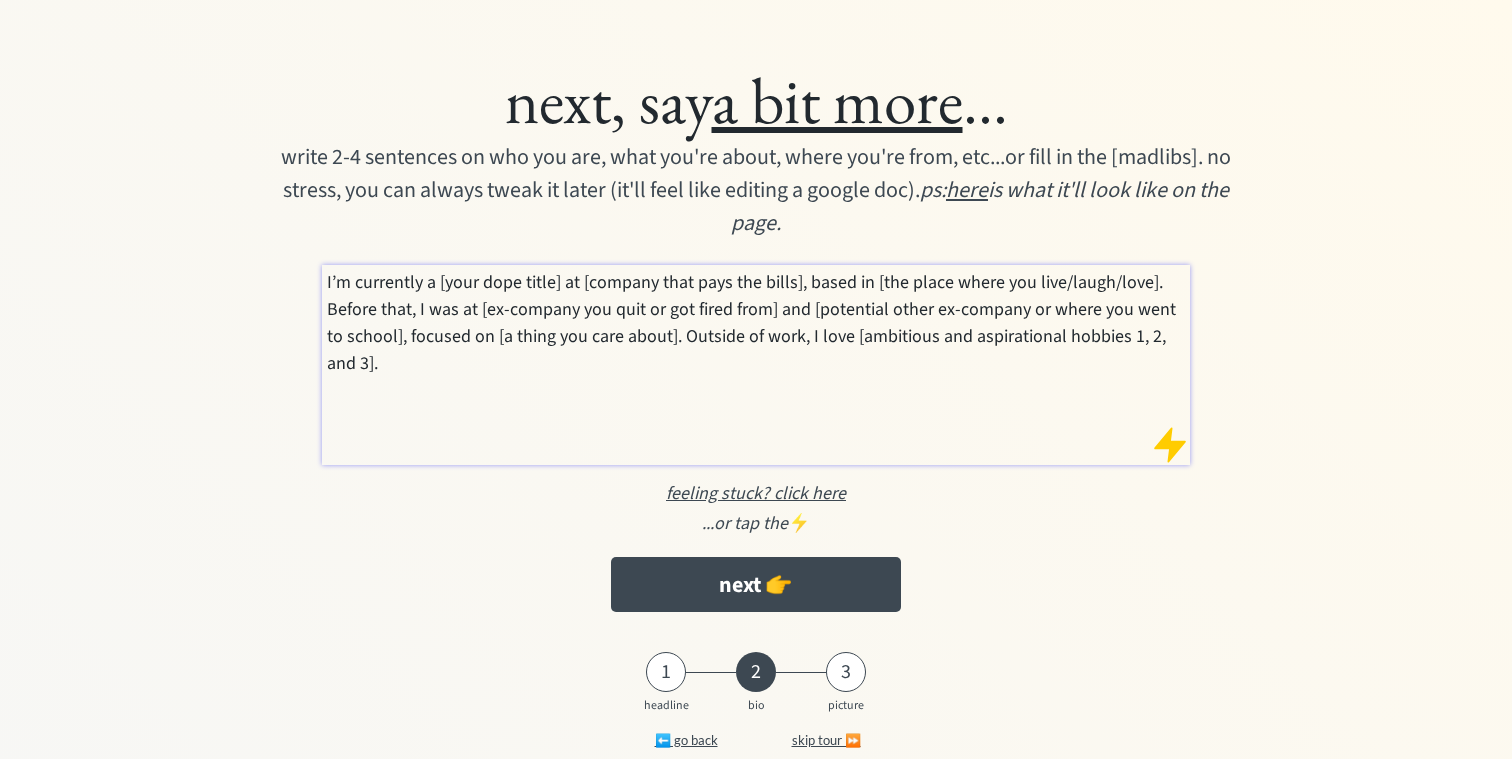 click on "here" at bounding box center (967, 190) 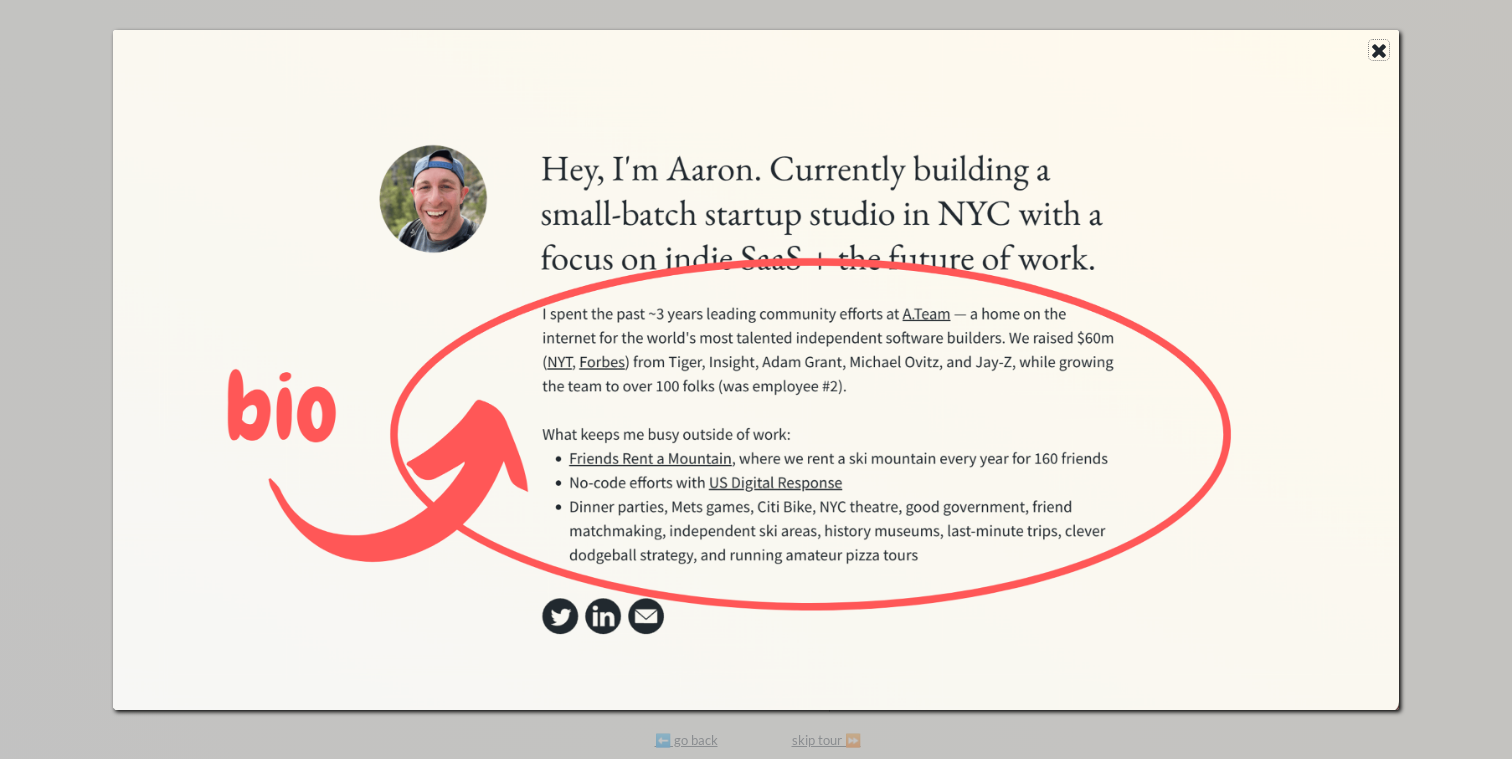 click 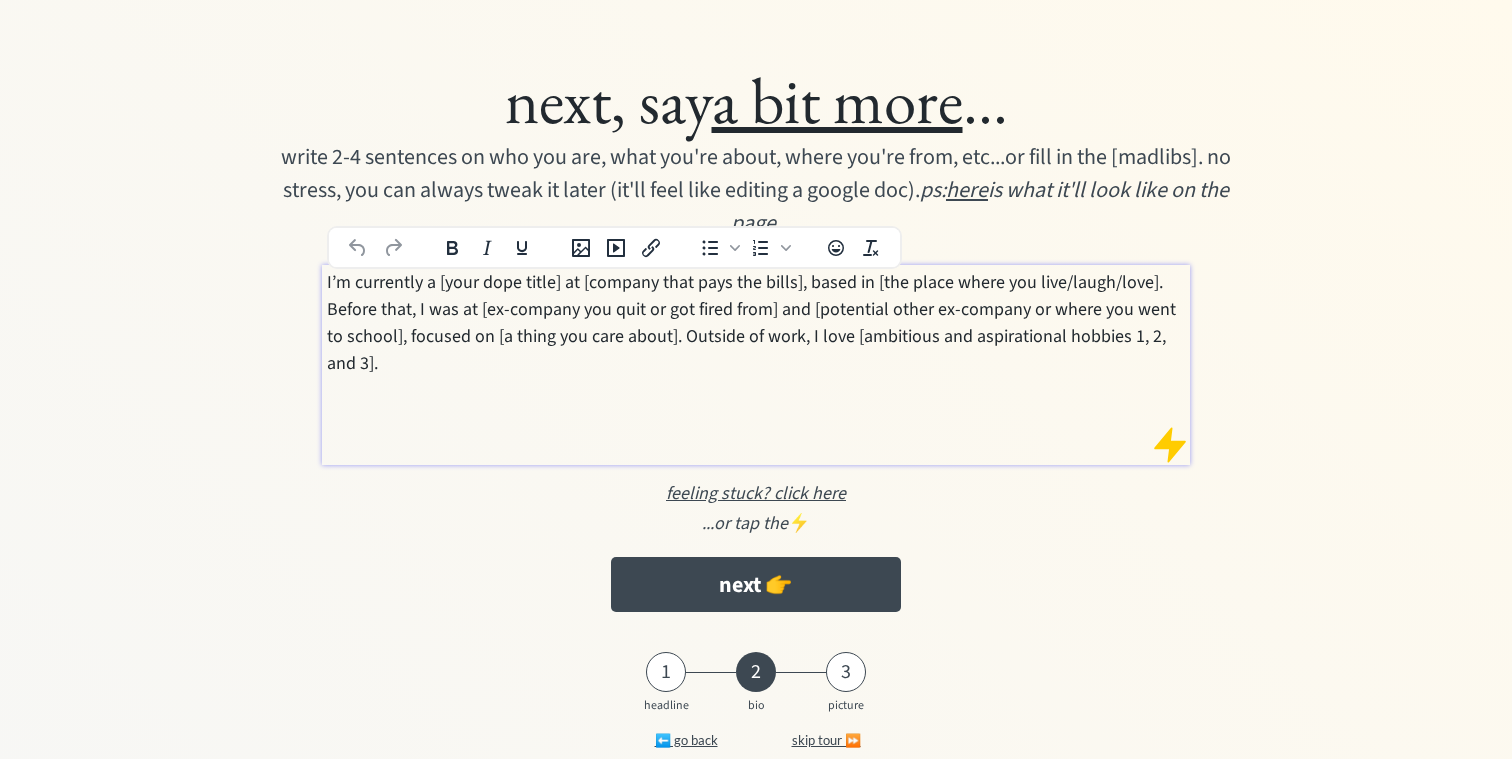 click on "I’m currently a [your dope title] at [company that pays the bills], based in [the place where you live/laugh/love]. Before that, I was at [ex-company you quit or got fired from] and [potential other ex-company or where you went to school], focused on [a thing you care about]. Outside of work, I love [ambitious and aspirational hobbies 1, 2, and 3]." at bounding box center (756, 323) 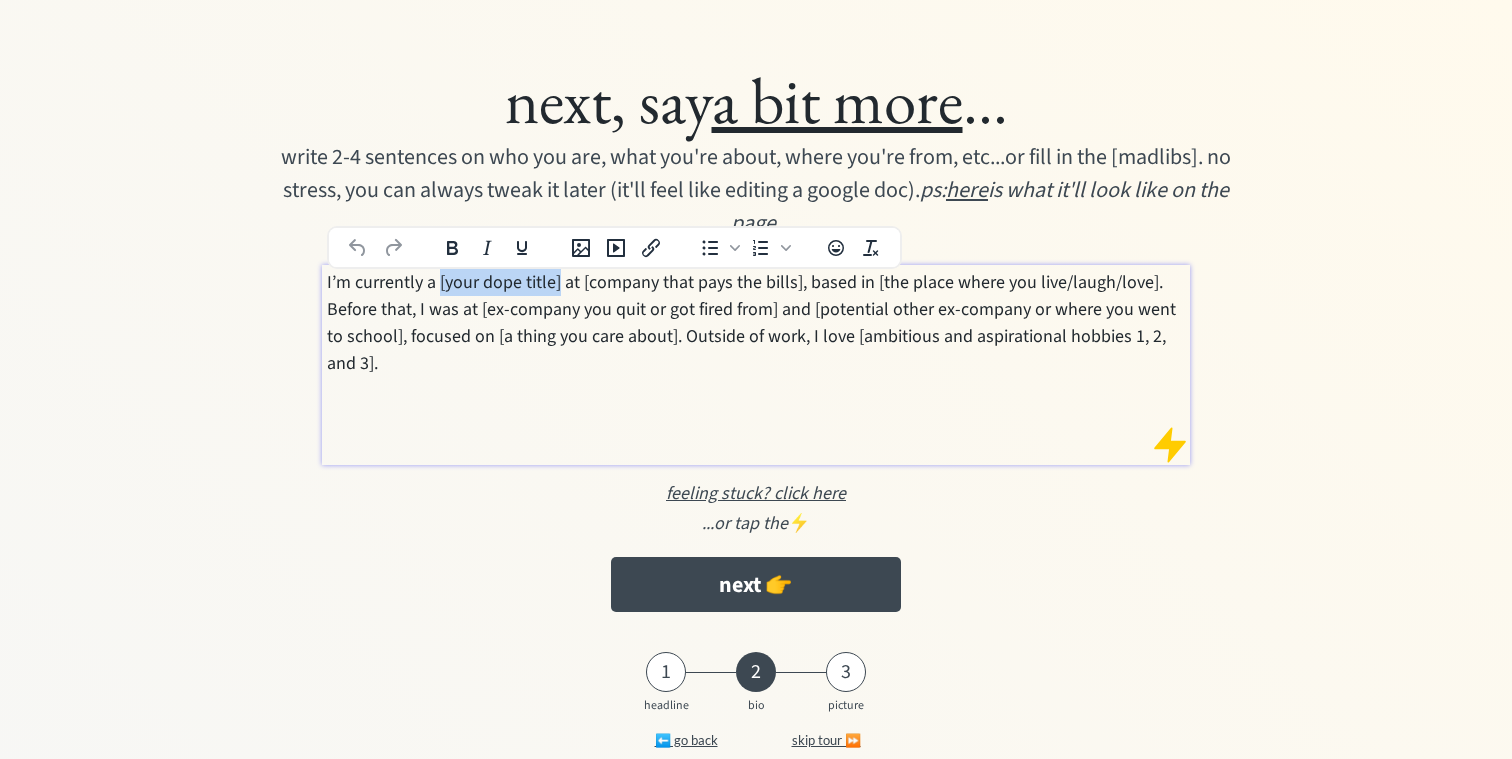 drag, startPoint x: 440, startPoint y: 284, endPoint x: 559, endPoint y: 284, distance: 119 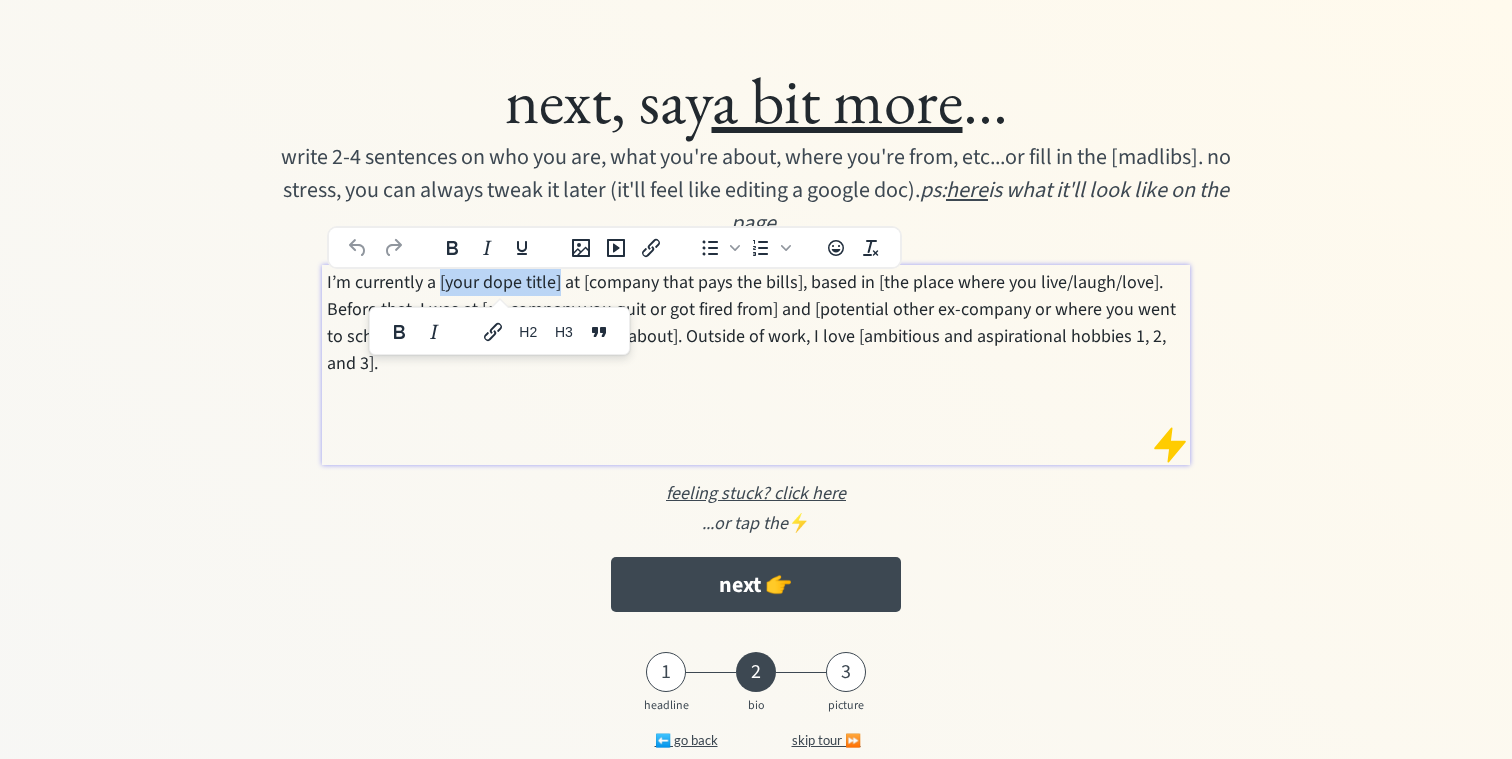 type 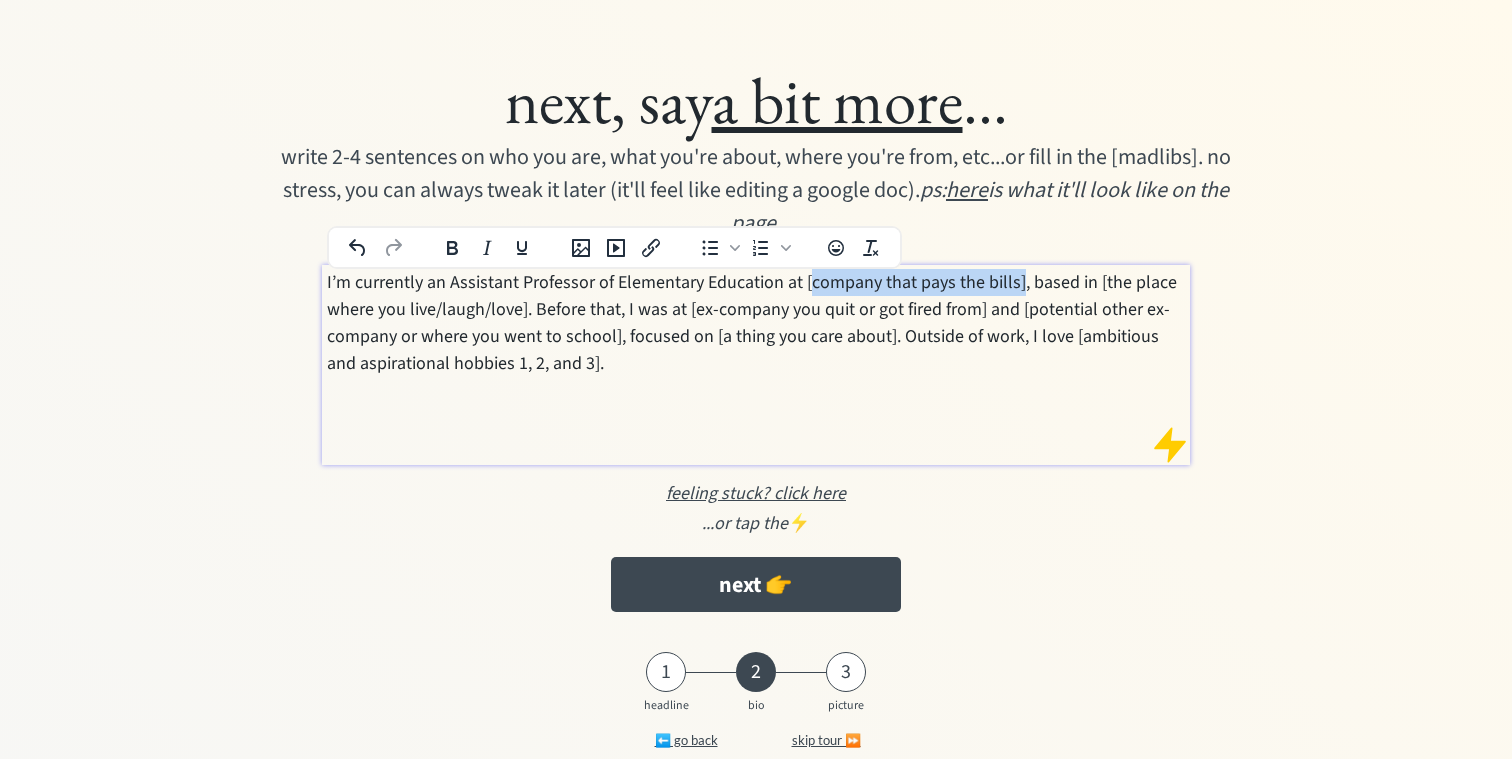 drag, startPoint x: 804, startPoint y: 283, endPoint x: 1014, endPoint y: 278, distance: 210.05951 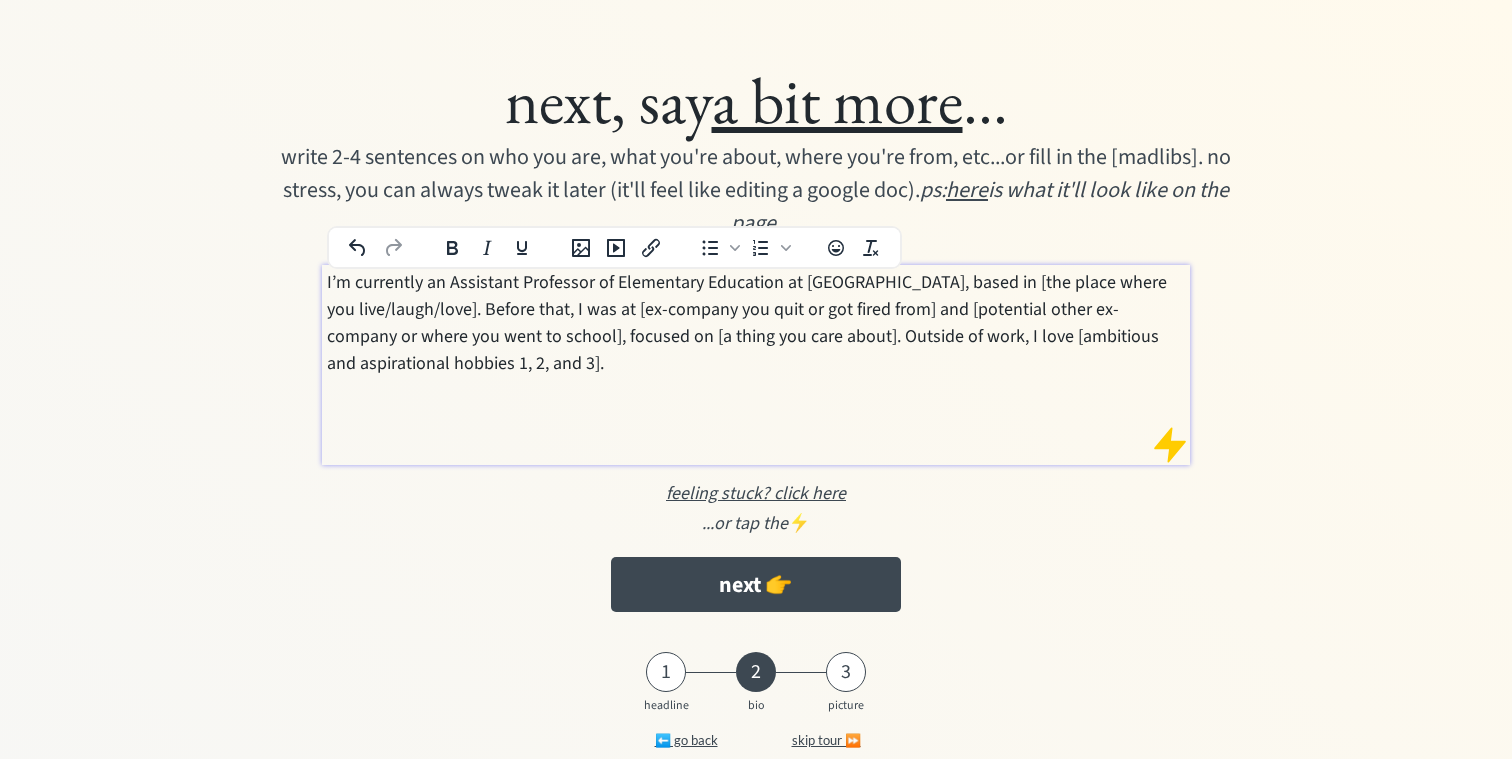 click on "I’m currently an Assistant Professor of Elementary Education at Columbus State University, based in [the place where you live/laugh/love]. Before that, I was at [ex-company you quit or got fired from] and [potential other ex-company or where you went to school], focused on [a thing you care about]. Outside of work, I love [ambitious and aspirational hobbies 1, 2, and 3]." at bounding box center [756, 323] 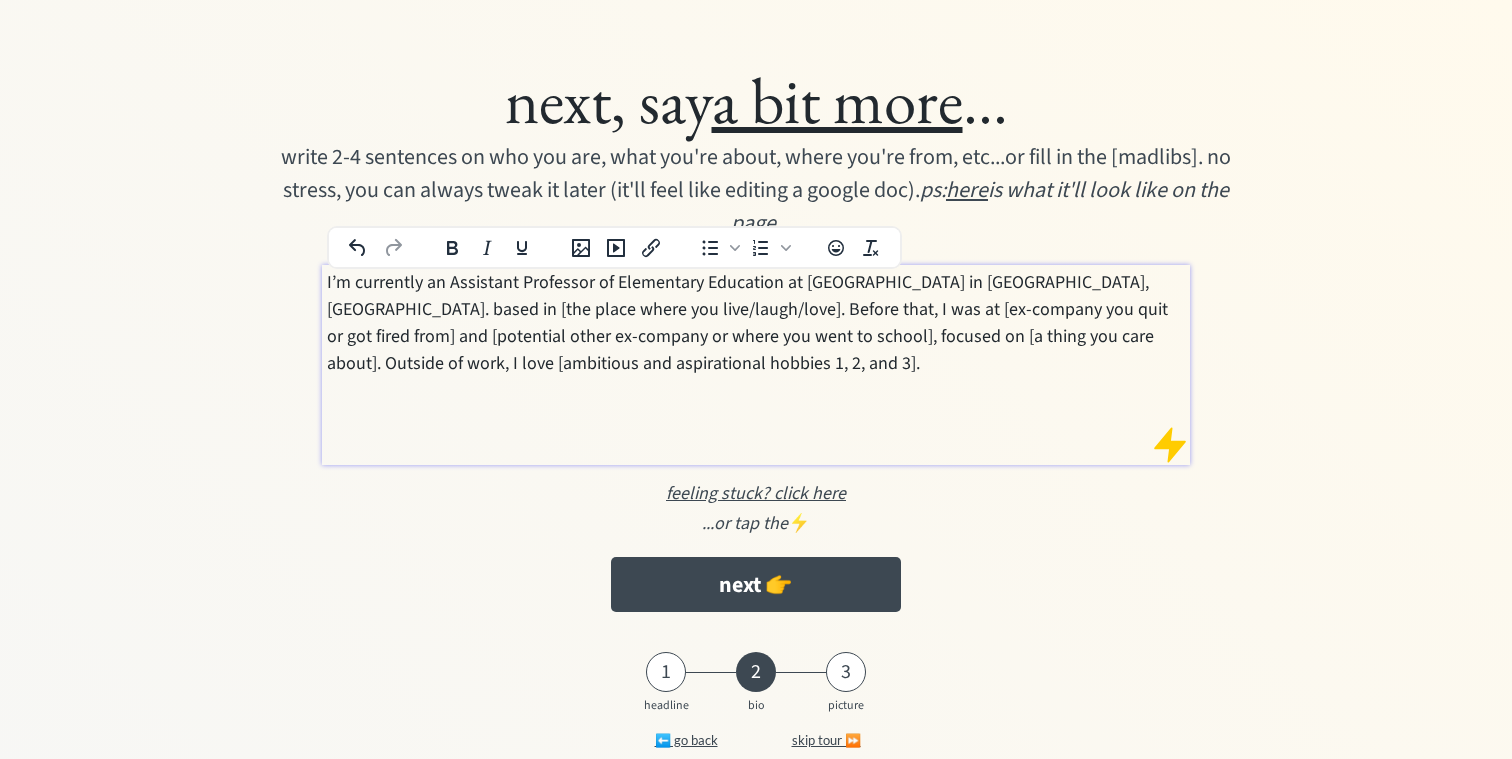 click on "I’m currently an Assistant Professor of Elementary Education at Columbus State University in Columbus, Gerogia. based in [the place where you live/laugh/love]. Before that, I was at [ex-company you quit or got fired from] and [potential other ex-company or where you went to school], focused on [a thing you care about]. Outside of work, I love [ambitious and aspirational hobbies 1, 2, and 3]." at bounding box center [756, 323] 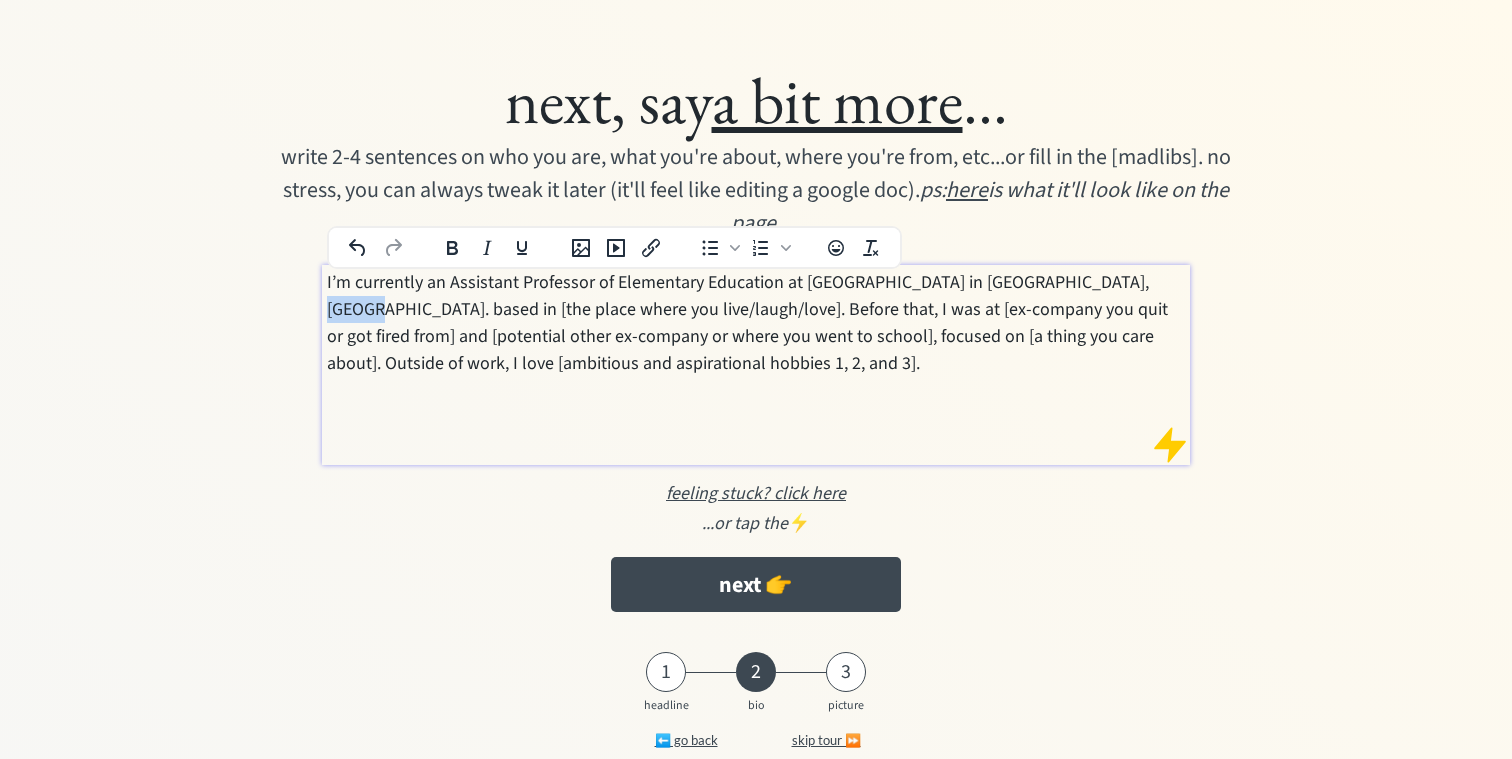 click on "I’m currently an Assistant Professor of Elementary Education at Columbus State University in Columbus, Gerogia. based in [the place where you live/laugh/love]. Before that, I was at [ex-company you quit or got fired from] and [potential other ex-company or where you went to school], focused on [a thing you care about]. Outside of work, I love [ambitious and aspirational hobbies 1, 2, and 3]." at bounding box center [756, 323] 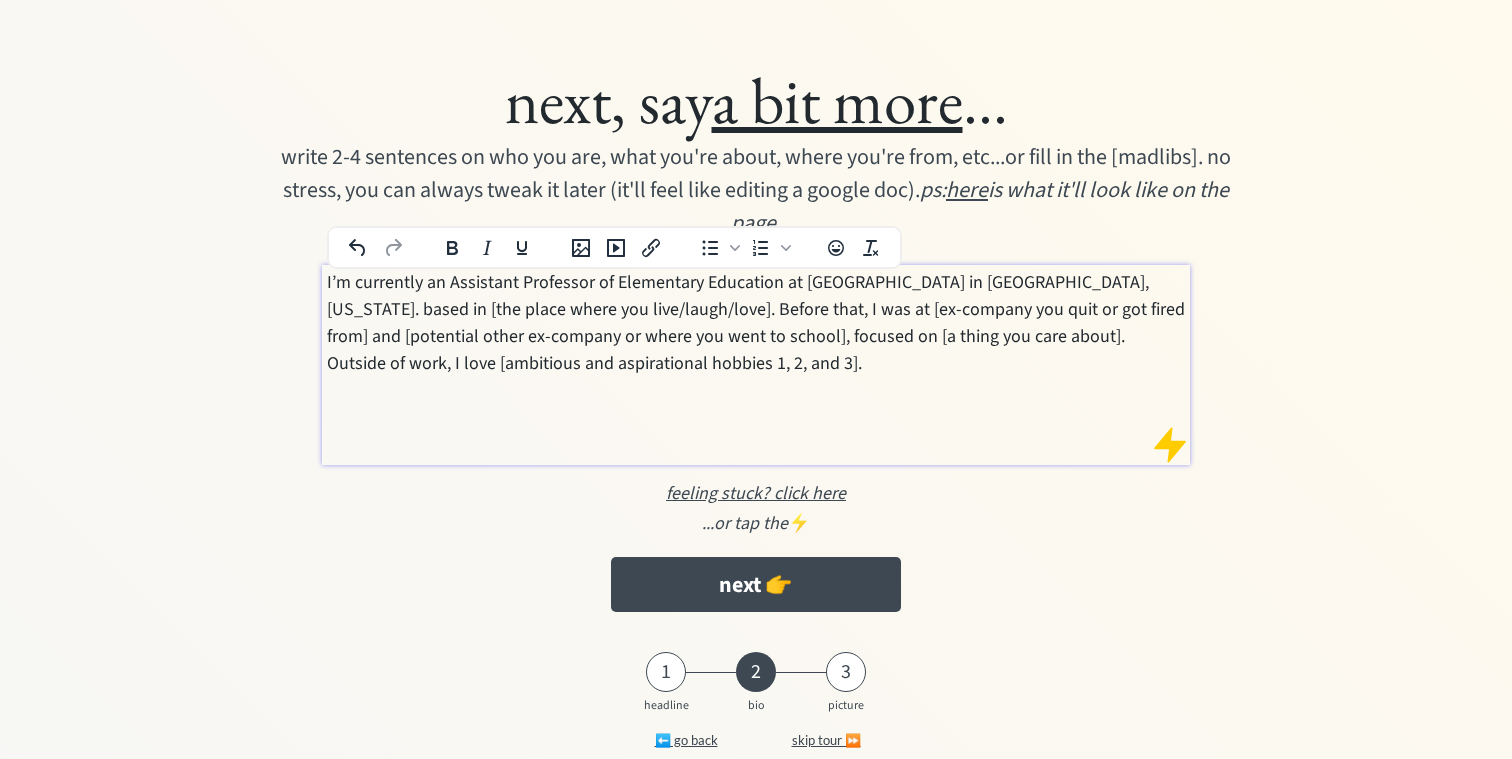 click on "I’m currently an Assistant Professor of Elementary Education at Columbus State University in Columbus, Georgia. based in [the place where you live/laugh/love]. Before that, I was at [ex-company you quit or got fired from] and [potential other ex-company or where you went to school], focused on [a thing you care about]. Outside of work, I love [ambitious and aspirational hobbies 1, 2, and 3]." at bounding box center (756, 323) 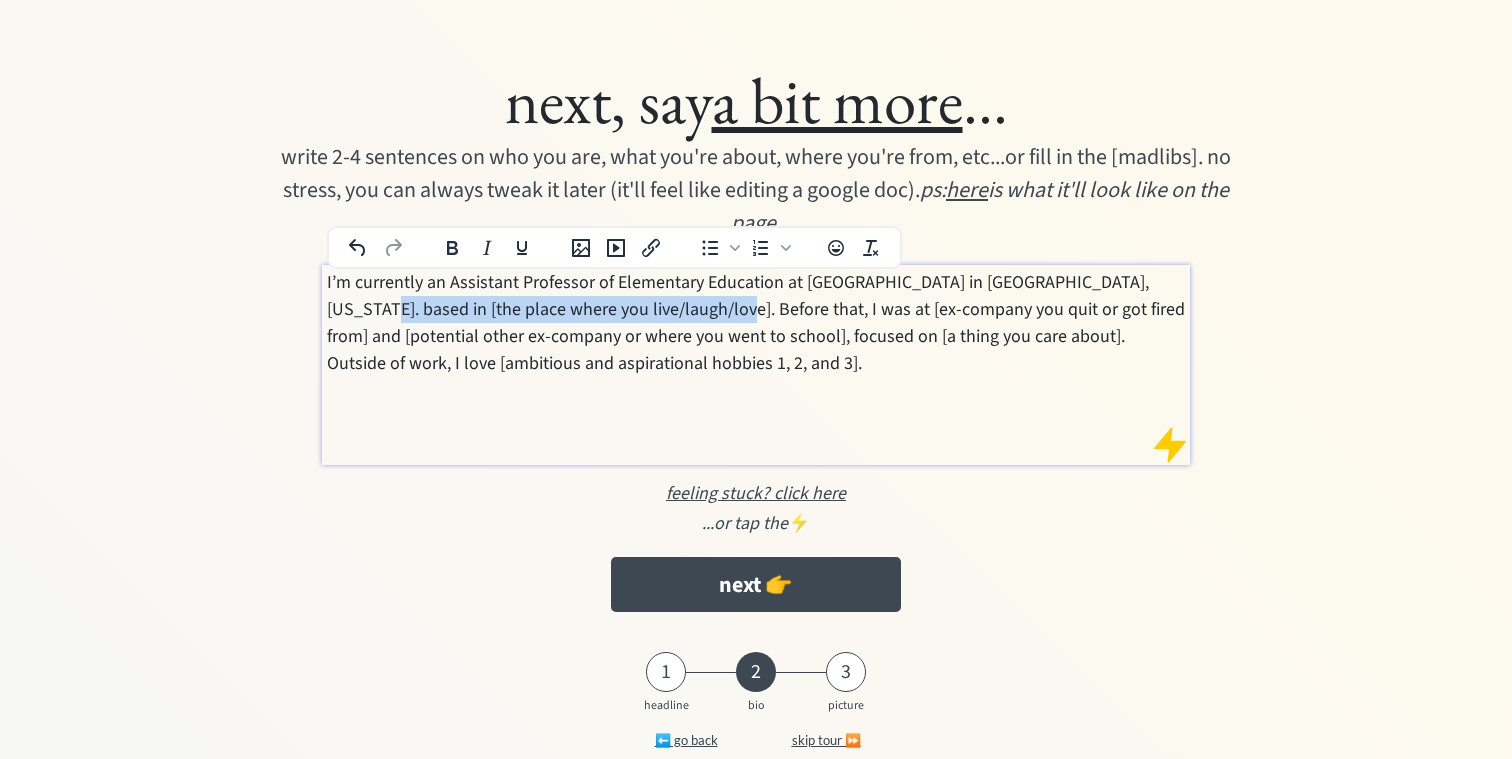 drag, startPoint x: 327, startPoint y: 307, endPoint x: 681, endPoint y: 319, distance: 354.20334 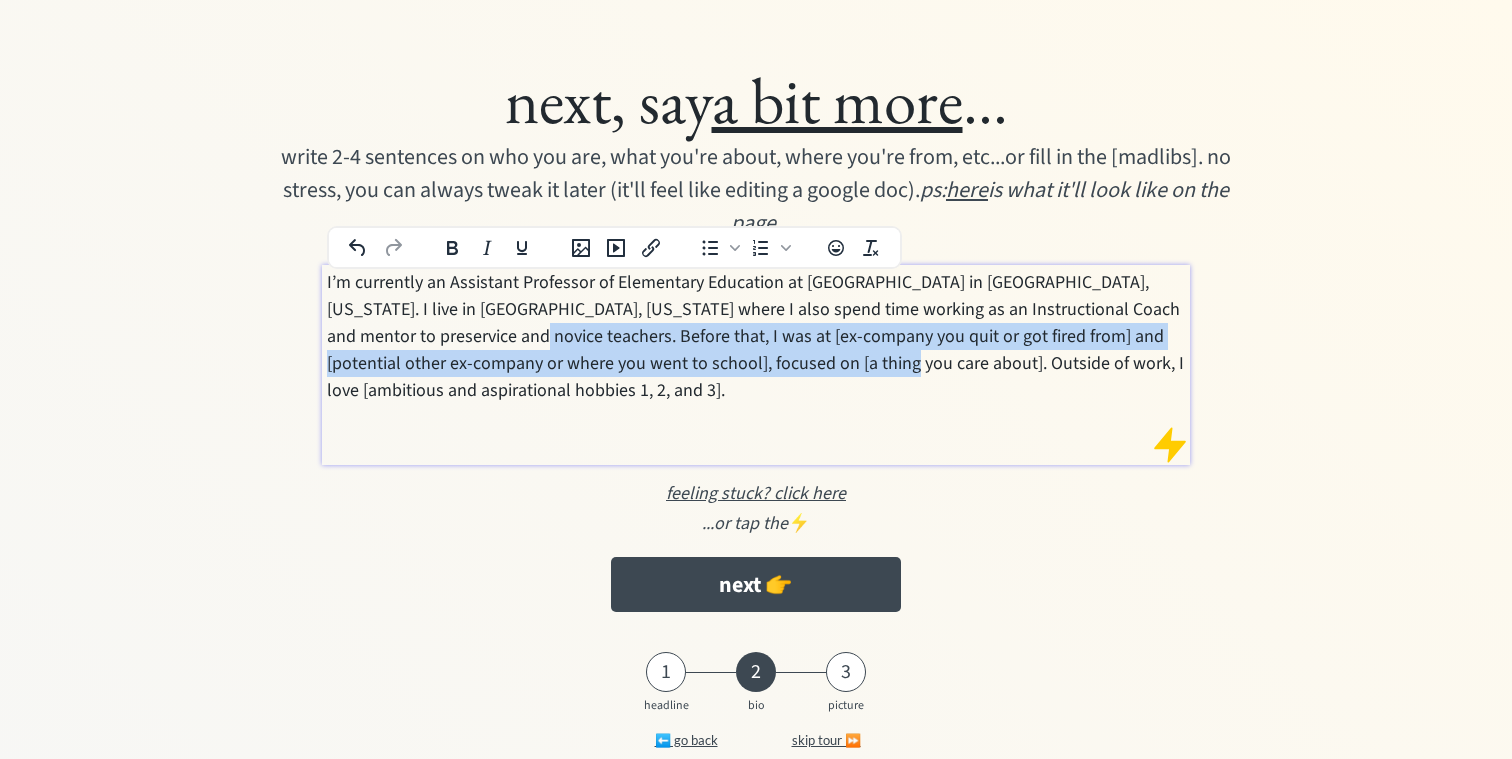 drag, startPoint x: 454, startPoint y: 340, endPoint x: 805, endPoint y: 360, distance: 351.56934 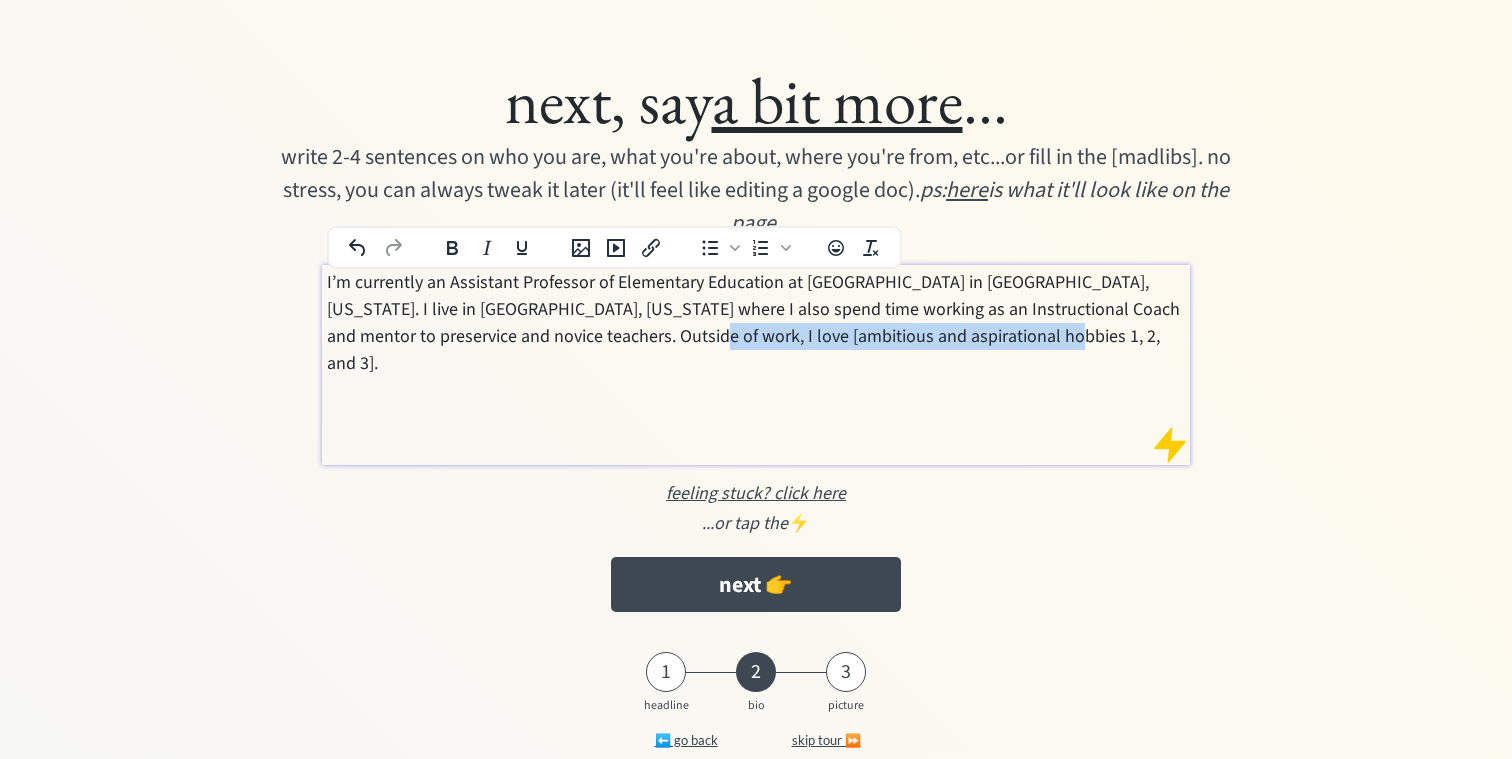 drag, startPoint x: 623, startPoint y: 337, endPoint x: 977, endPoint y: 331, distance: 354.05084 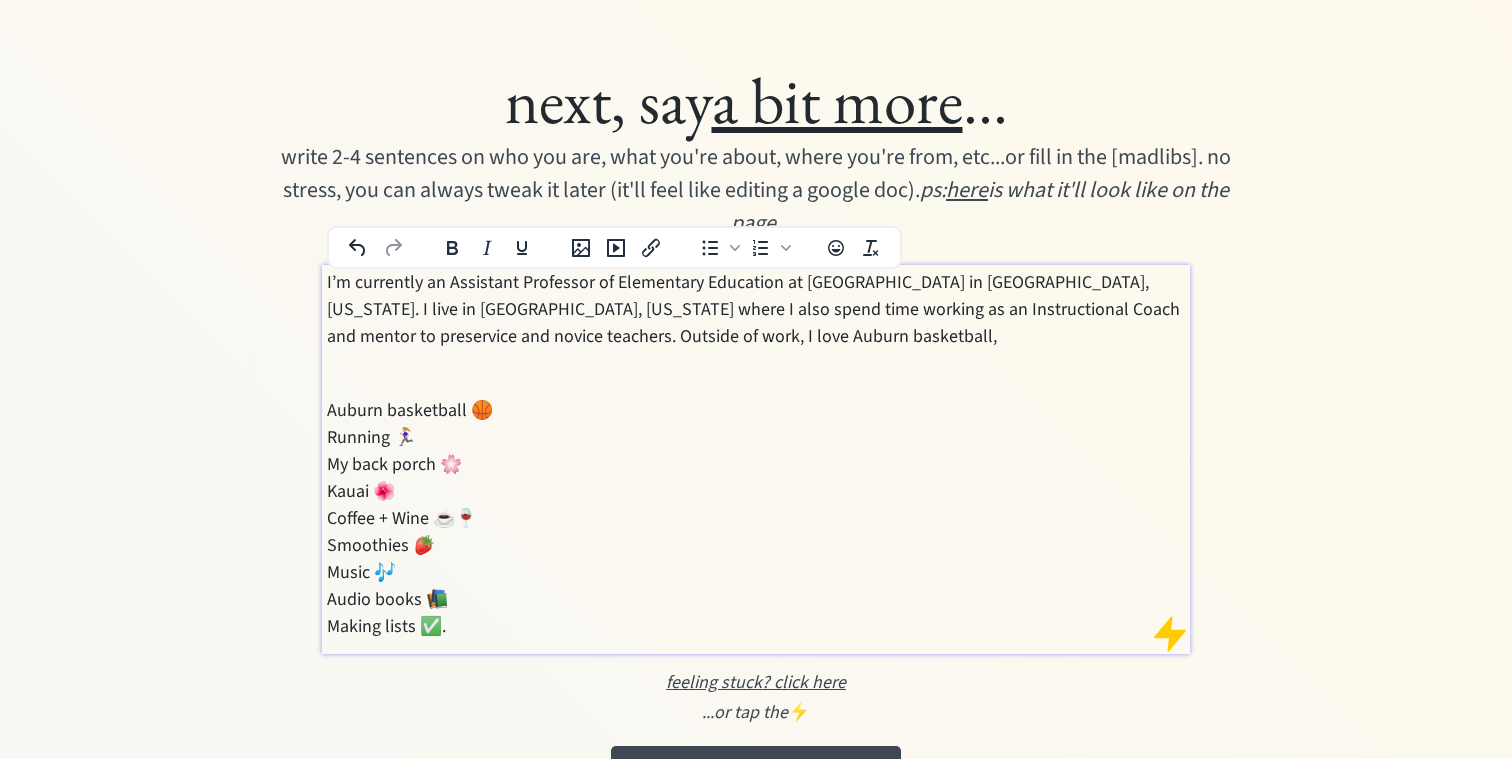 click on "I’m currently an Assistant Professor of Elementary Education at Columbus State University in Columbus, Georgia. I live in Auburn, Alabama where I also spend time working as an Instructional Coach and mentor to preservice and novice teachers. Outside of work, I love Auburn basketball," at bounding box center [756, 309] 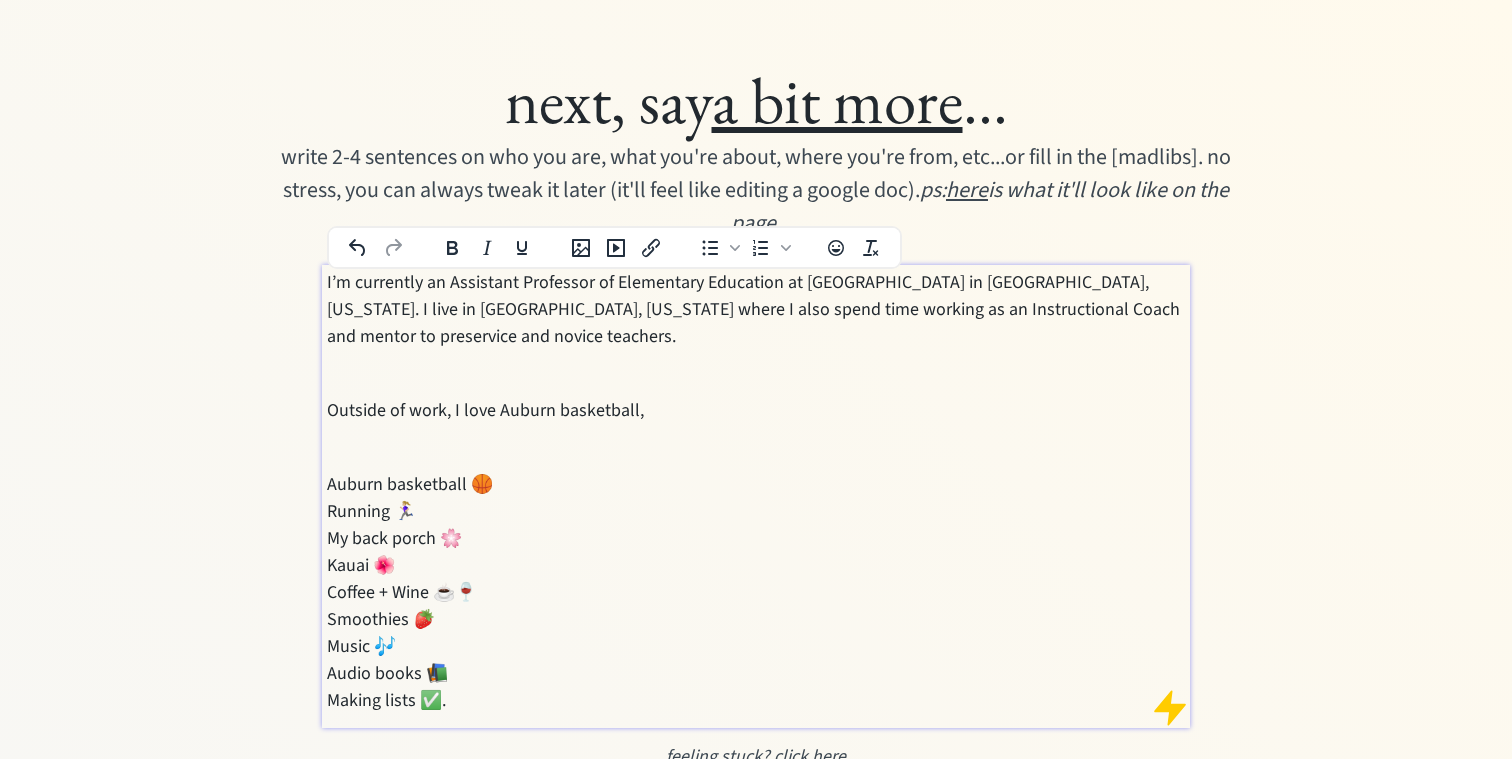 drag, startPoint x: 500, startPoint y: 407, endPoint x: 672, endPoint y: 406, distance: 172.00291 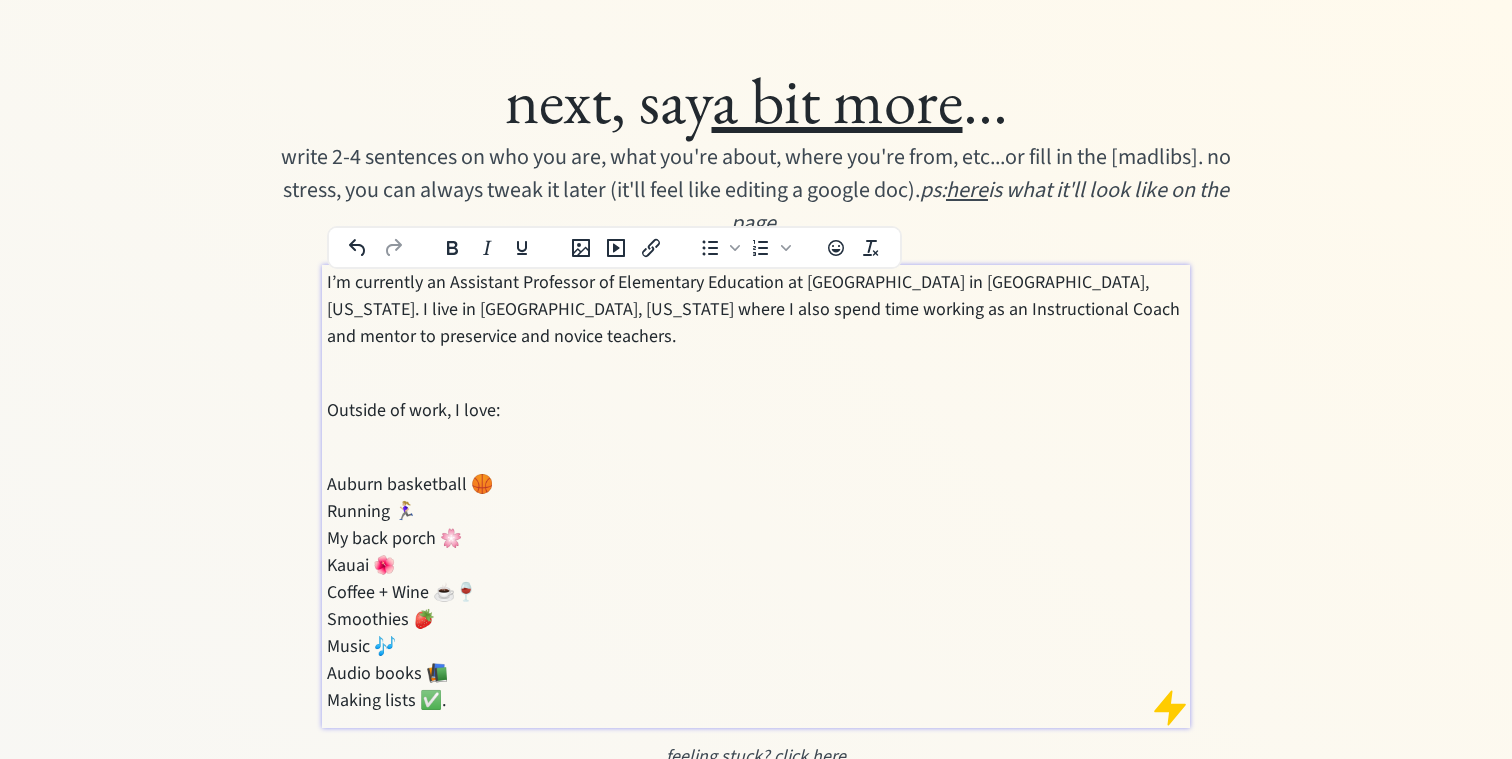click at bounding box center [756, 447] 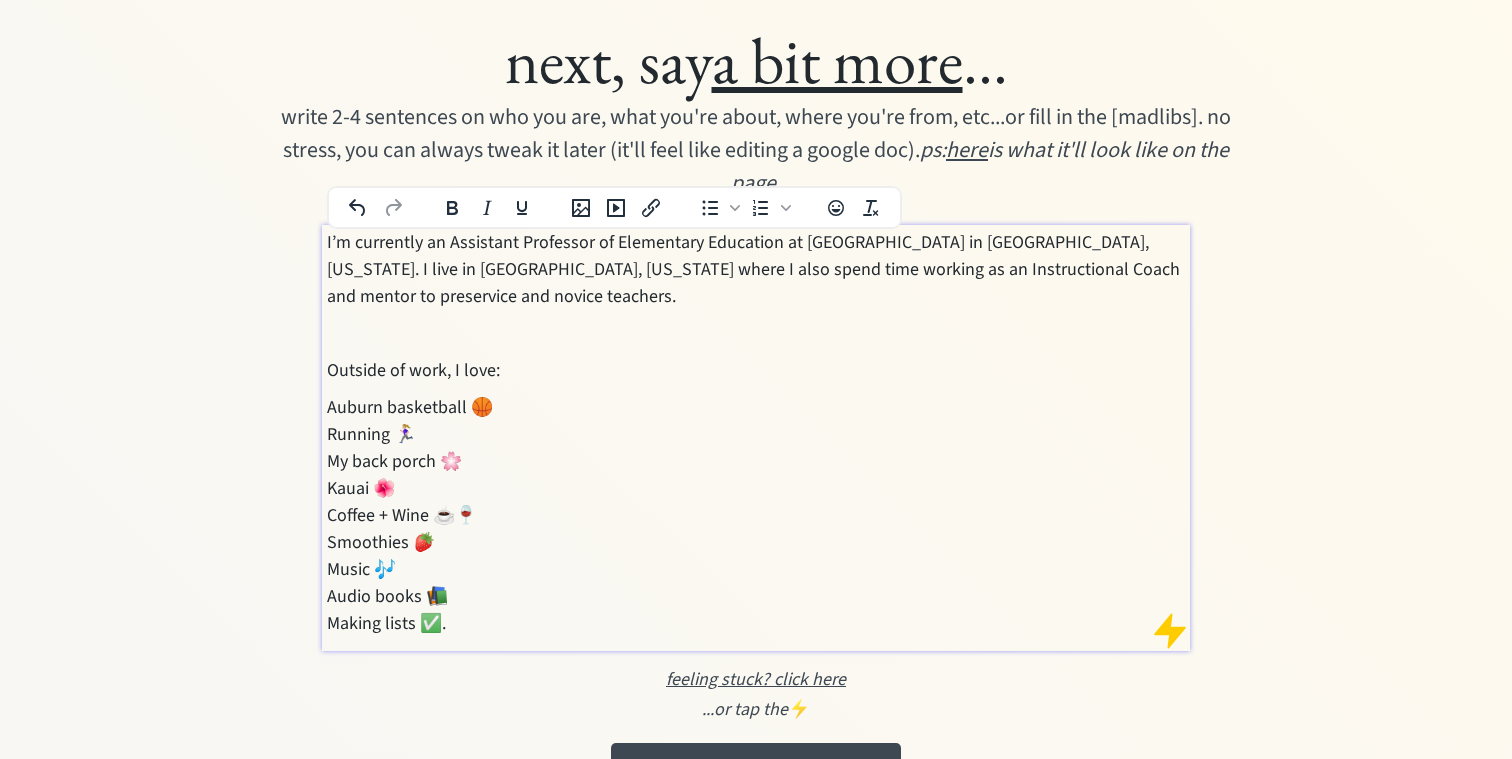 scroll, scrollTop: 27, scrollLeft: 0, axis: vertical 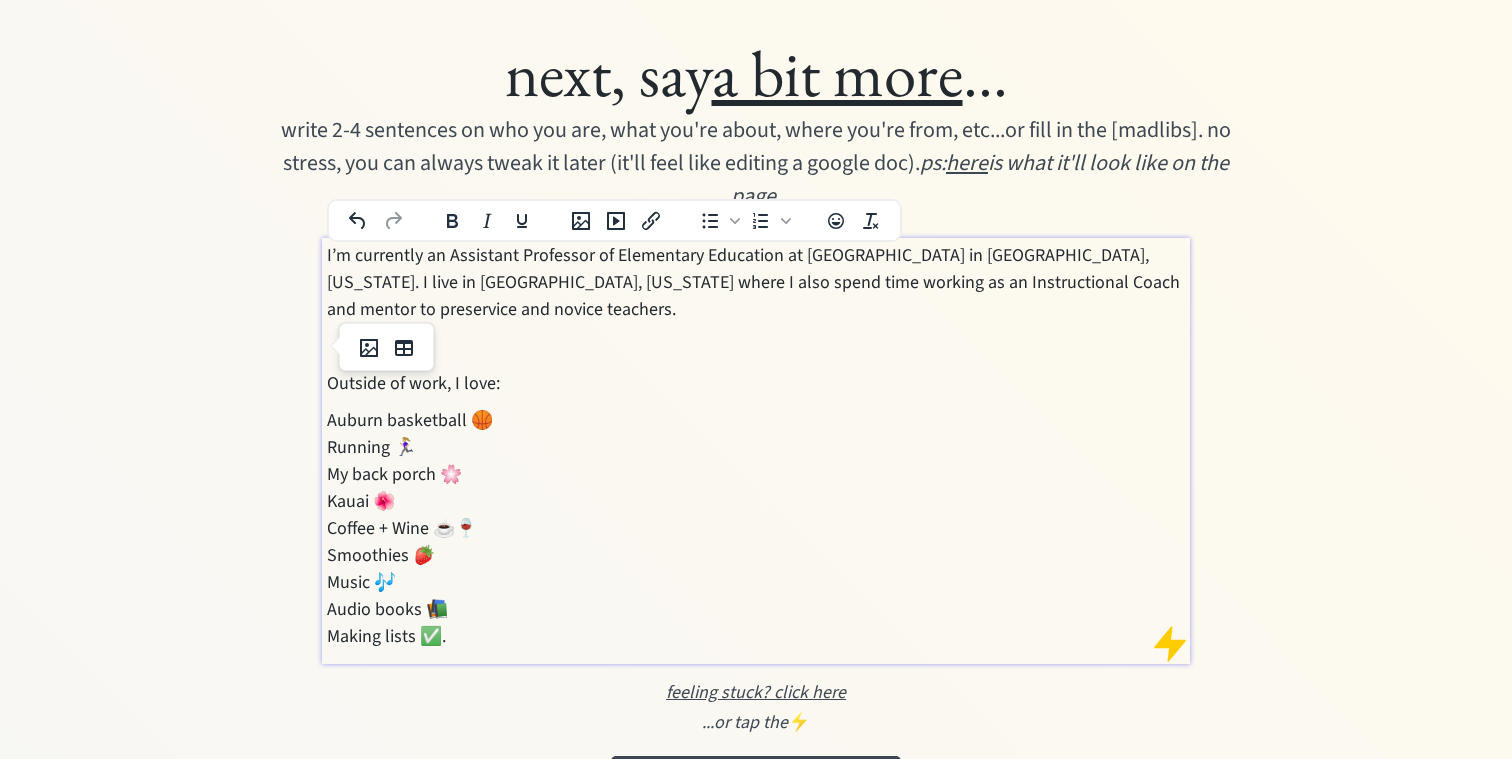 click on "next, say  a bit more ... write 2-4 sentences on who you are, what you're about, where you're from, etc...or fill in the [madlibs]. no stress, you can always tweak it later (it'll feel like editing a google doc).  ps:  here  is what it'll look like on the page. I’m currently an Assistant Professor of Elementary Education at Columbus State University in Columbus, Georgia. I live in Auburn, Alabama where I also spend time working as an Instructional Coach and mentor to preservice and novice teachers.  Outside of work, I love: Auburn basketball 🏀 Running 🏃🏼‍♀️ My back porch 🌸 Kauai 🌺 Coffee + Wine ☕️🍷 Smoothies 🍓 Music 🎶  Audio books 📚  Making lists ✅. feeling stuck? click here ...or tap the  ⚡️ next 👉 1 2 3 headline bio picture ⬅️ go back skip tour ⏩ To open the popup, press Shift+Enter To open the popup, press Shift+Enter" at bounding box center [756, 352] 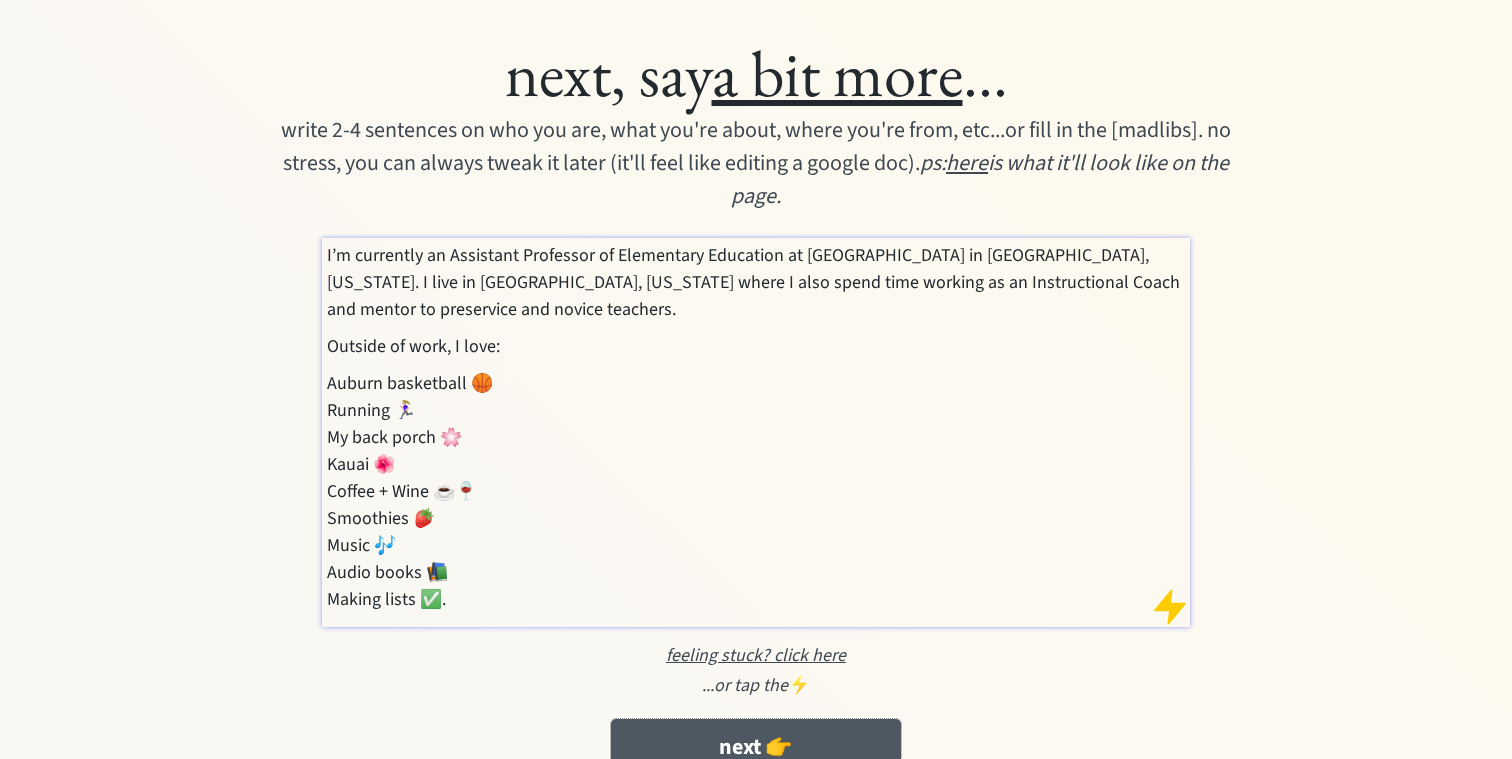 click on "next 👉" at bounding box center (755, 746) 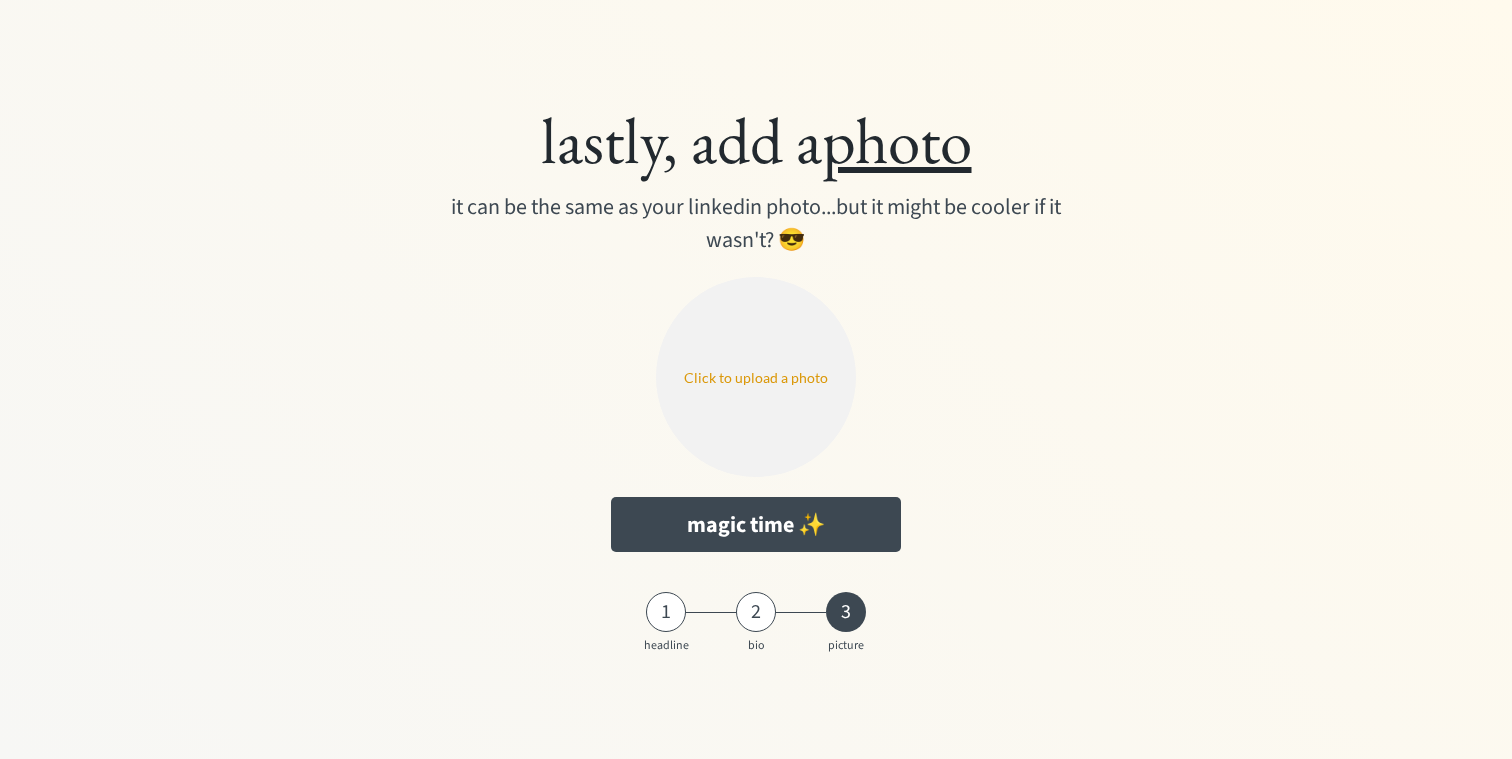 scroll, scrollTop: 0, scrollLeft: 0, axis: both 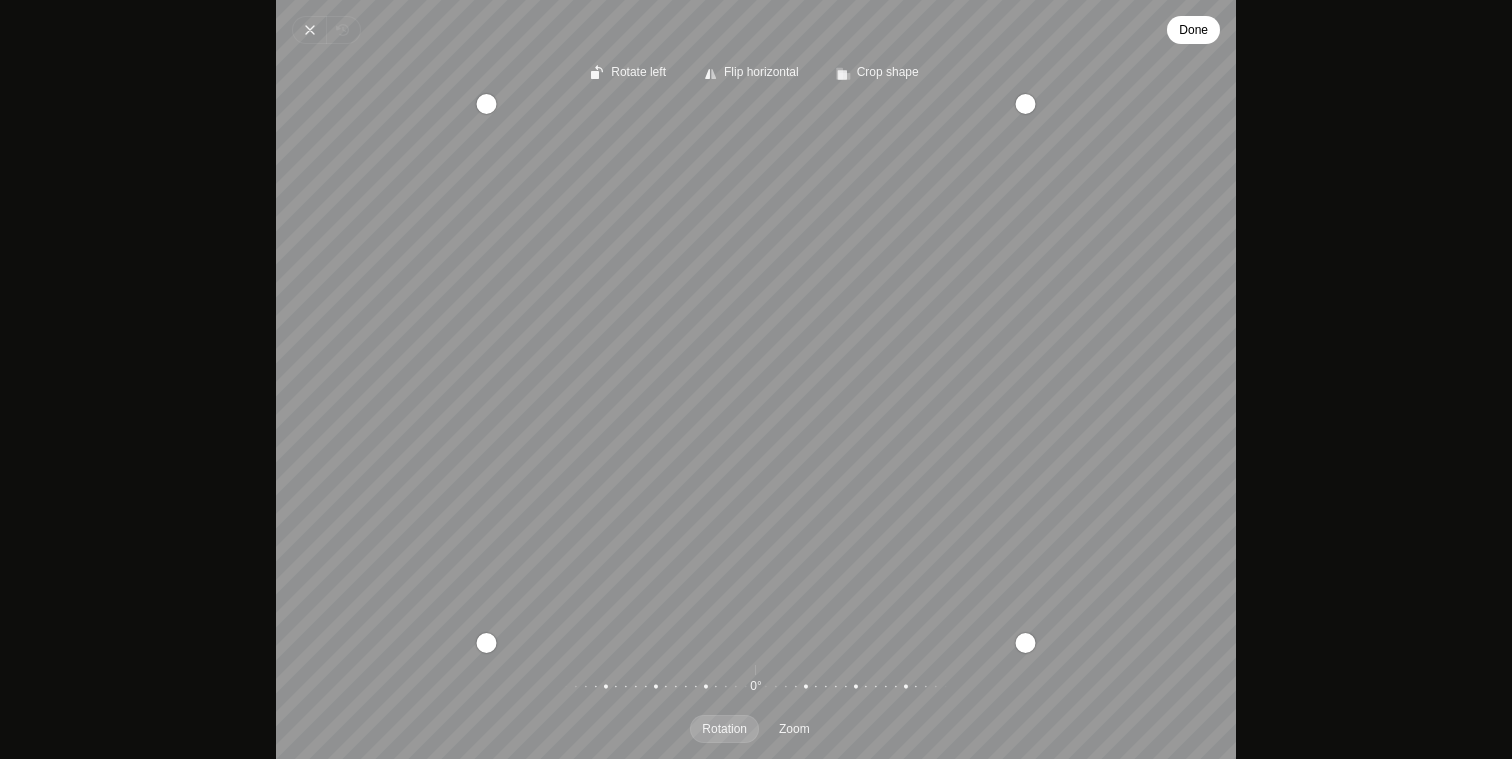 drag, startPoint x: 810, startPoint y: 339, endPoint x: 832, endPoint y: 480, distance: 142.706 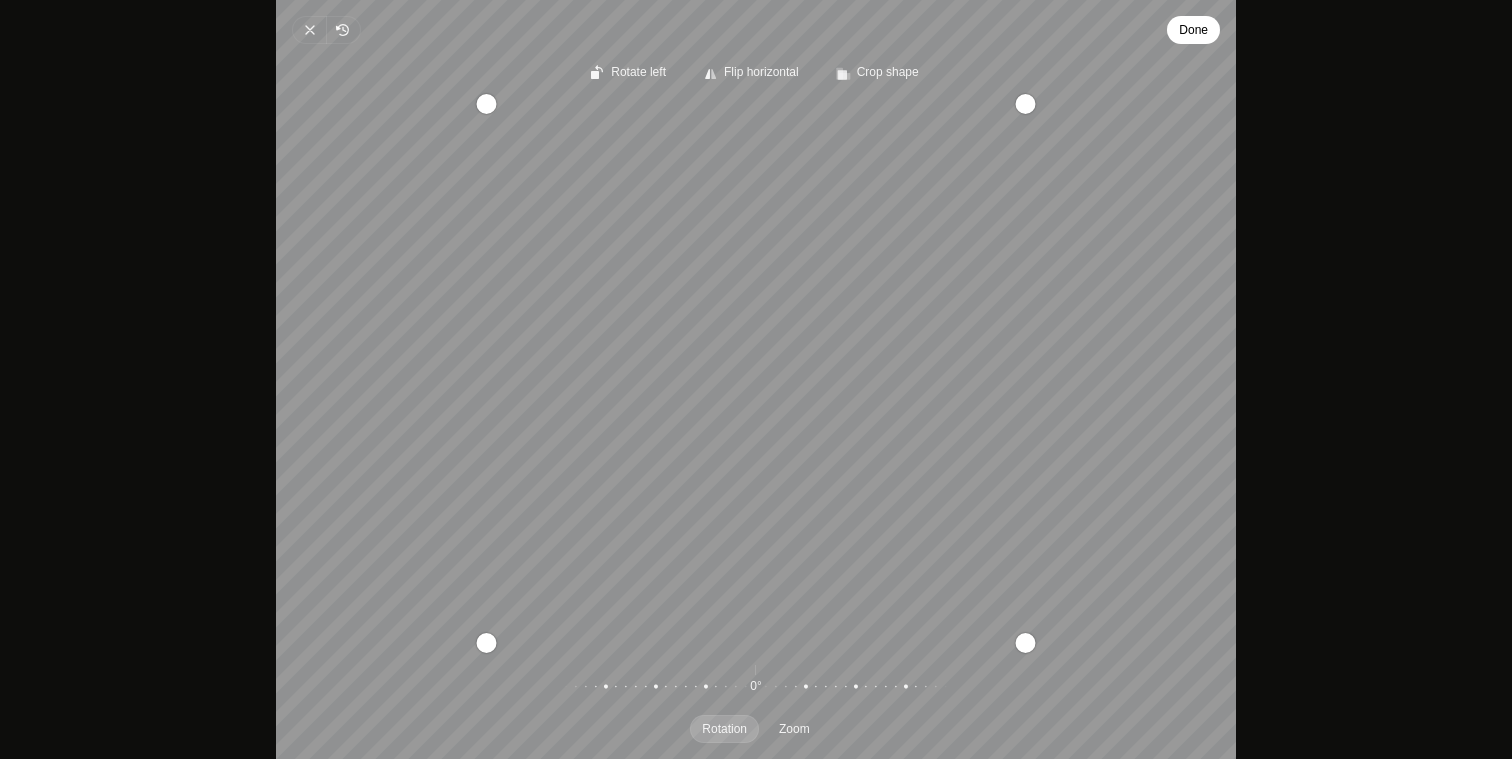 click on "Done" at bounding box center [1193, 30] 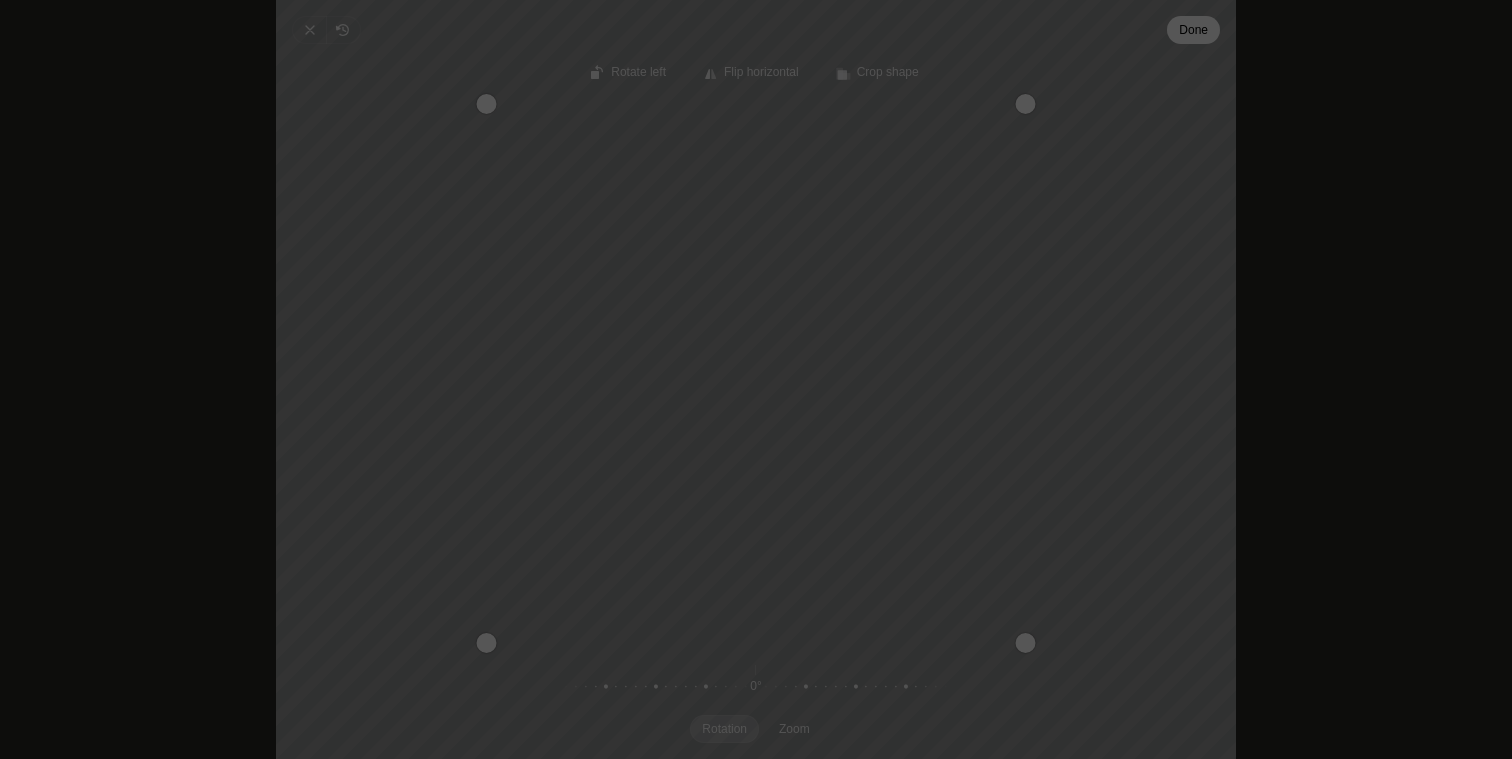 type on "C:\fakepath\IMG_8220.png" 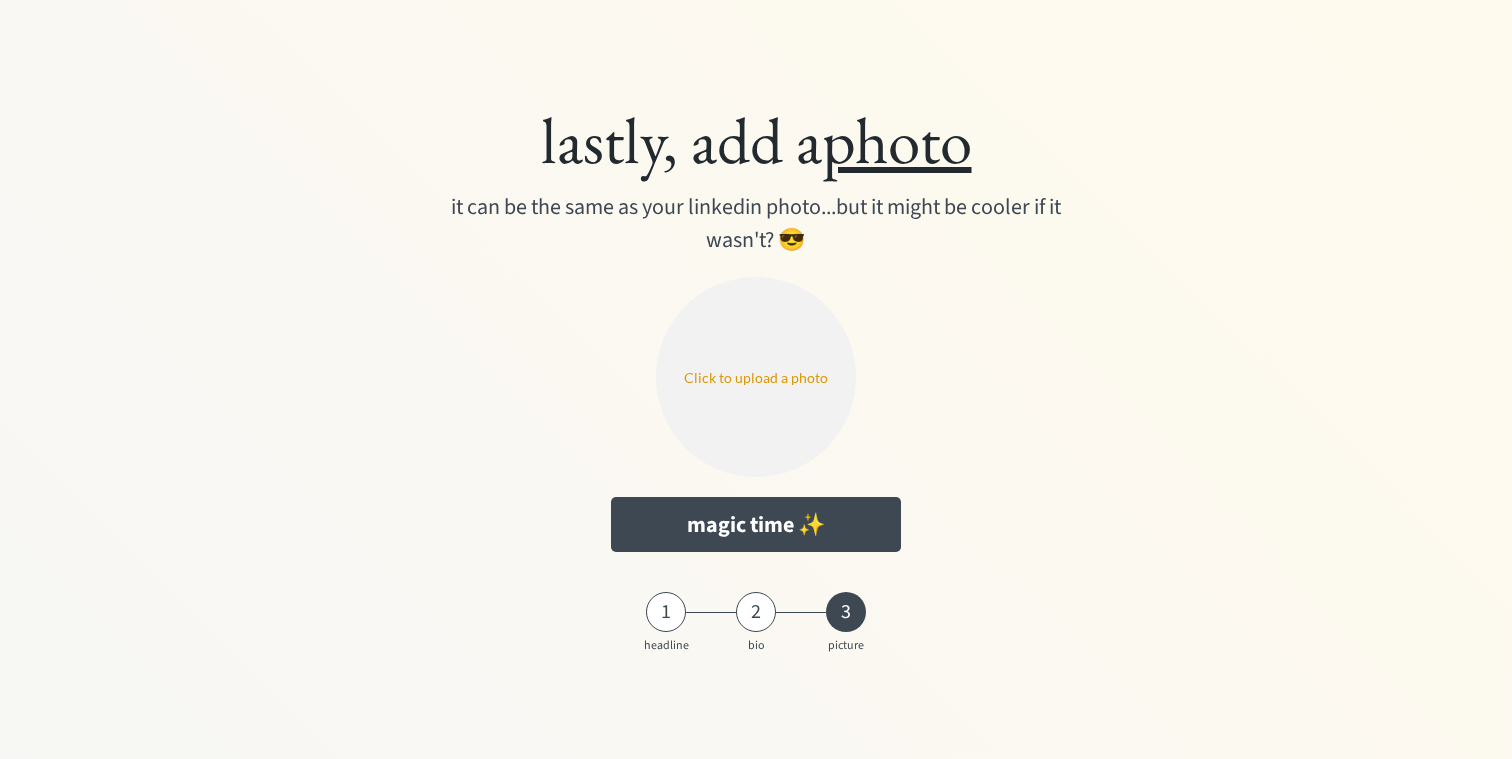 type 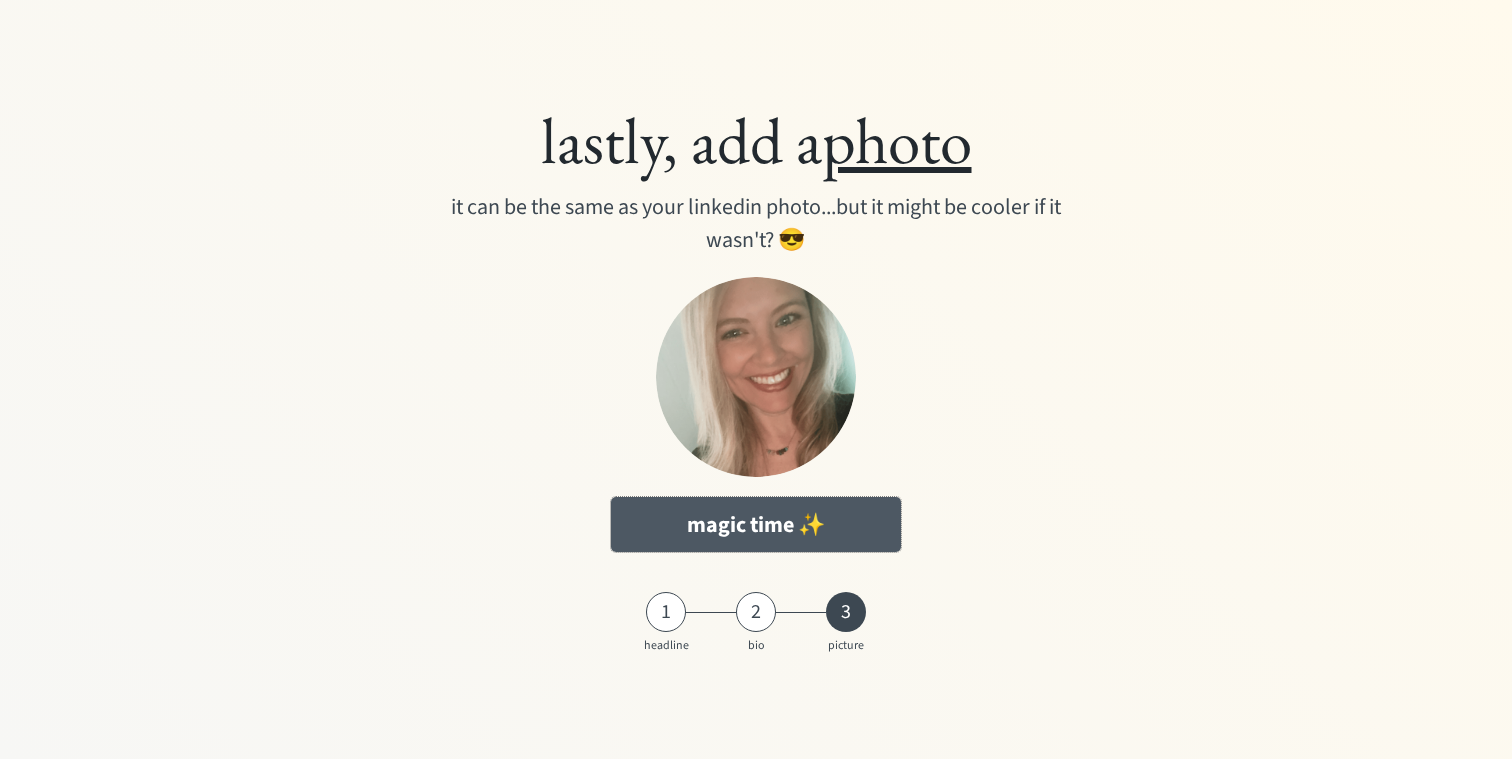 click on "magic time ✨" at bounding box center (755, 524) 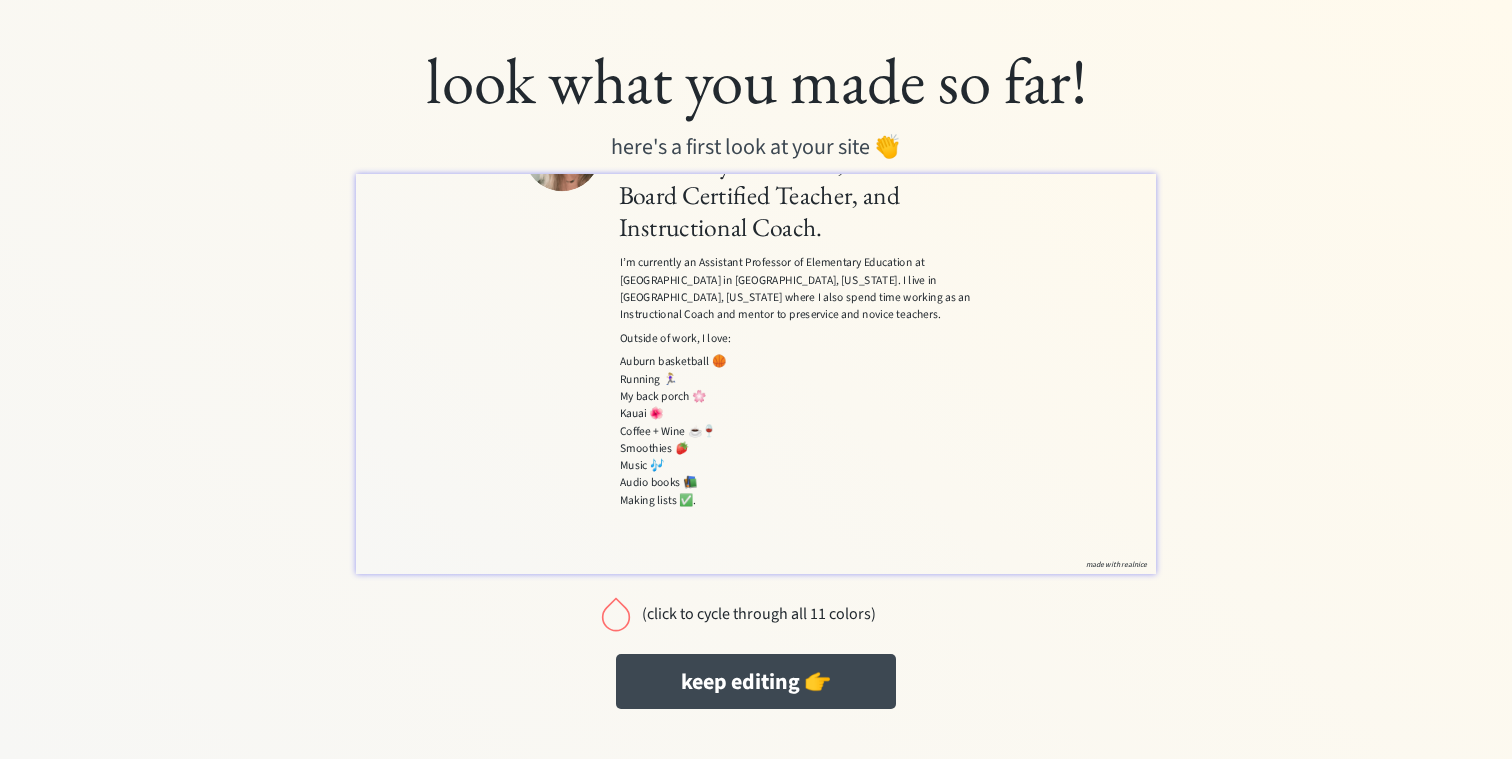 scroll, scrollTop: 209, scrollLeft: 0, axis: vertical 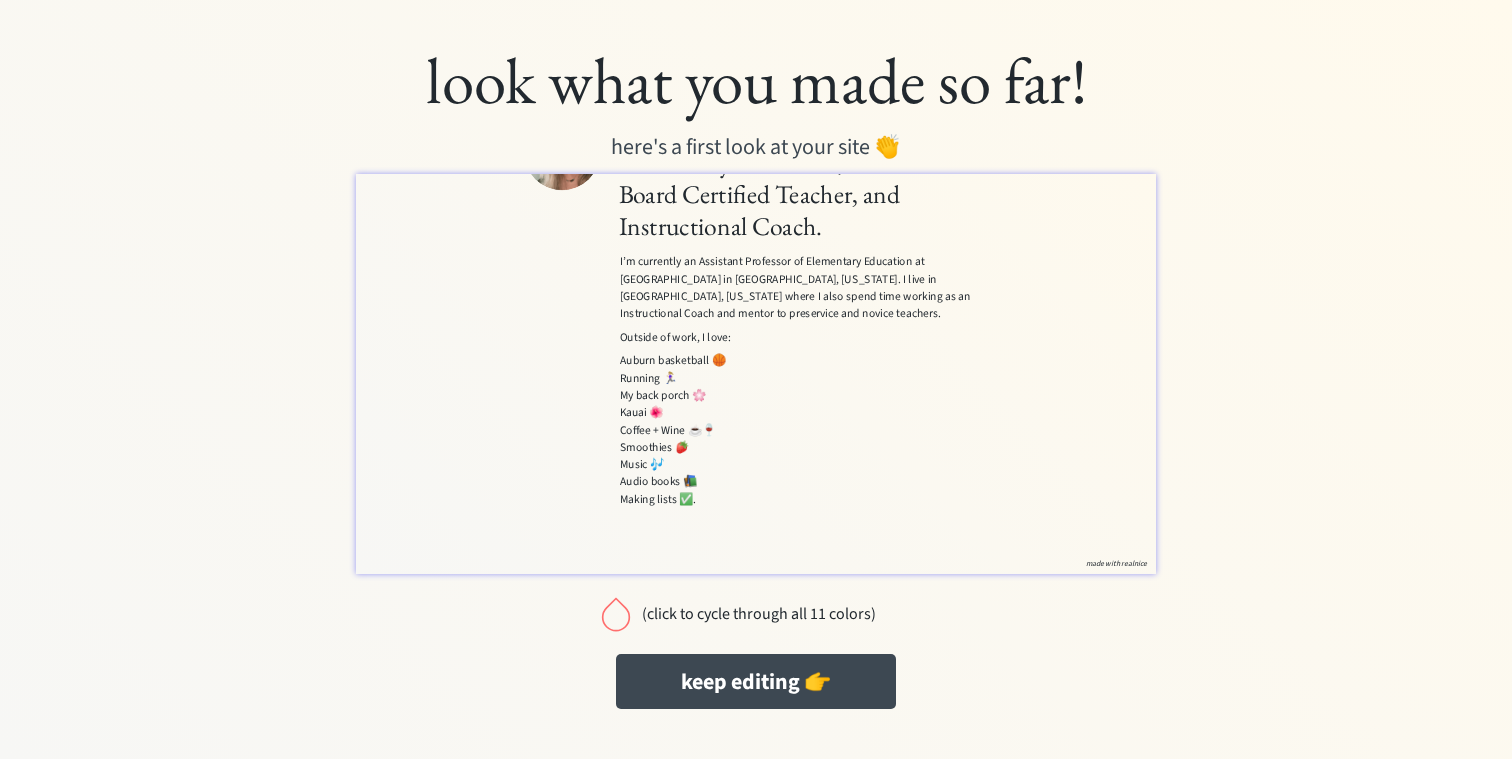 click at bounding box center [616, 614] 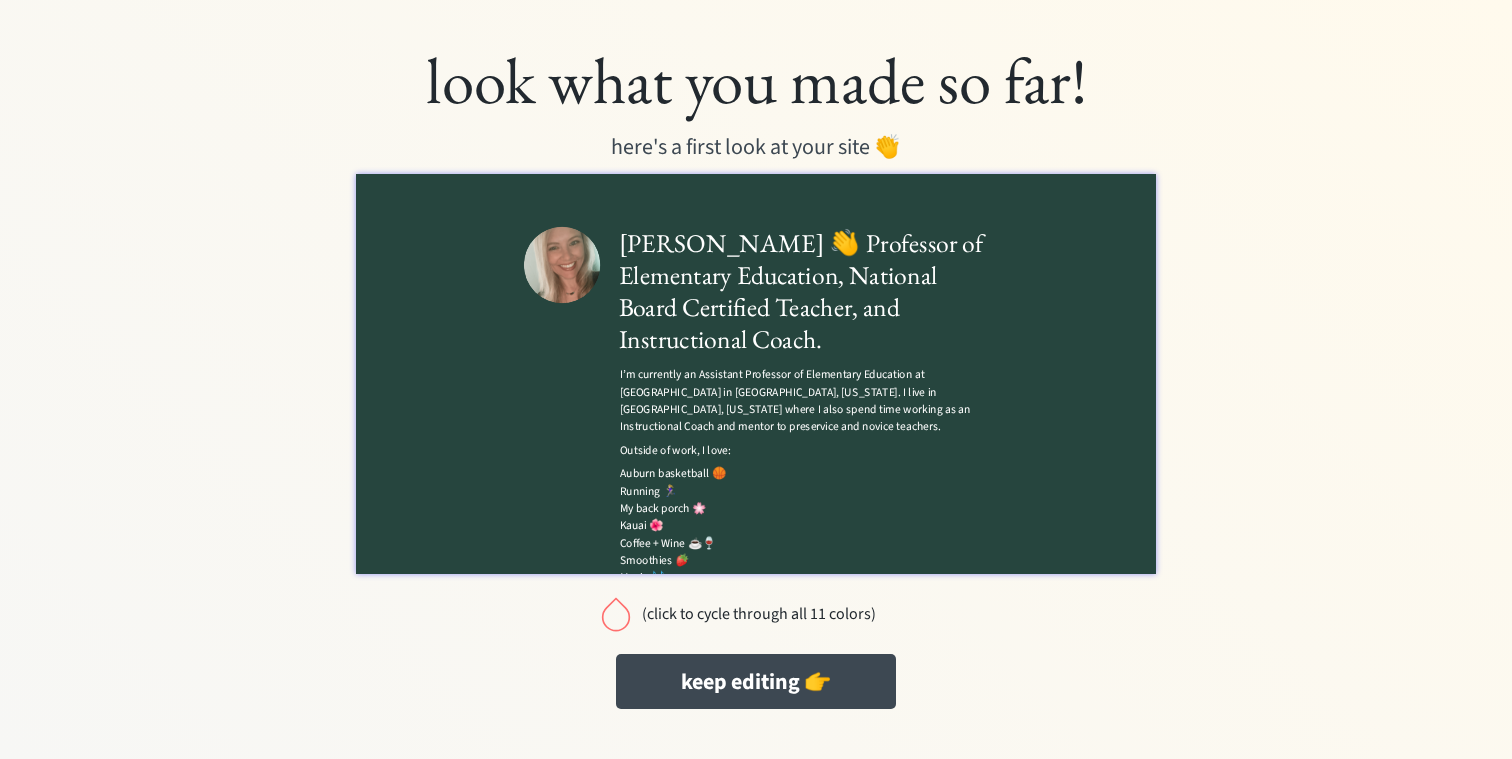 scroll, scrollTop: 27, scrollLeft: 0, axis: vertical 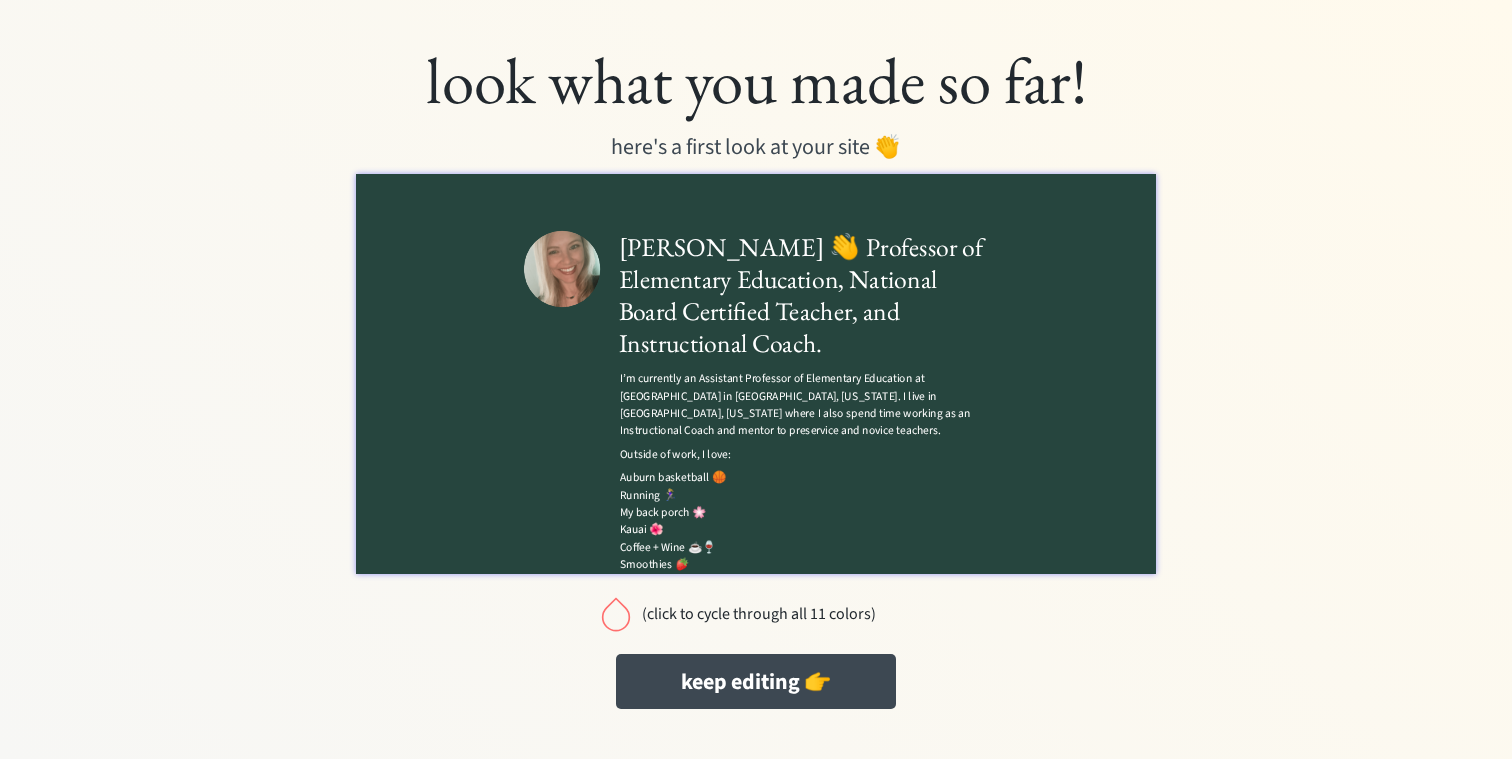 click at bounding box center (616, 614) 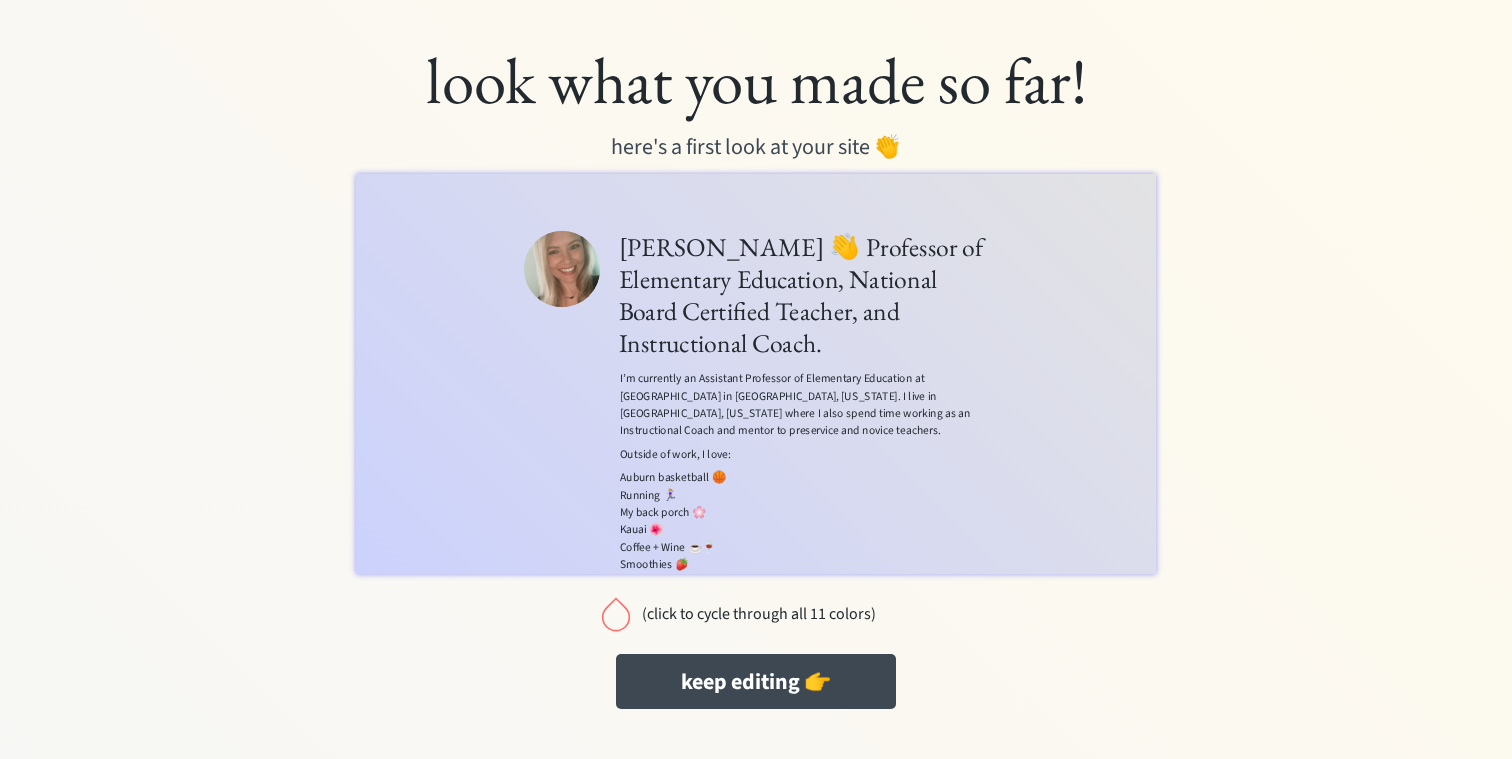 click at bounding box center [616, 614] 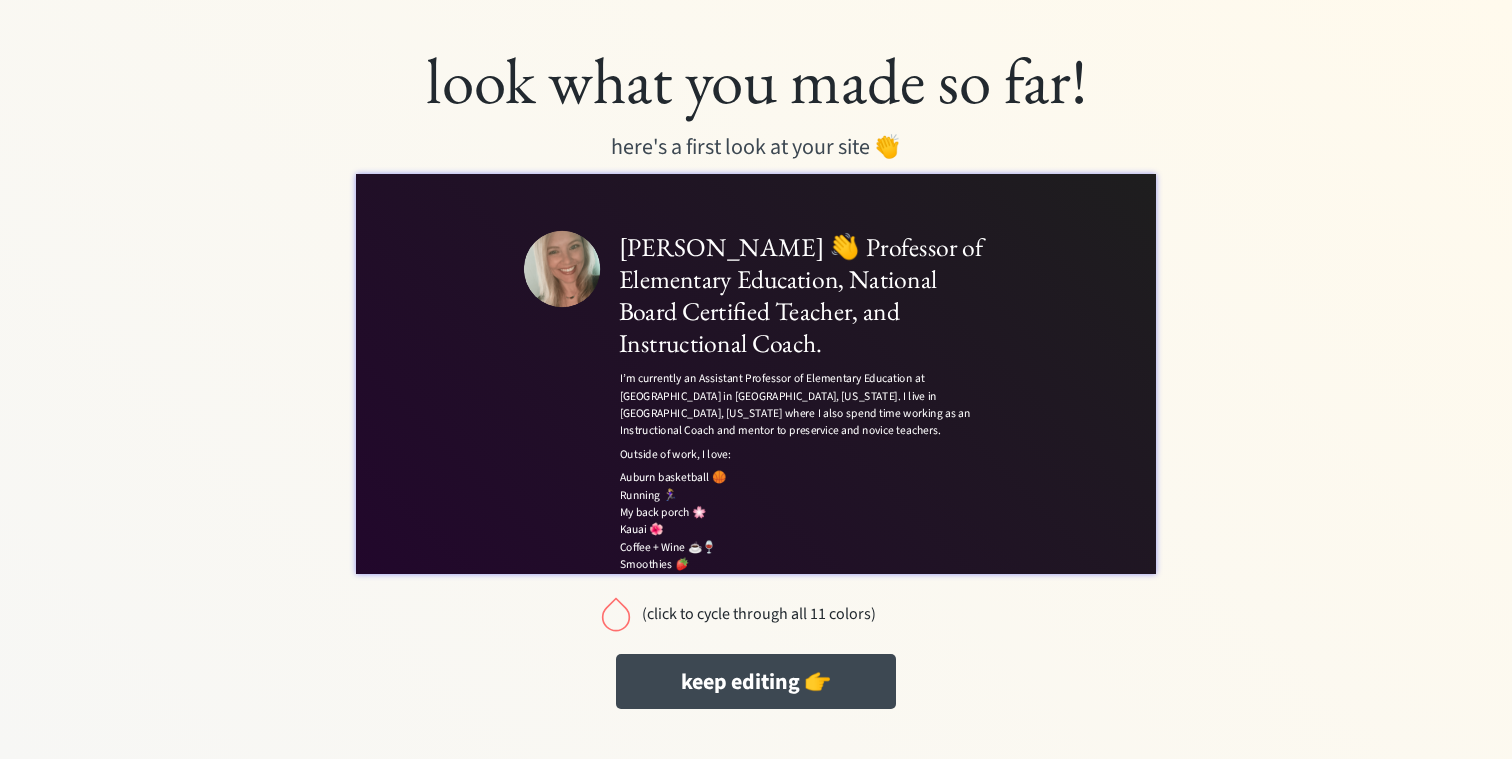click at bounding box center (616, 614) 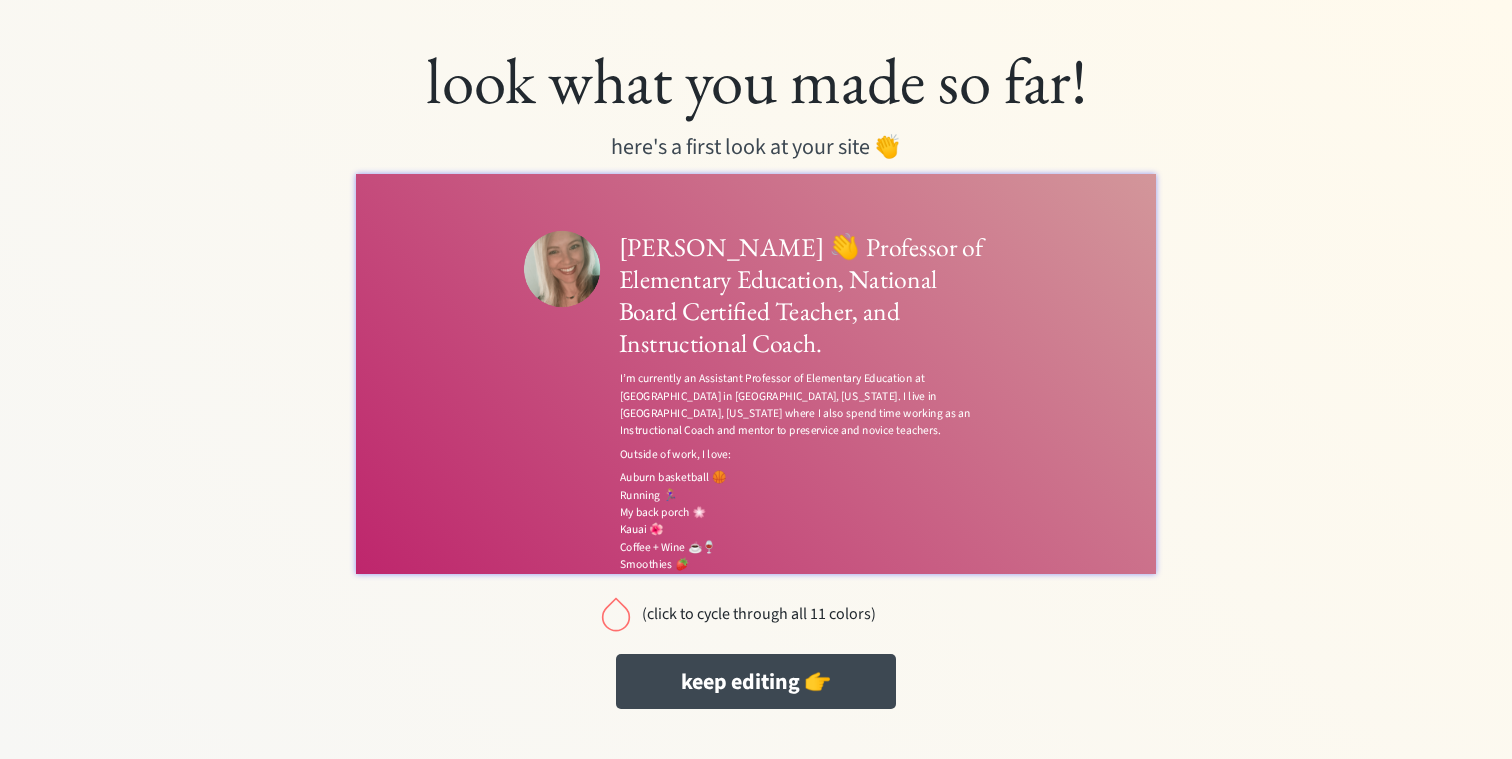 click at bounding box center (616, 614) 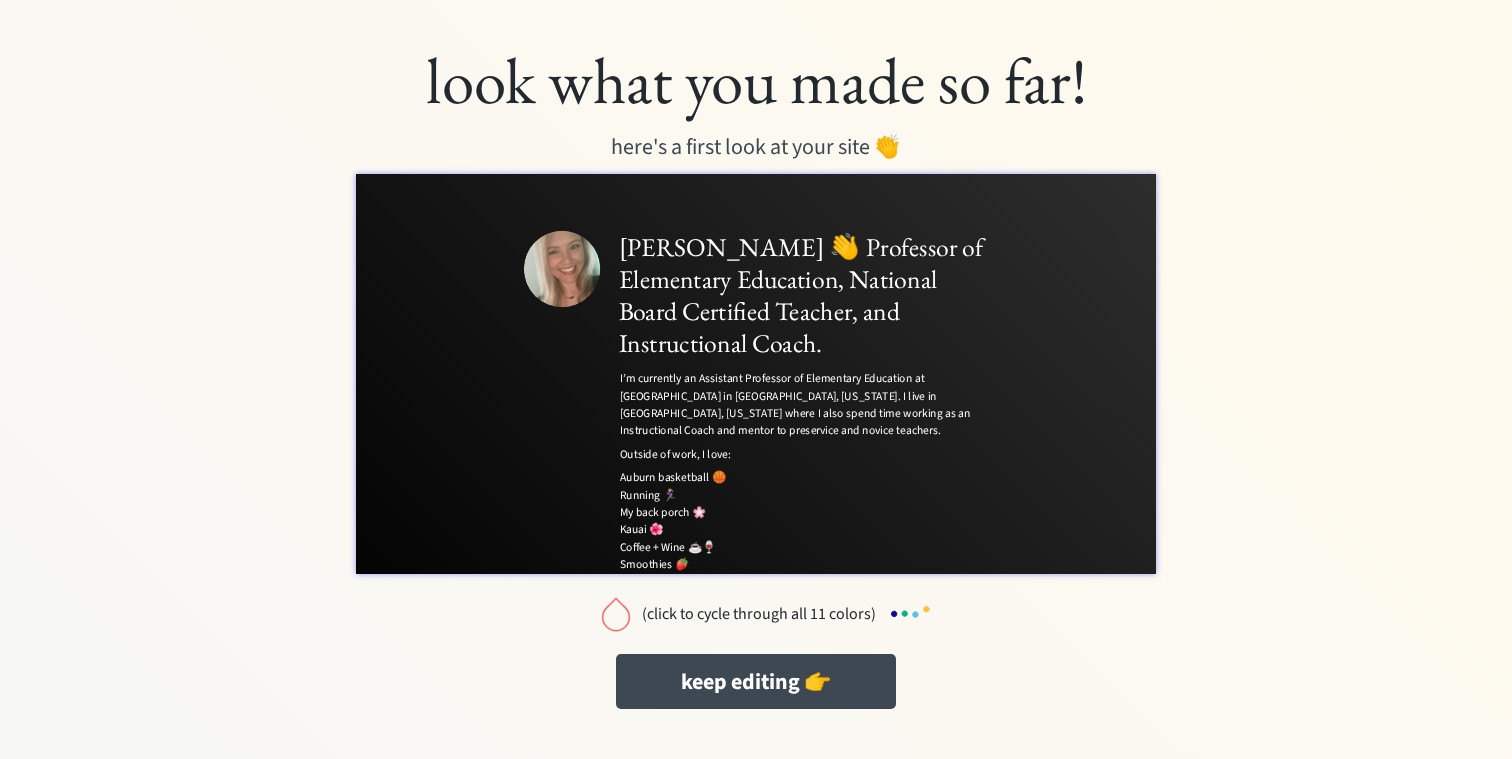 click at bounding box center (616, 614) 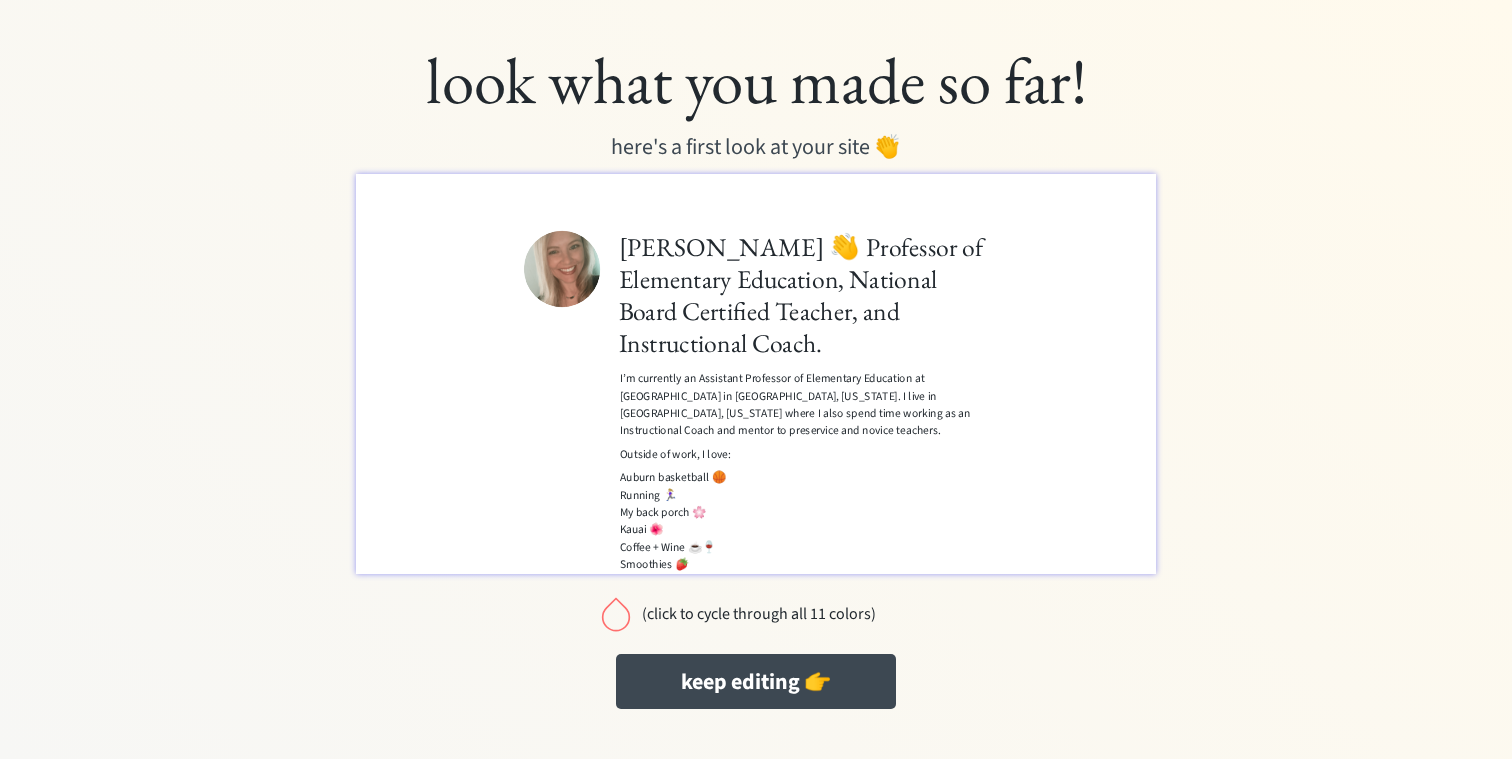 click at bounding box center [616, 614] 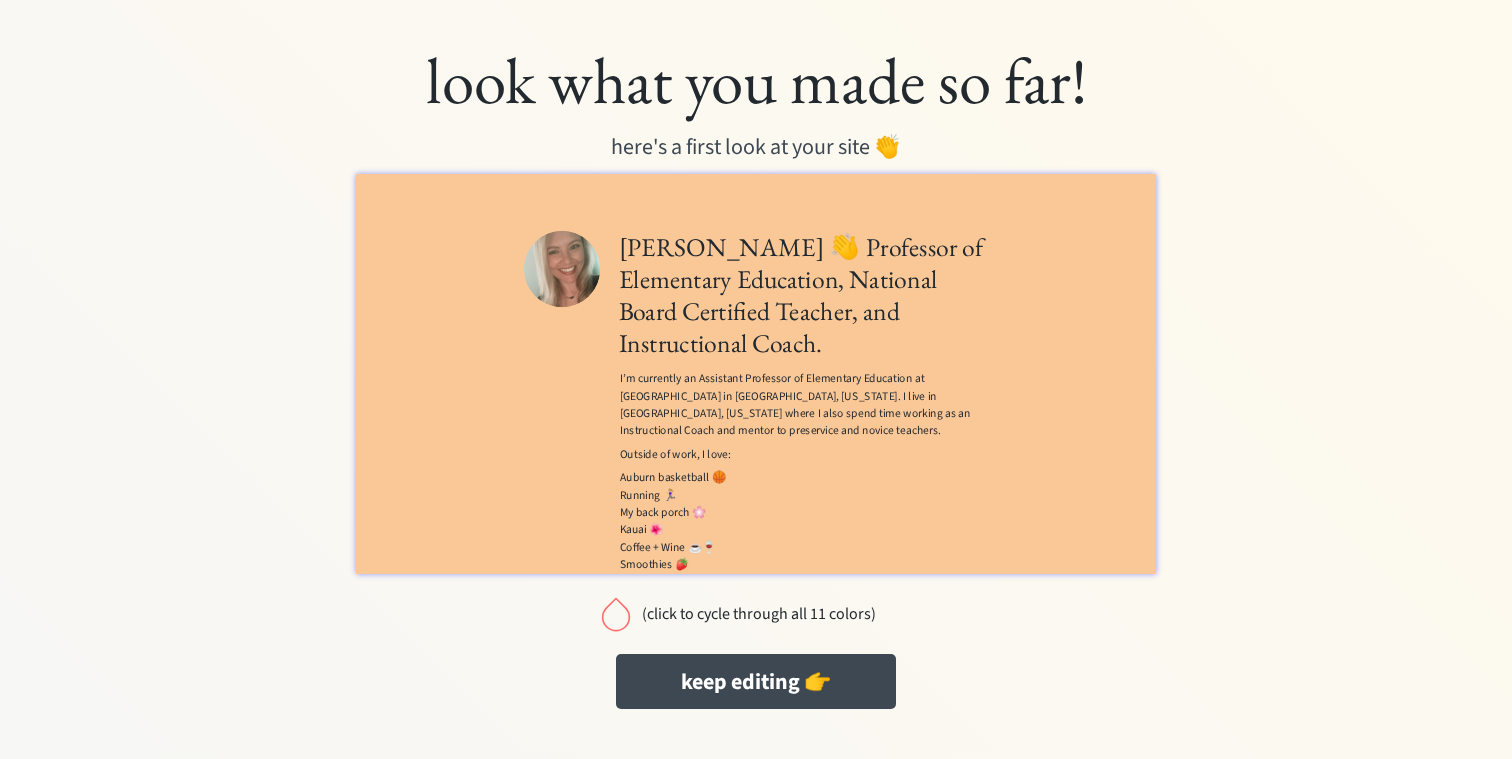 click at bounding box center (616, 614) 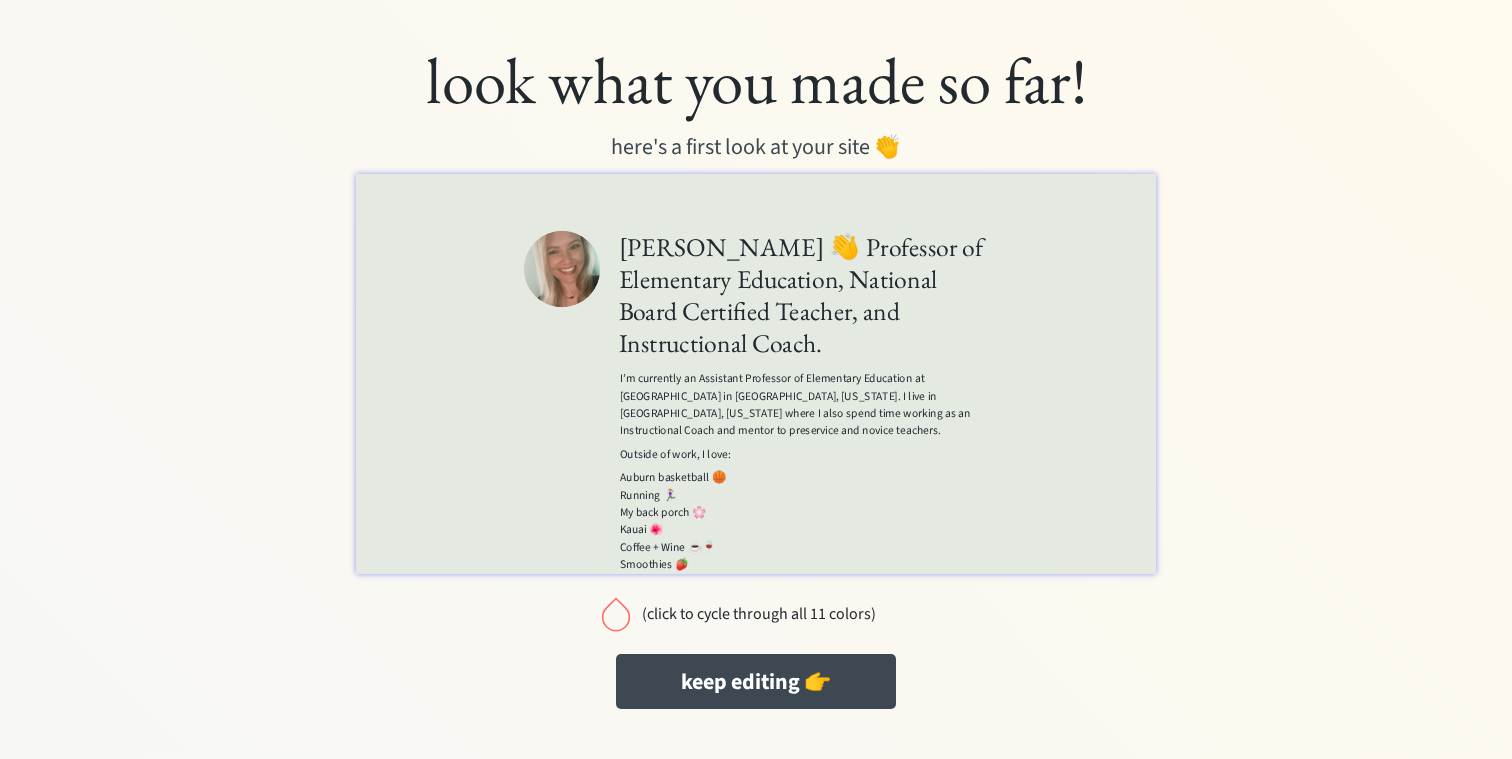 click at bounding box center (616, 614) 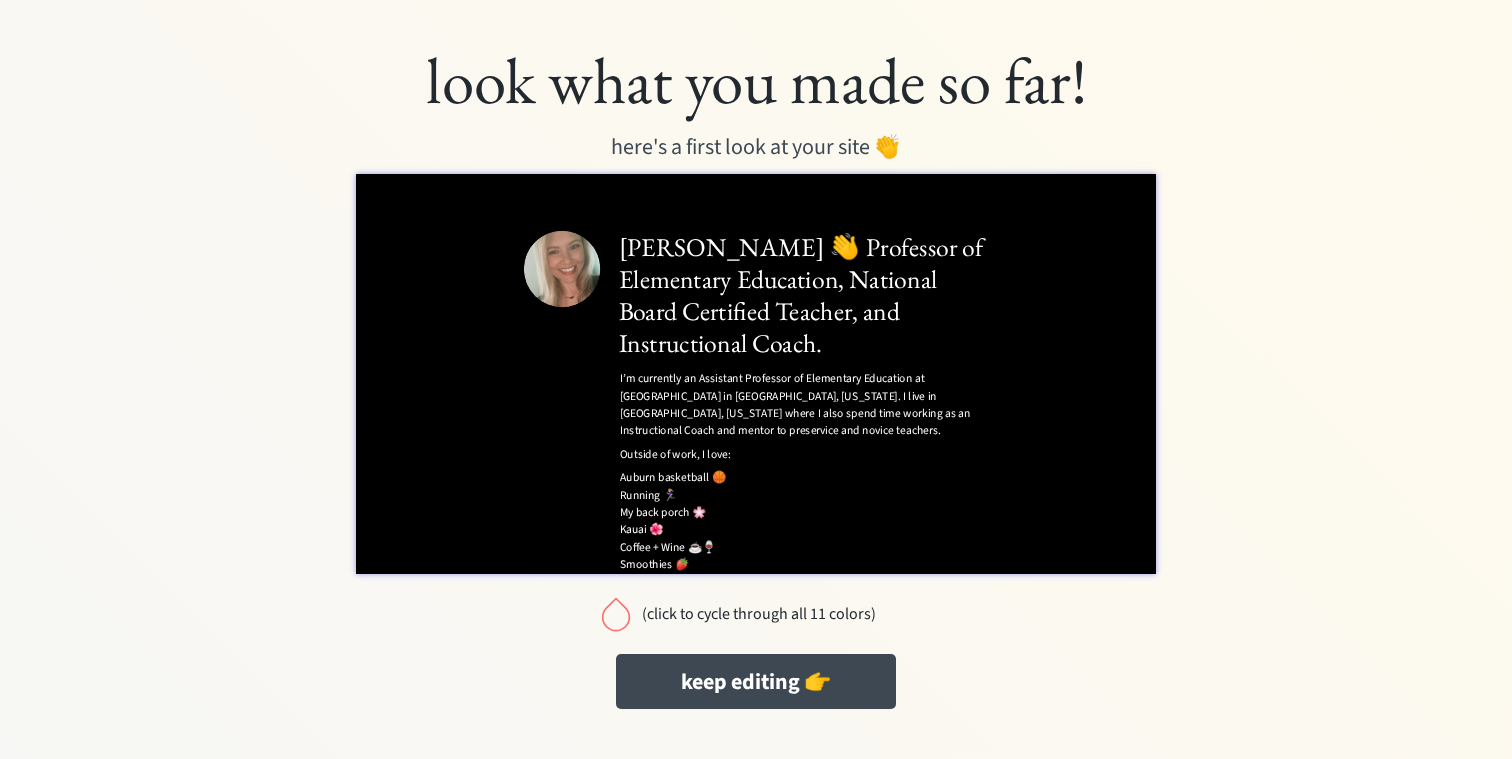 click at bounding box center [616, 614] 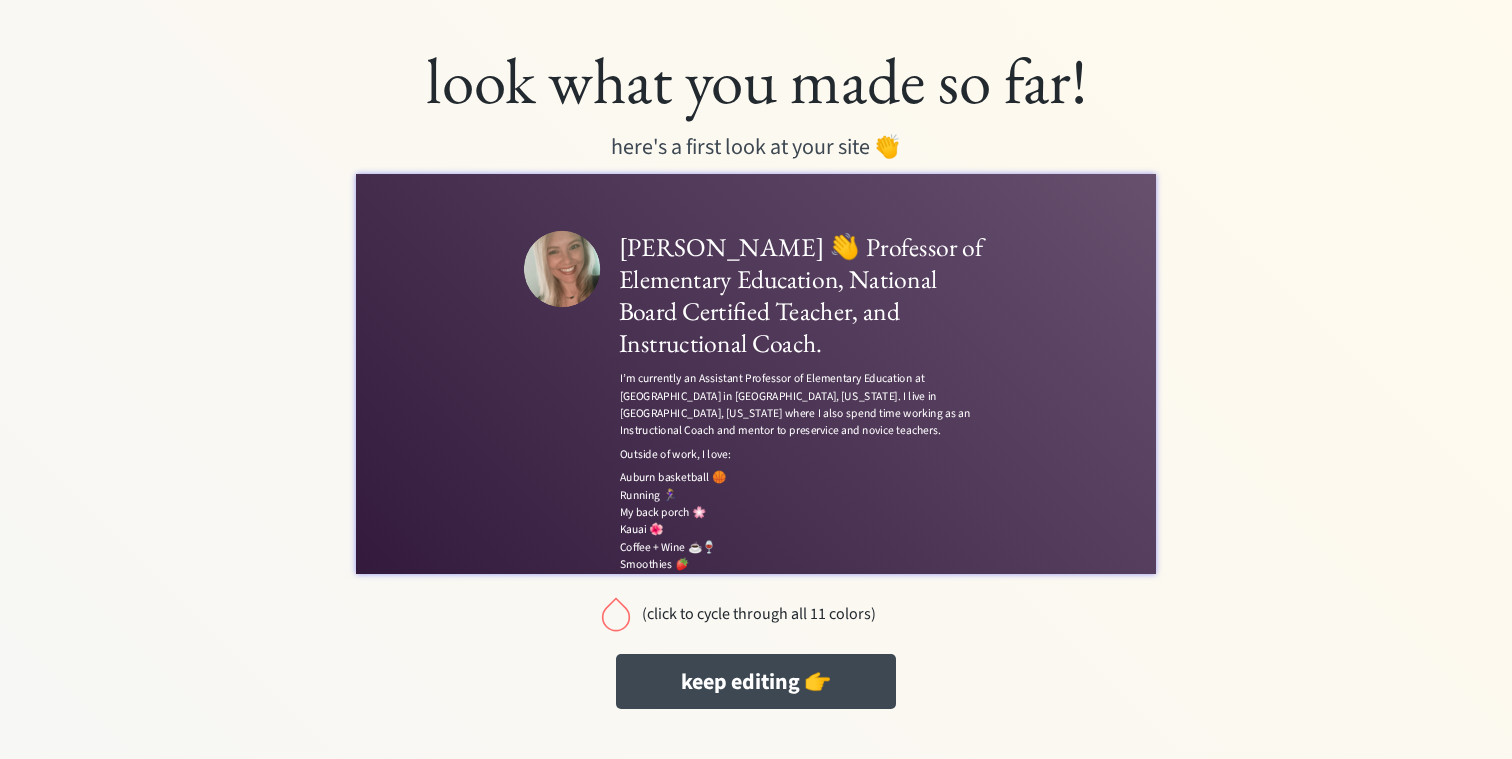 click at bounding box center (616, 614) 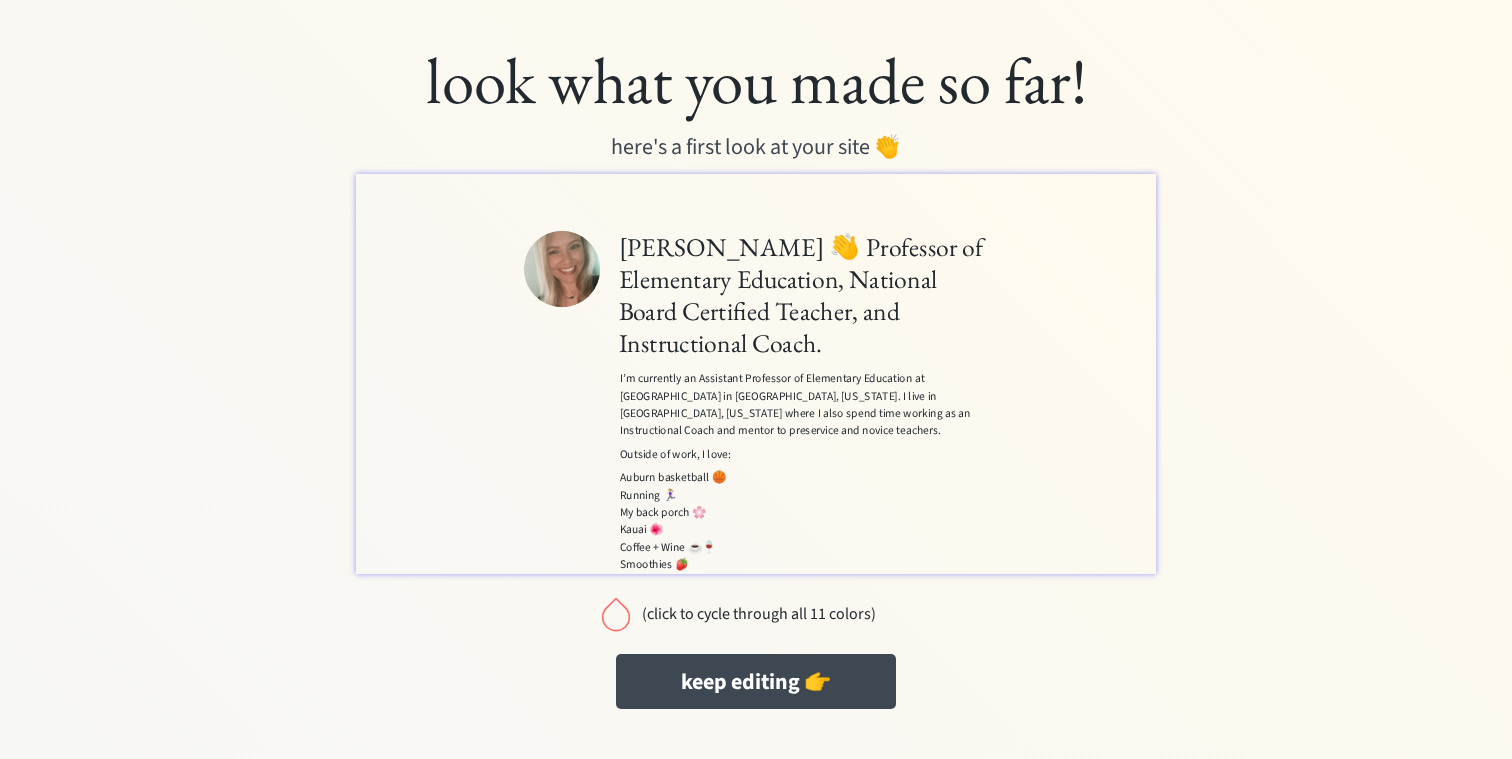 click at bounding box center (616, 614) 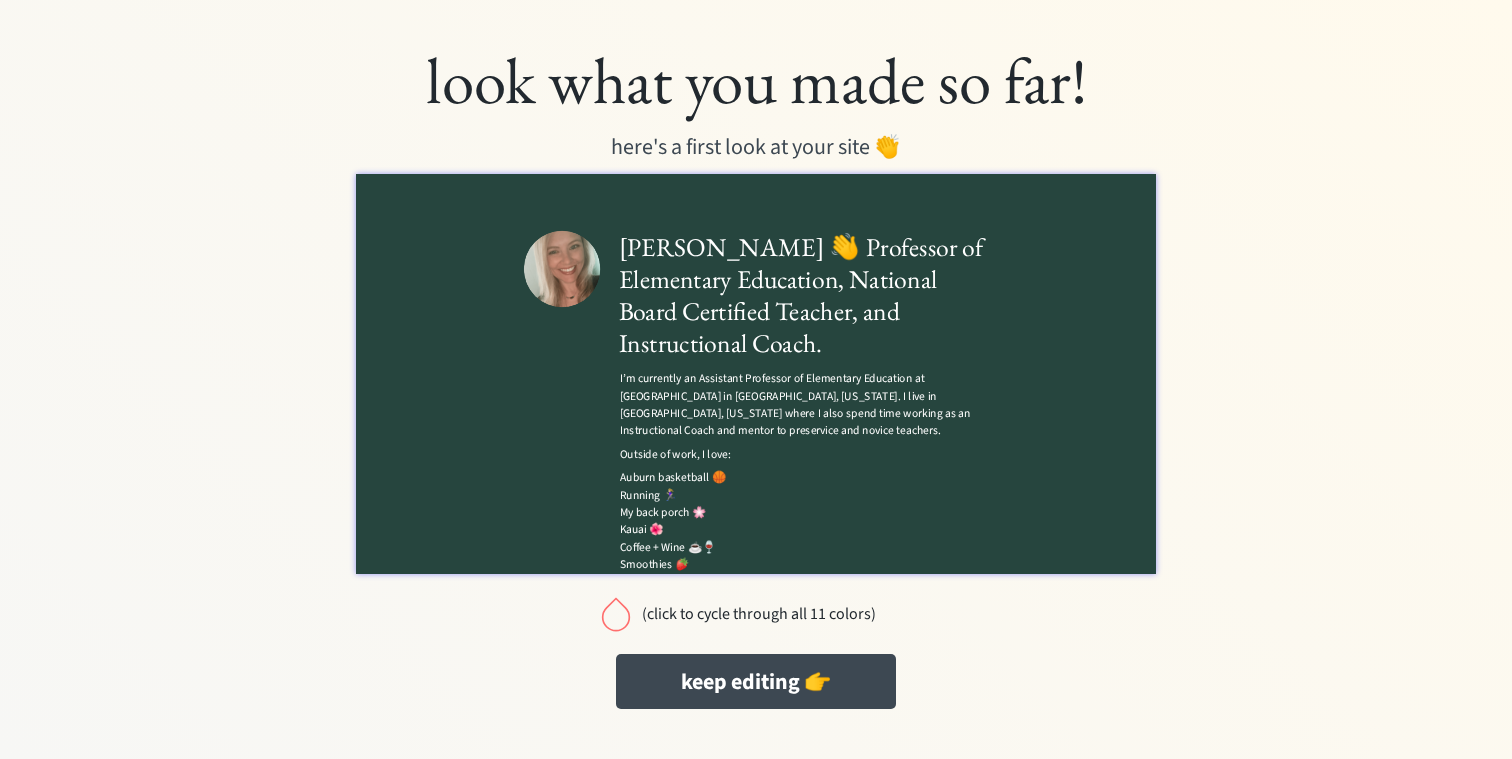 click at bounding box center (616, 614) 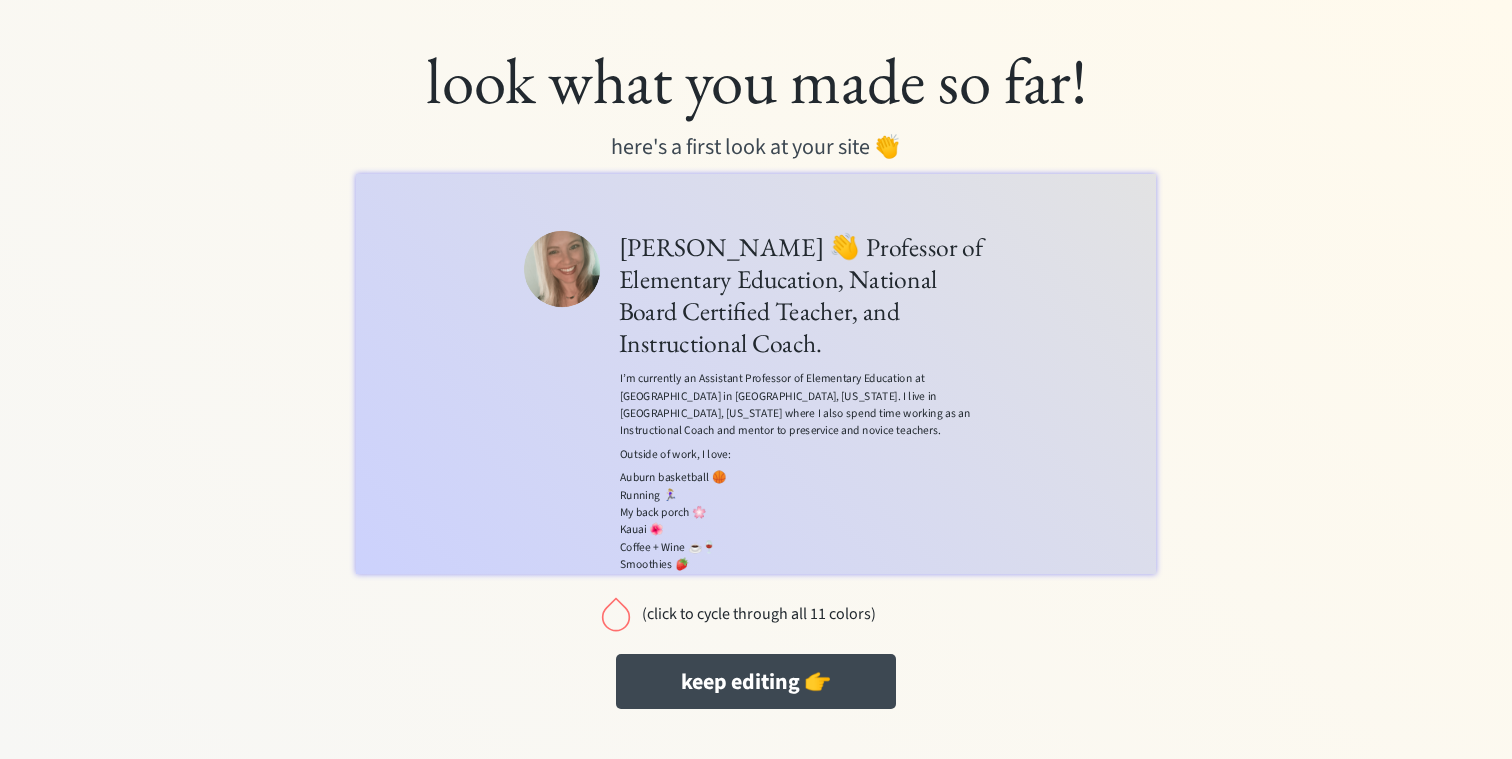 click at bounding box center (616, 614) 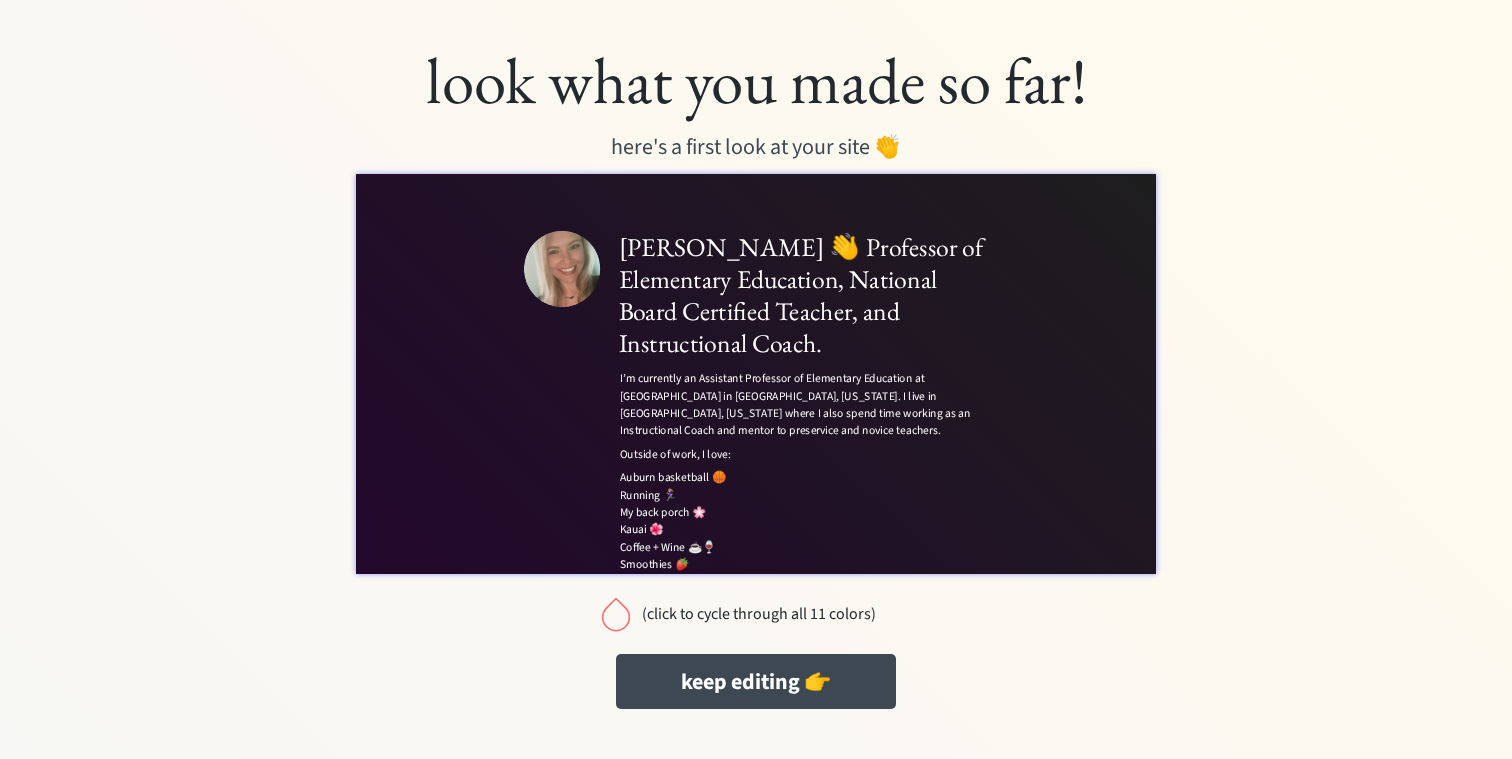 click at bounding box center (616, 614) 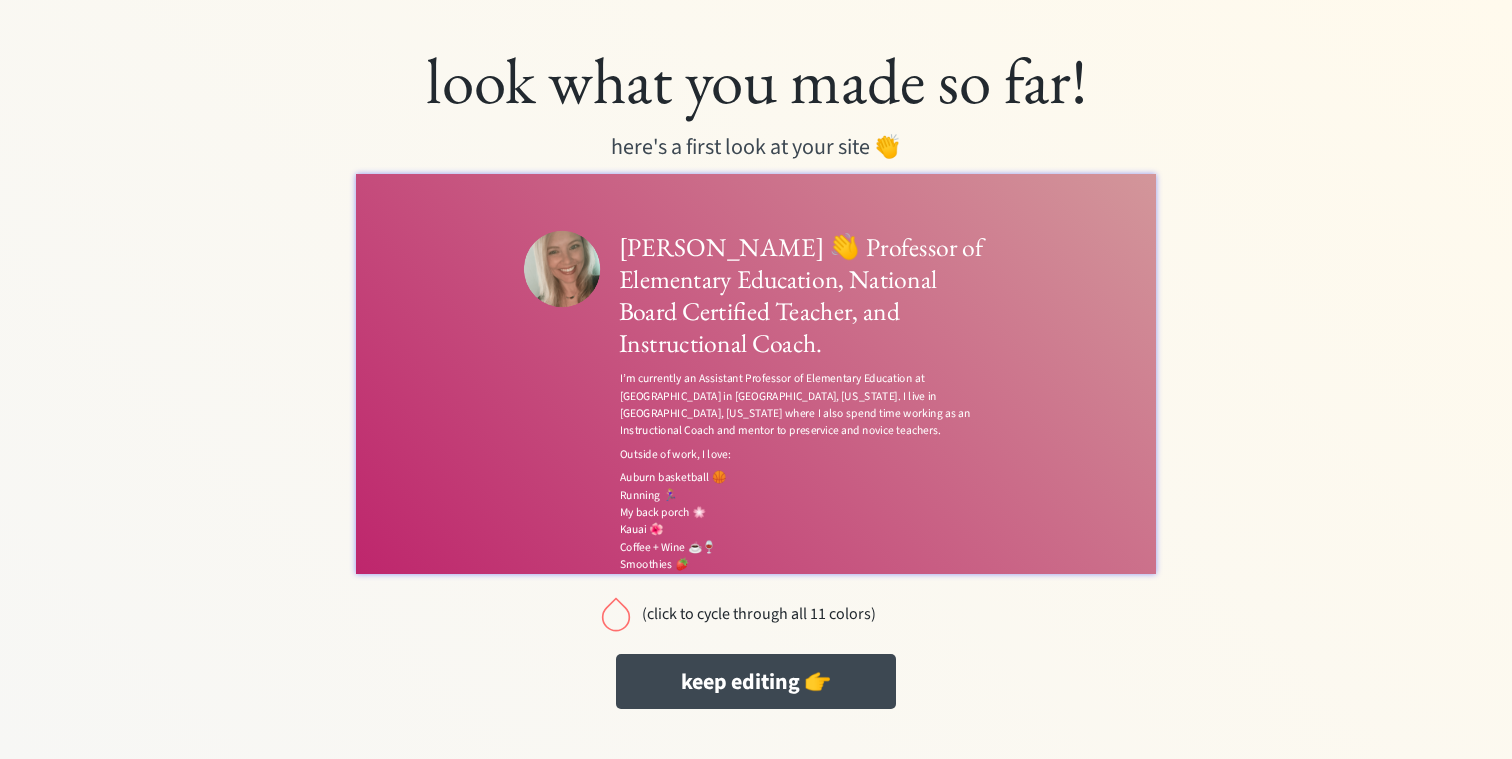 click at bounding box center [616, 614] 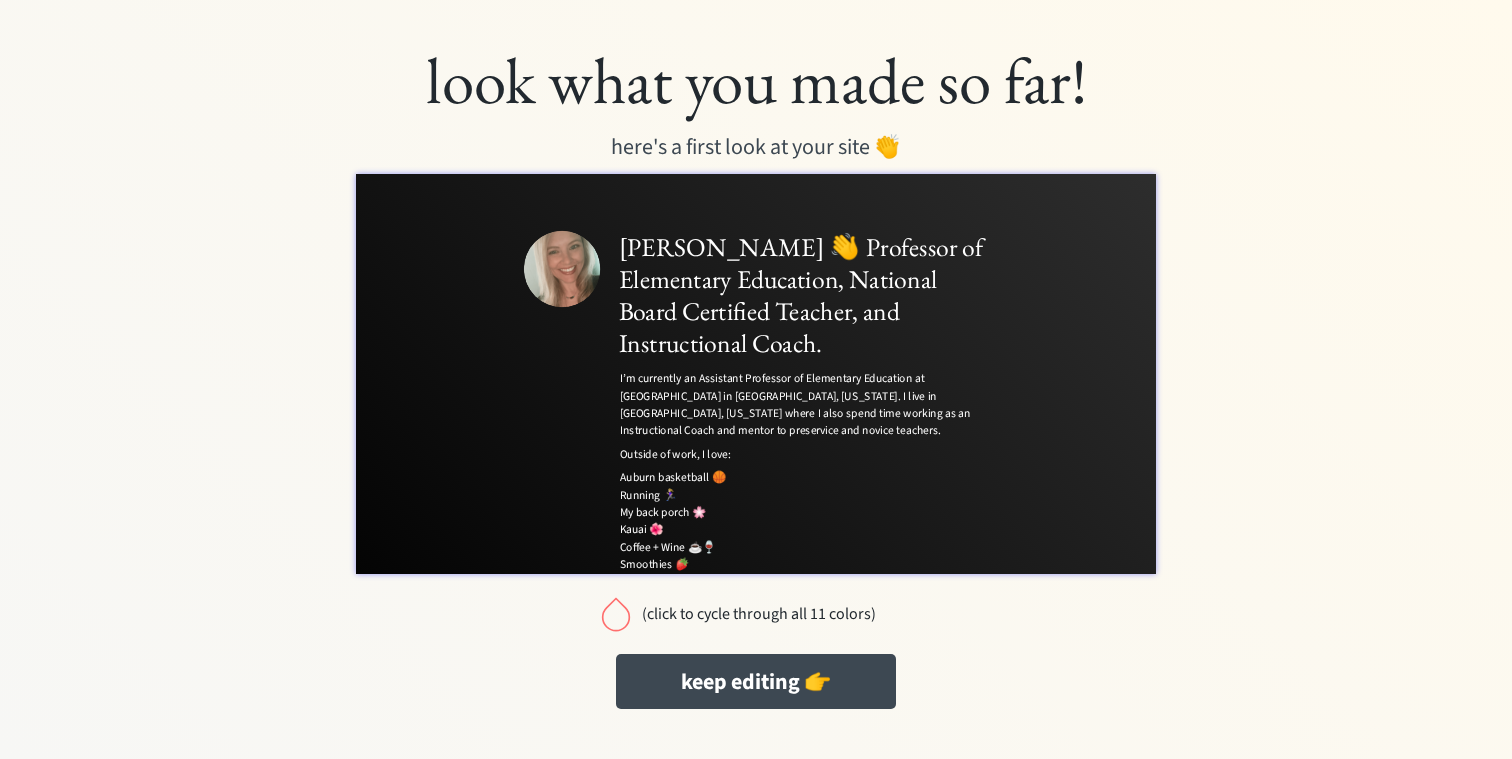 click at bounding box center [616, 614] 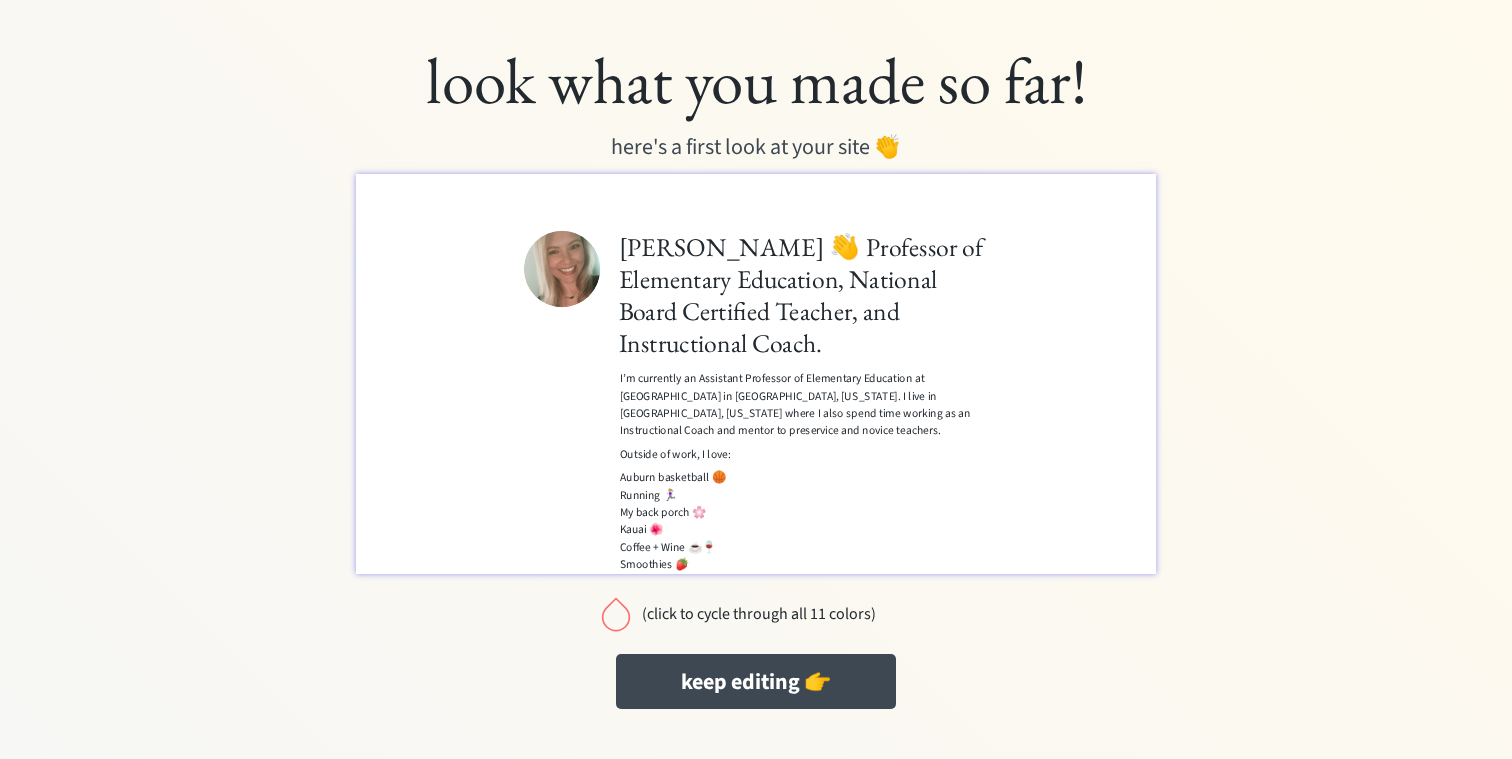 click at bounding box center (616, 614) 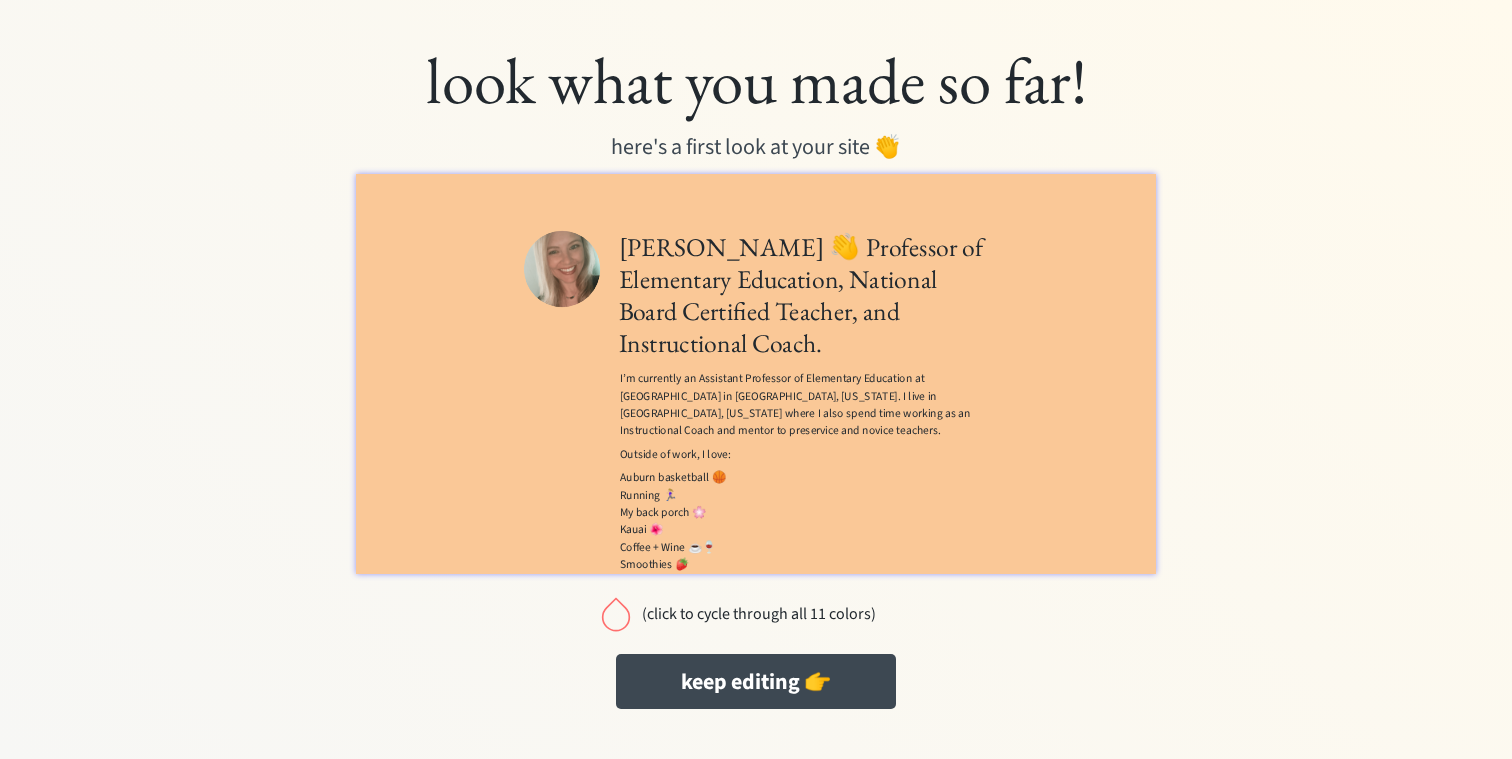click at bounding box center (616, 614) 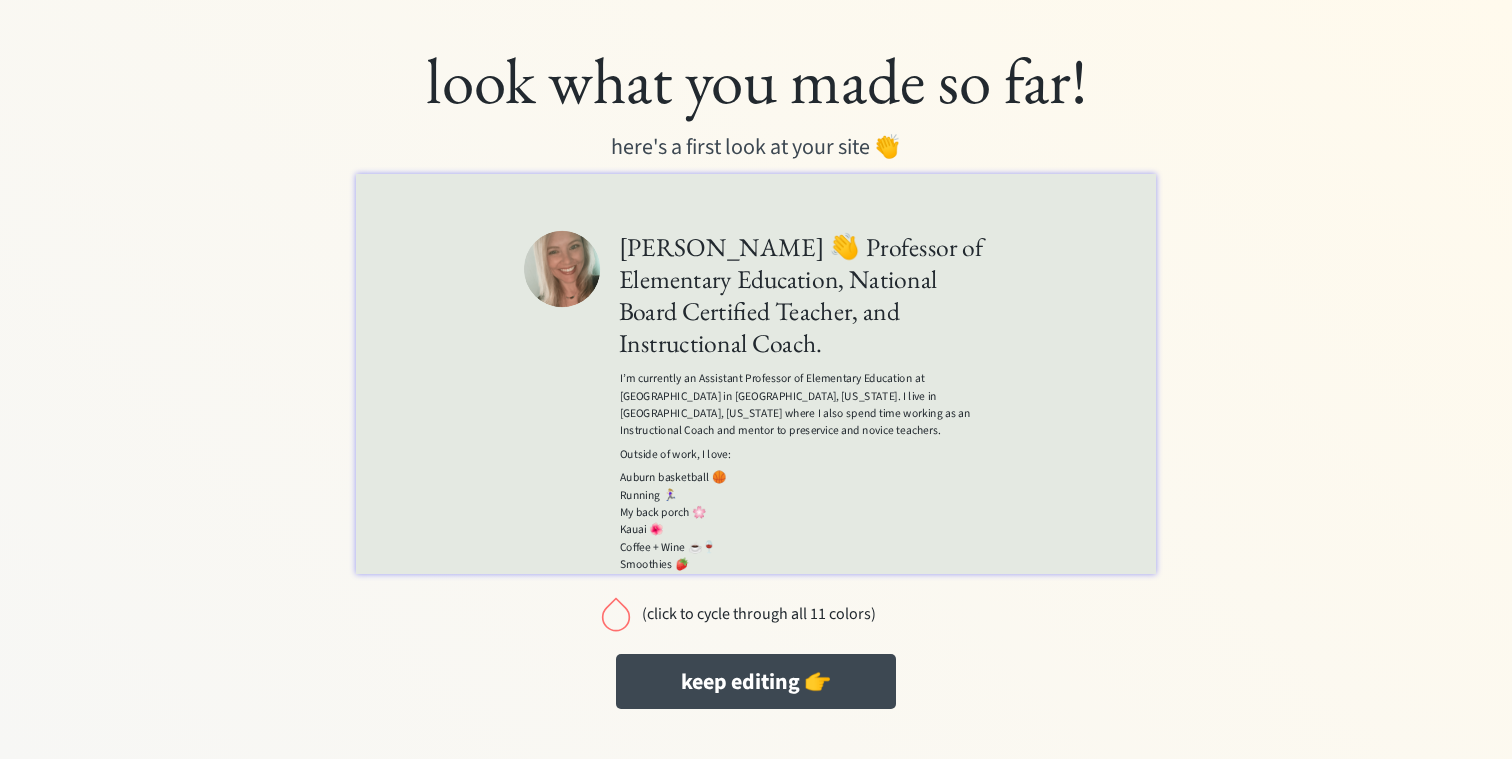 click at bounding box center (616, 614) 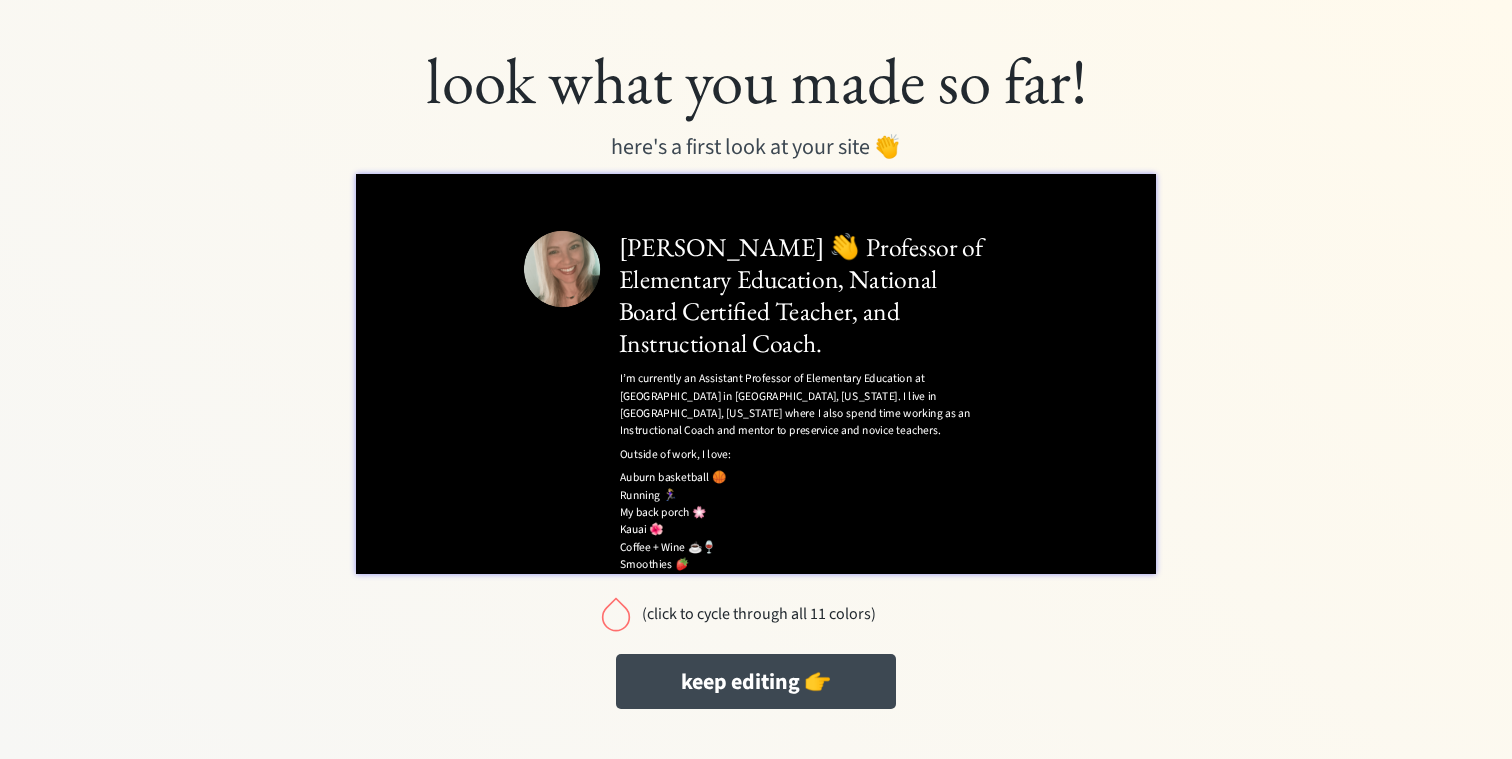 click at bounding box center [616, 614] 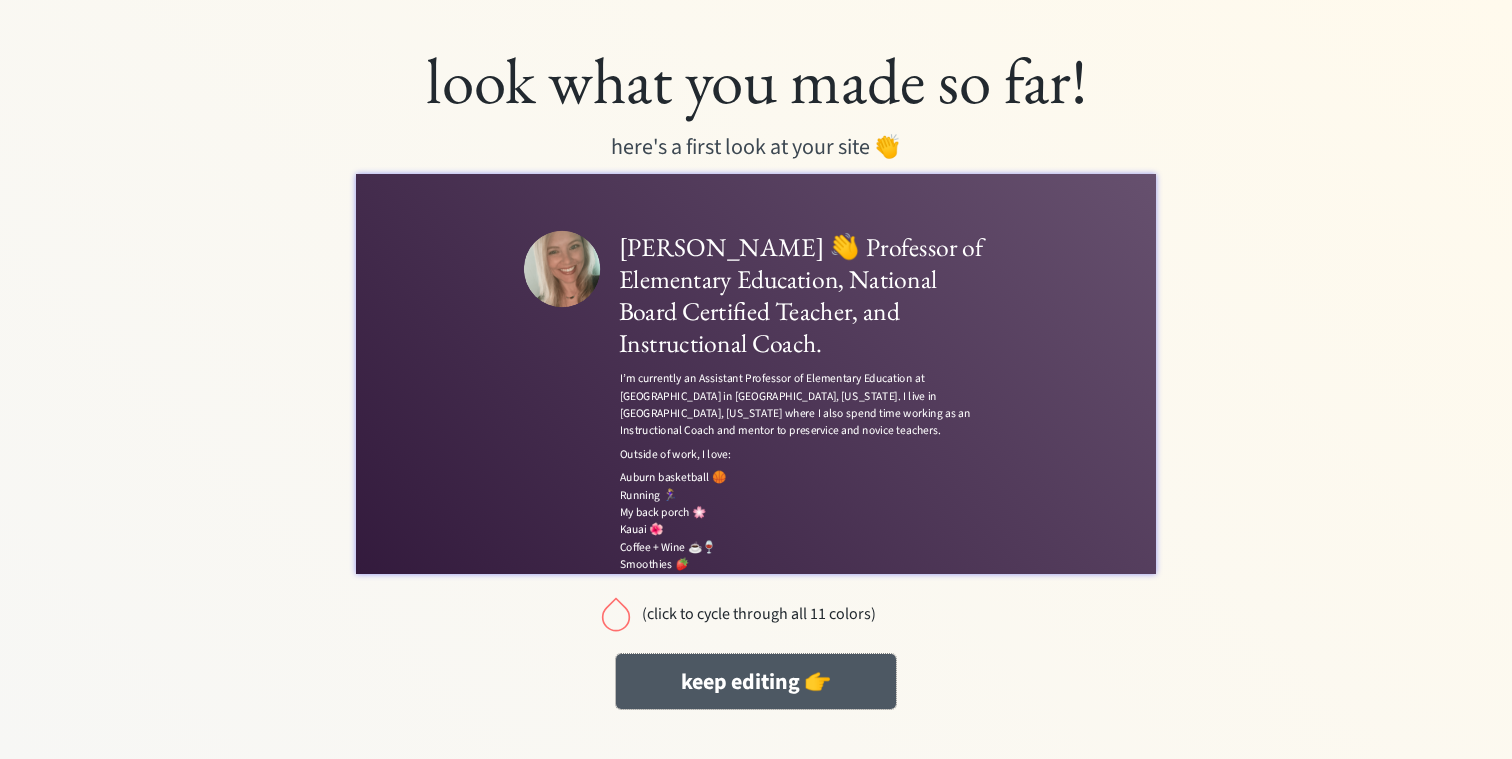 click on "keep editing 👉" at bounding box center [756, 681] 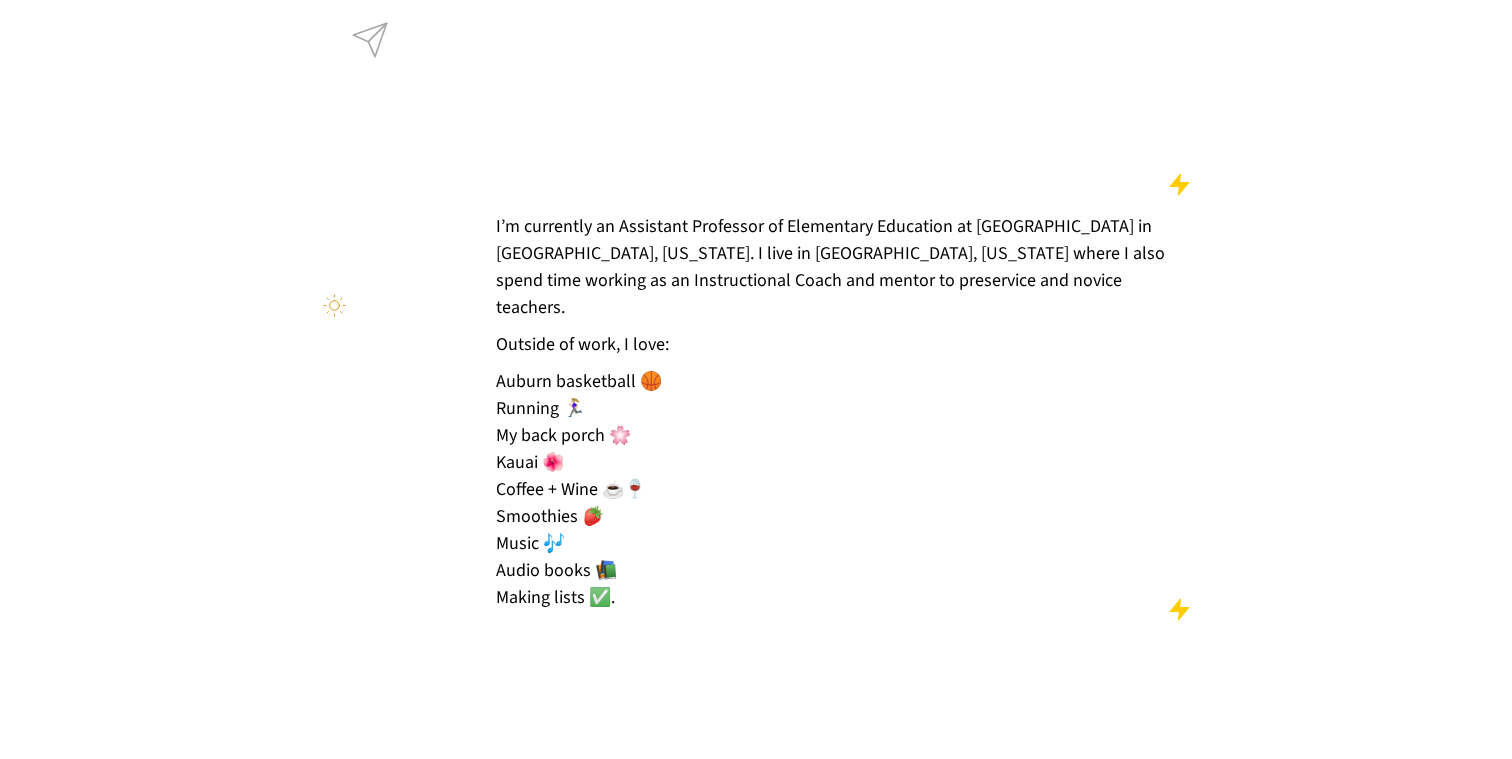scroll, scrollTop: 0, scrollLeft: 0, axis: both 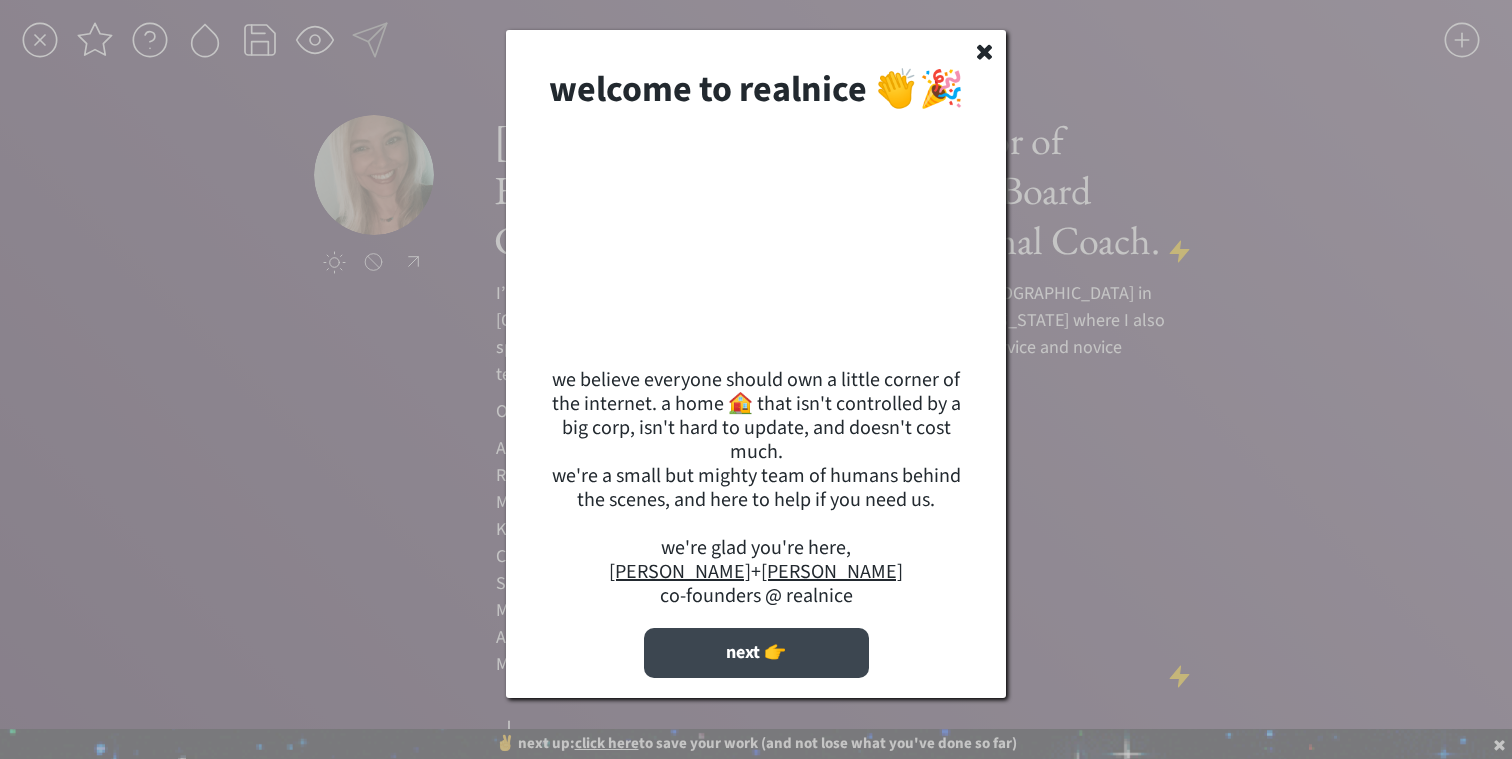 click on "next 👉" at bounding box center [756, 653] 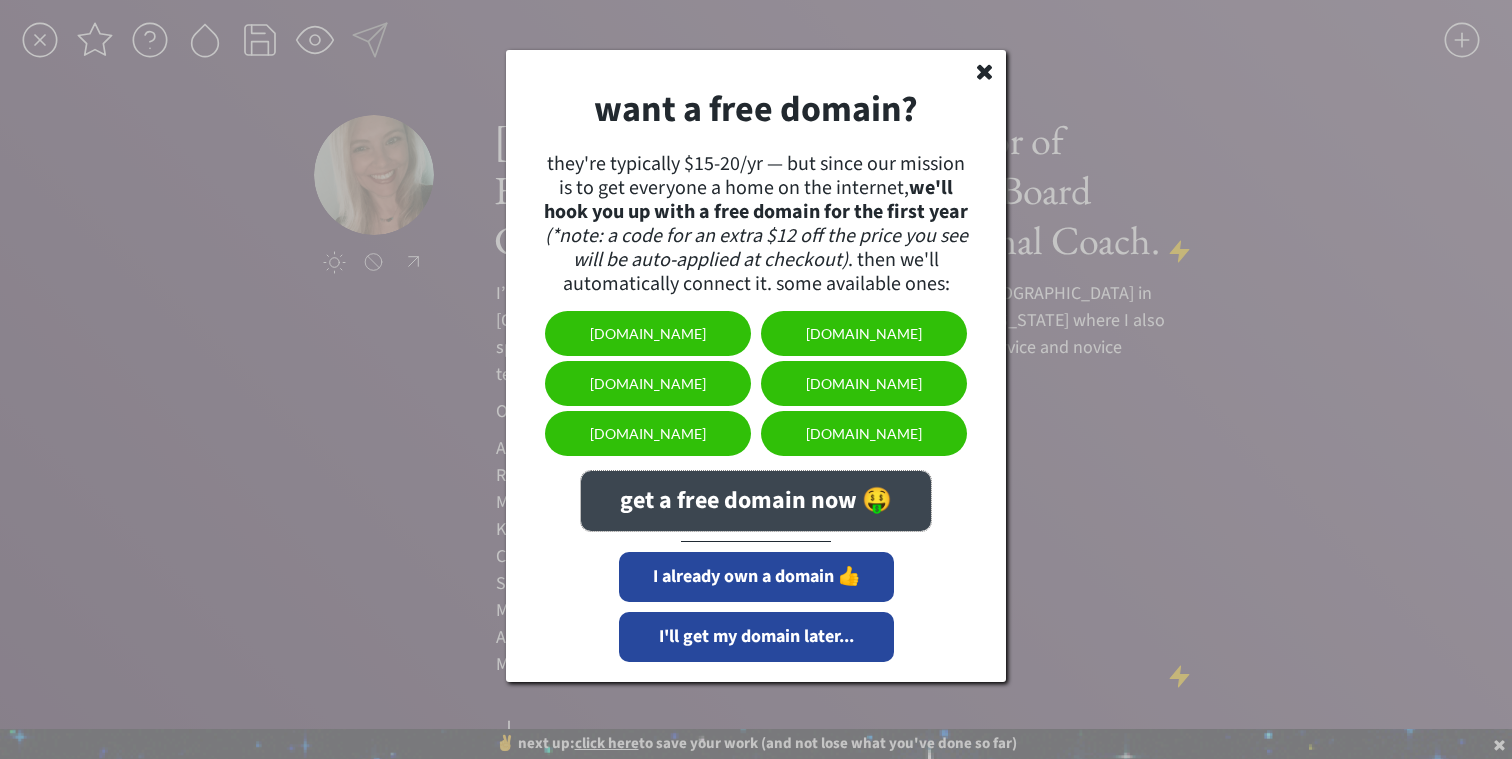 click on "get a free domain now 🤑" at bounding box center [756, 501] 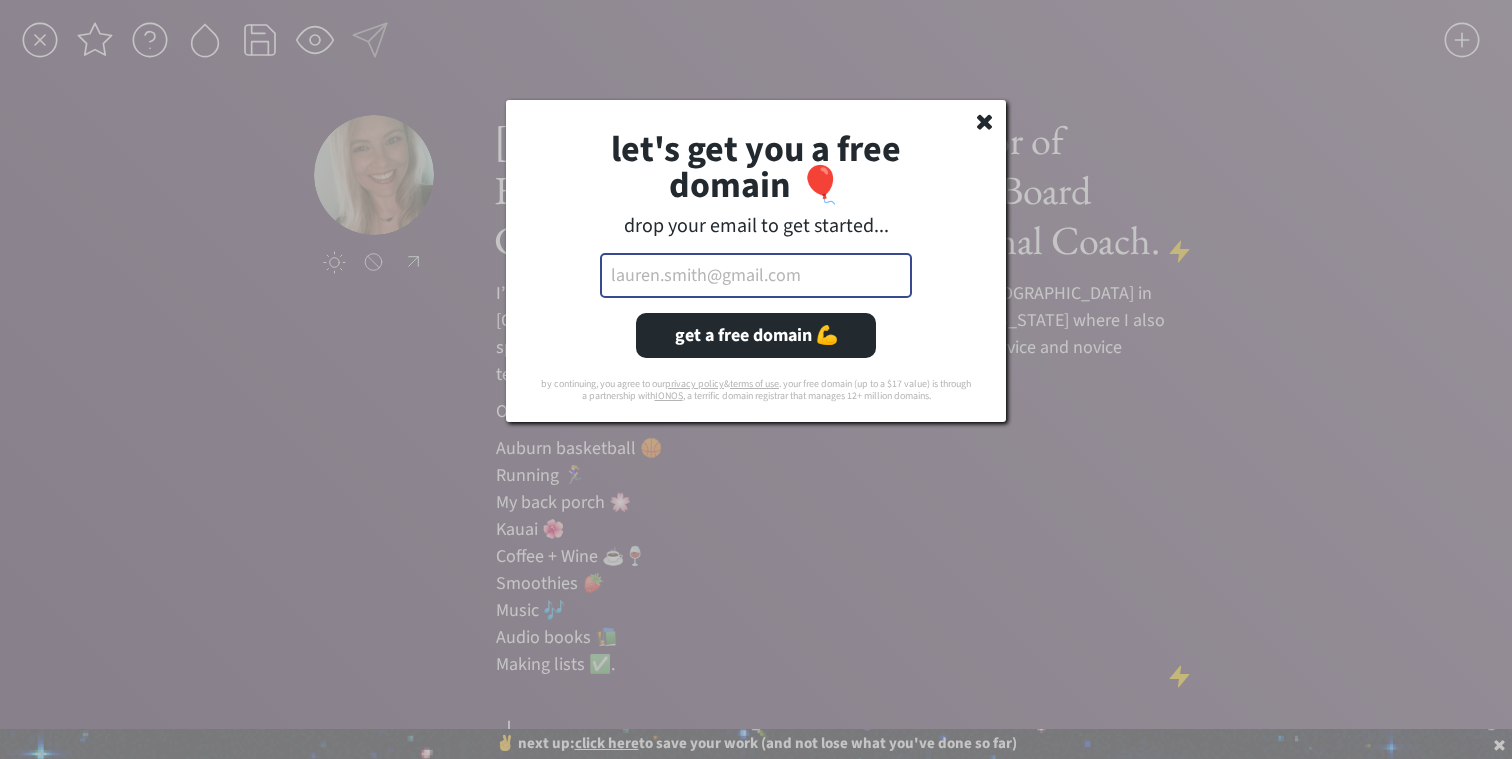 click at bounding box center (756, 275) 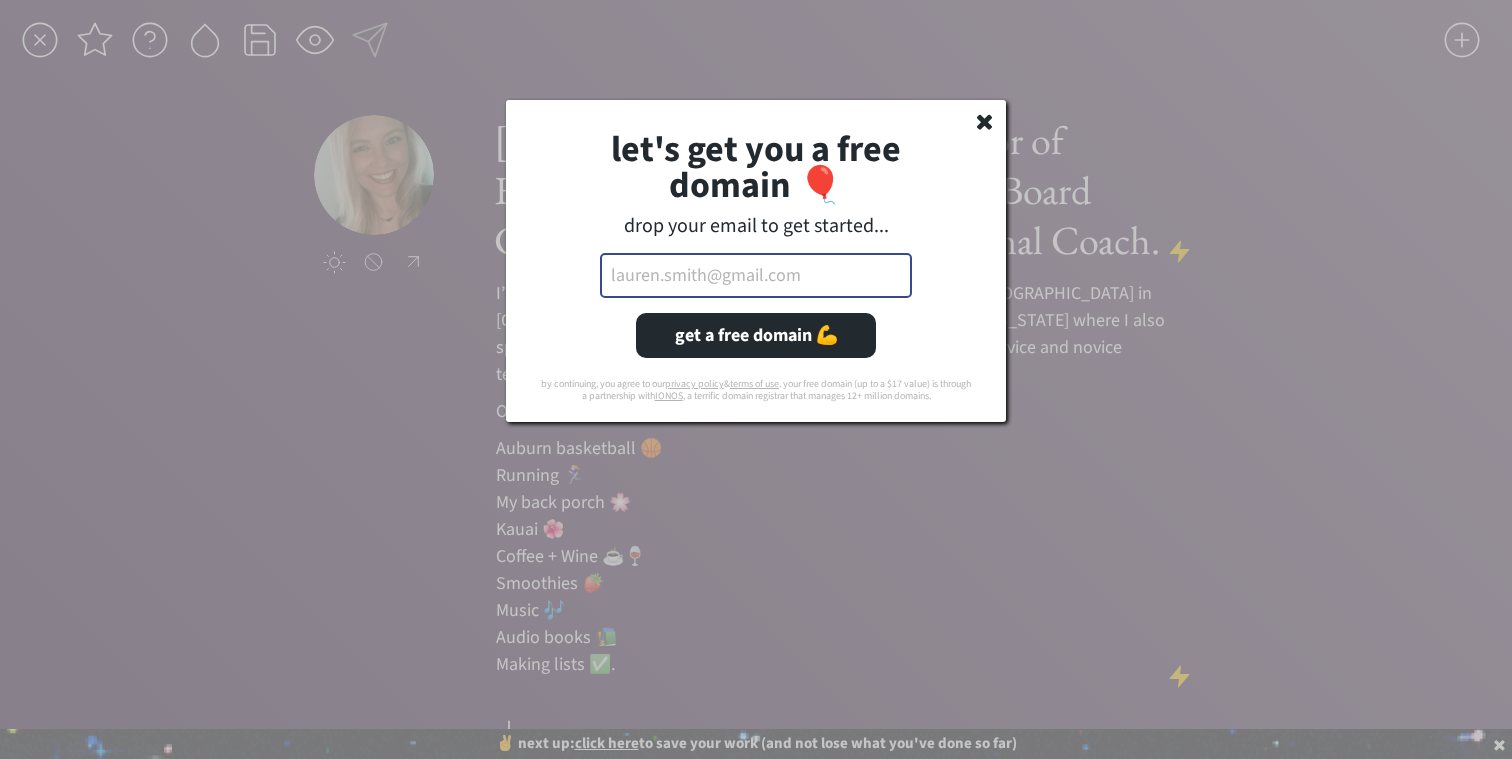 type on "bethanymcclure@icloud.com" 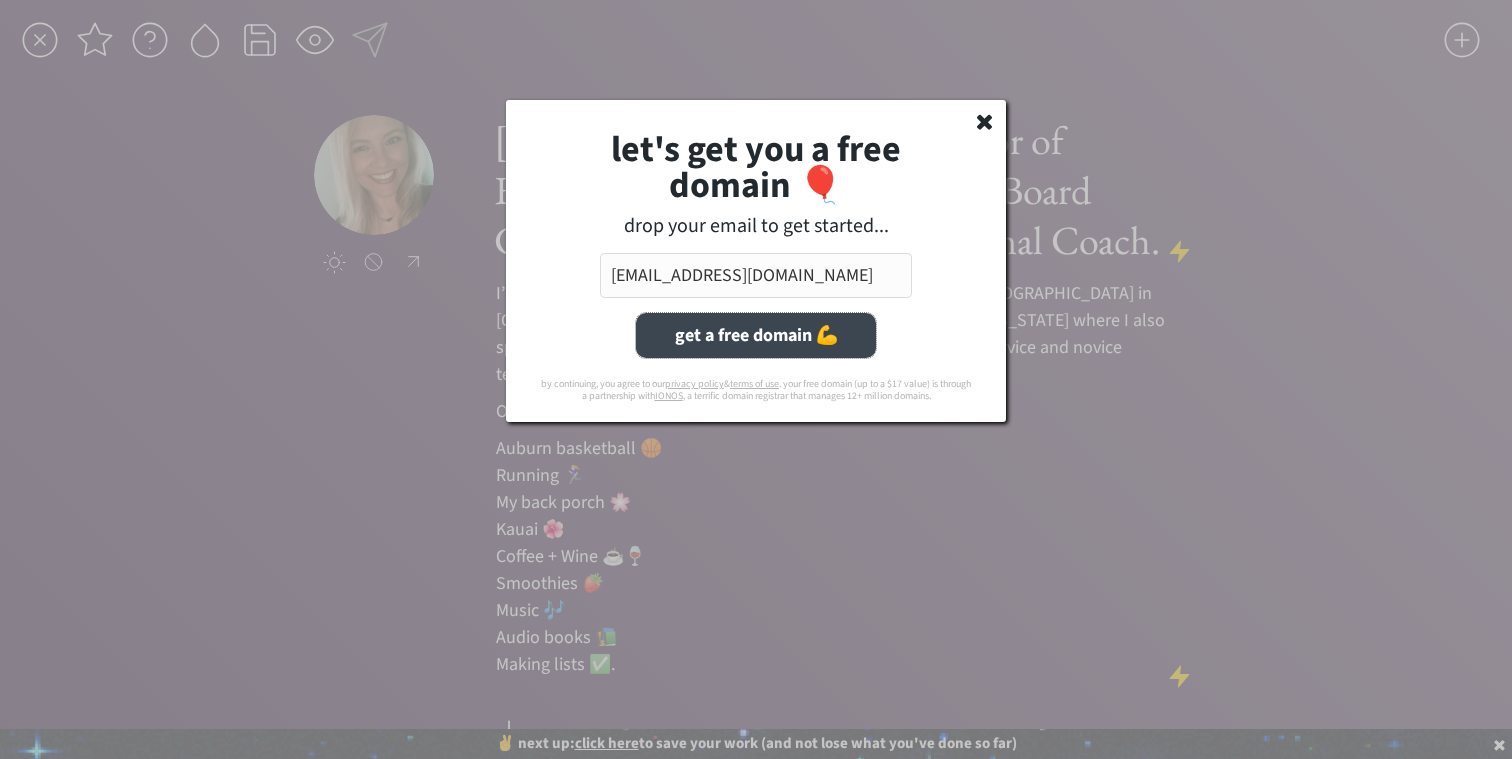 click on "get a free domain 💪" at bounding box center (756, 335) 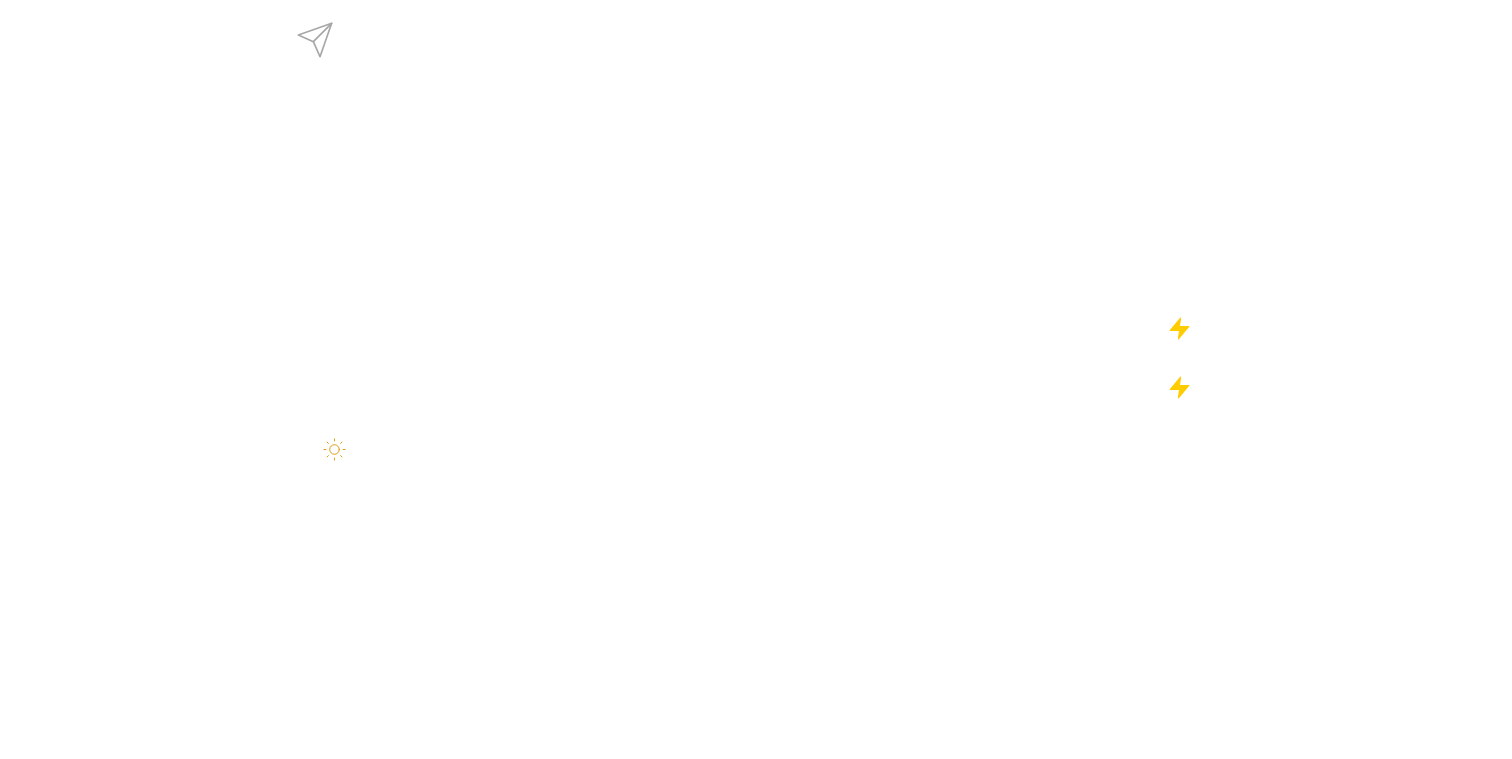 scroll, scrollTop: 0, scrollLeft: 0, axis: both 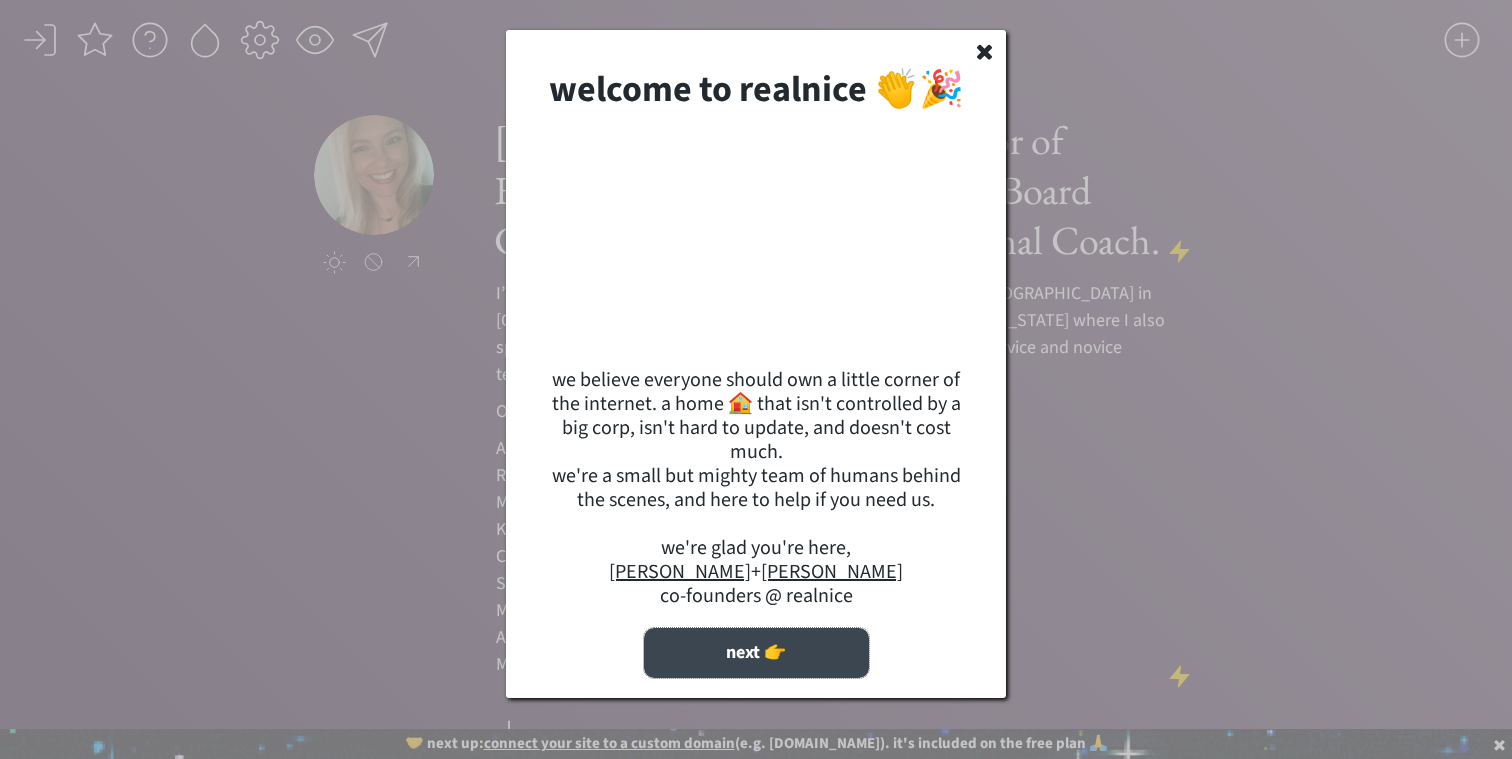 click on "next 👉" at bounding box center (756, 653) 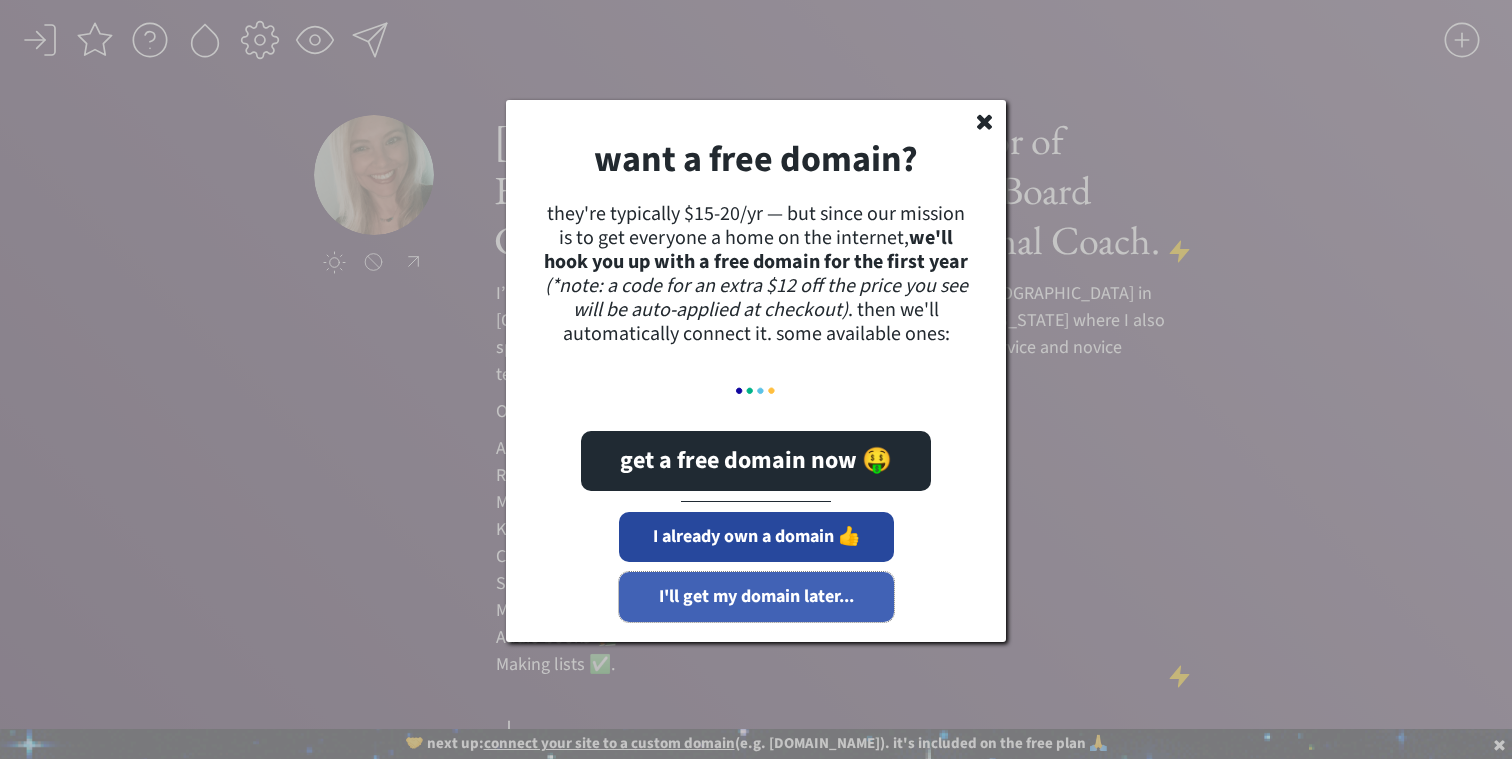 click on "I'll get my domain later..." at bounding box center [756, 597] 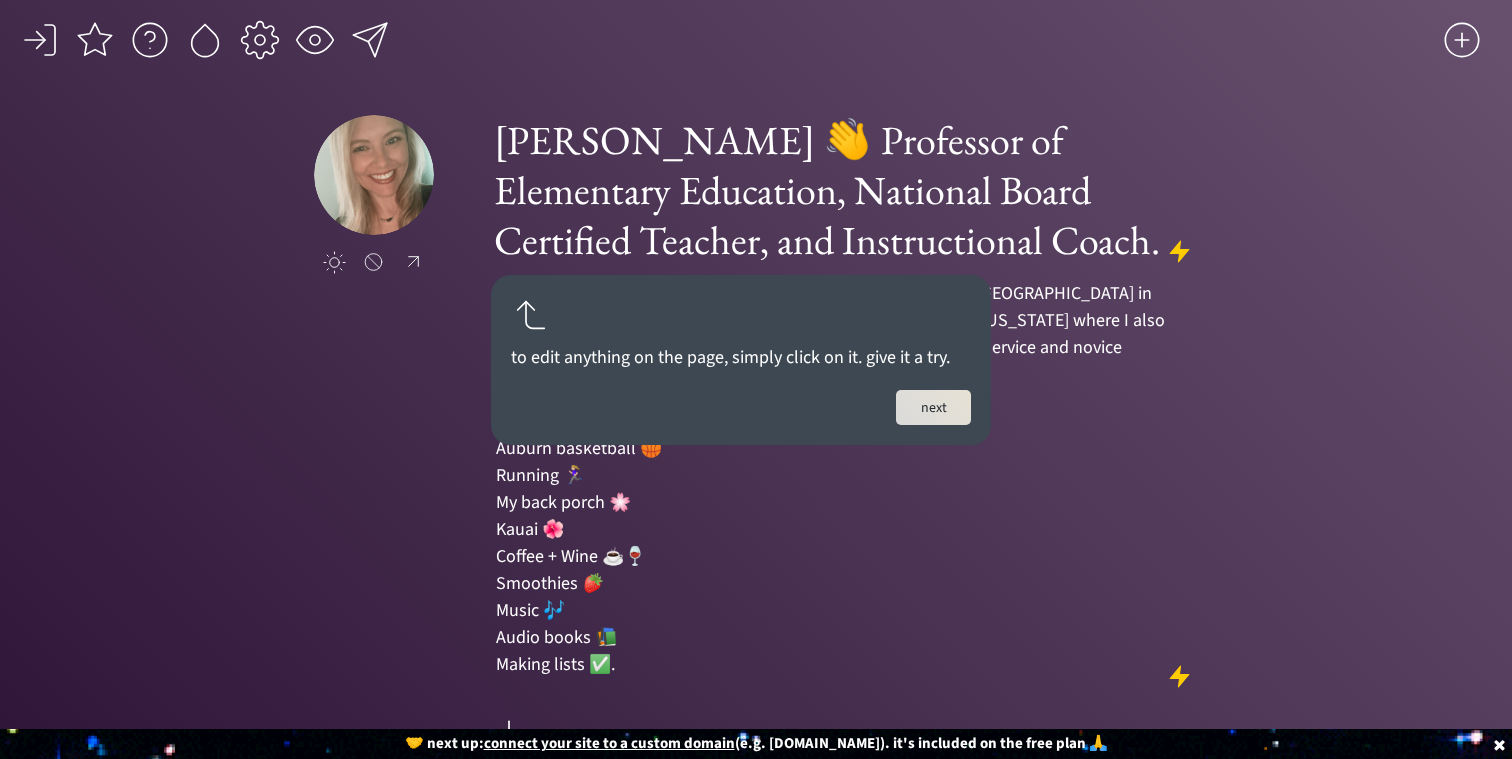 click on "click to upload a picture [PERSON_NAME] 👋 Professor of Elementary Education, National Board Certified Teacher, and Instructional Coach. I’m currently an Assistant Professor of Elementary Education at [GEOGRAPHIC_DATA] in [GEOGRAPHIC_DATA], [US_STATE]. I live in [GEOGRAPHIC_DATA], [US_STATE] where I also spend time working as an Instructional Coach and mentor to preservice and novice teachers.  Outside of work, I love: Auburn basketball 🏀 Running 🏃🏼‍♀️ My back porch 🌸 Kauai 🌺 Coffee + Wine ☕️🍷 Smoothies 🍓 Music 🎶  Audio books 📚  Making lists ✅." at bounding box center (755, 434) 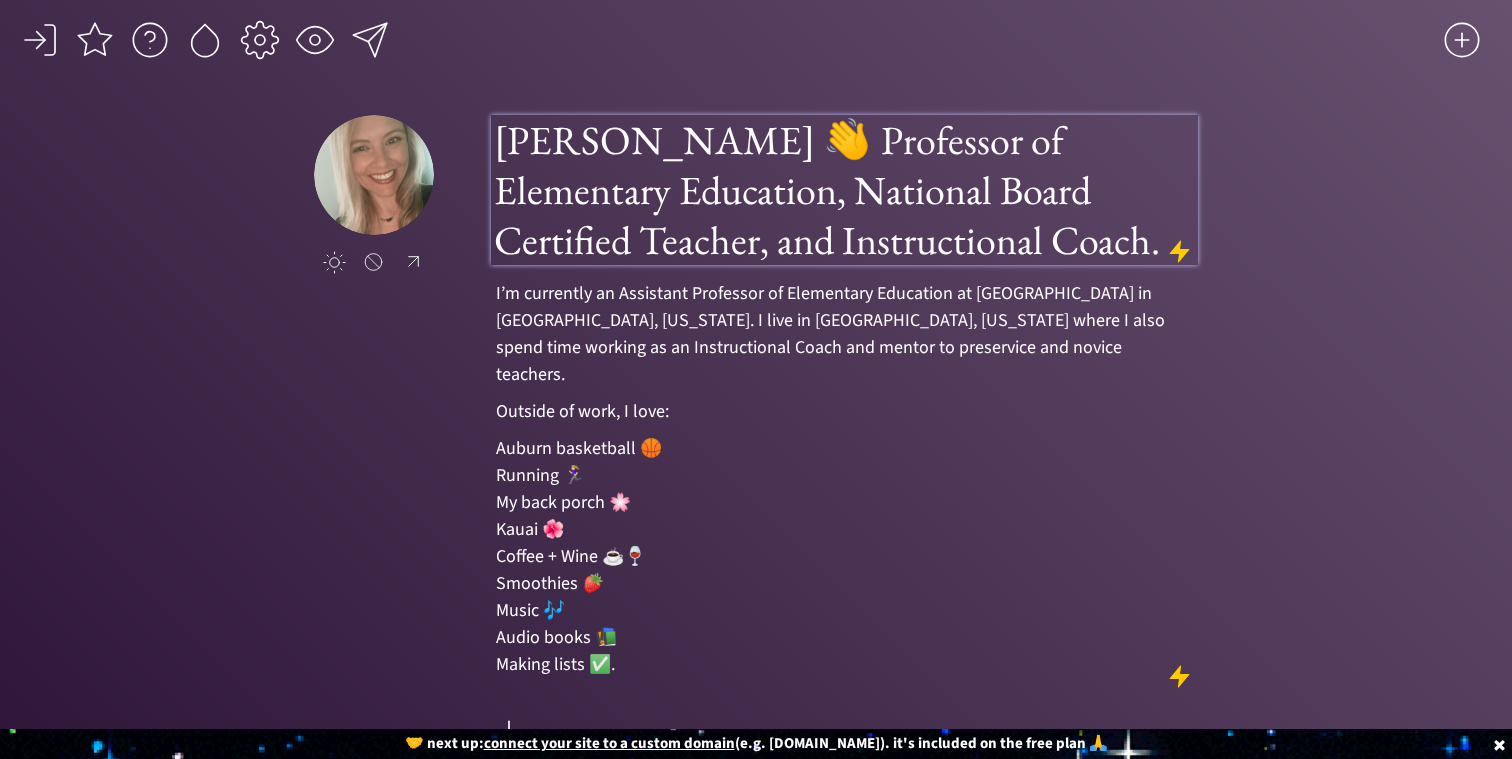 click on "[PERSON_NAME] 👋 Professor of Elementary Education, National Board Certified Teacher, and Instructional Coach." at bounding box center (844, 190) 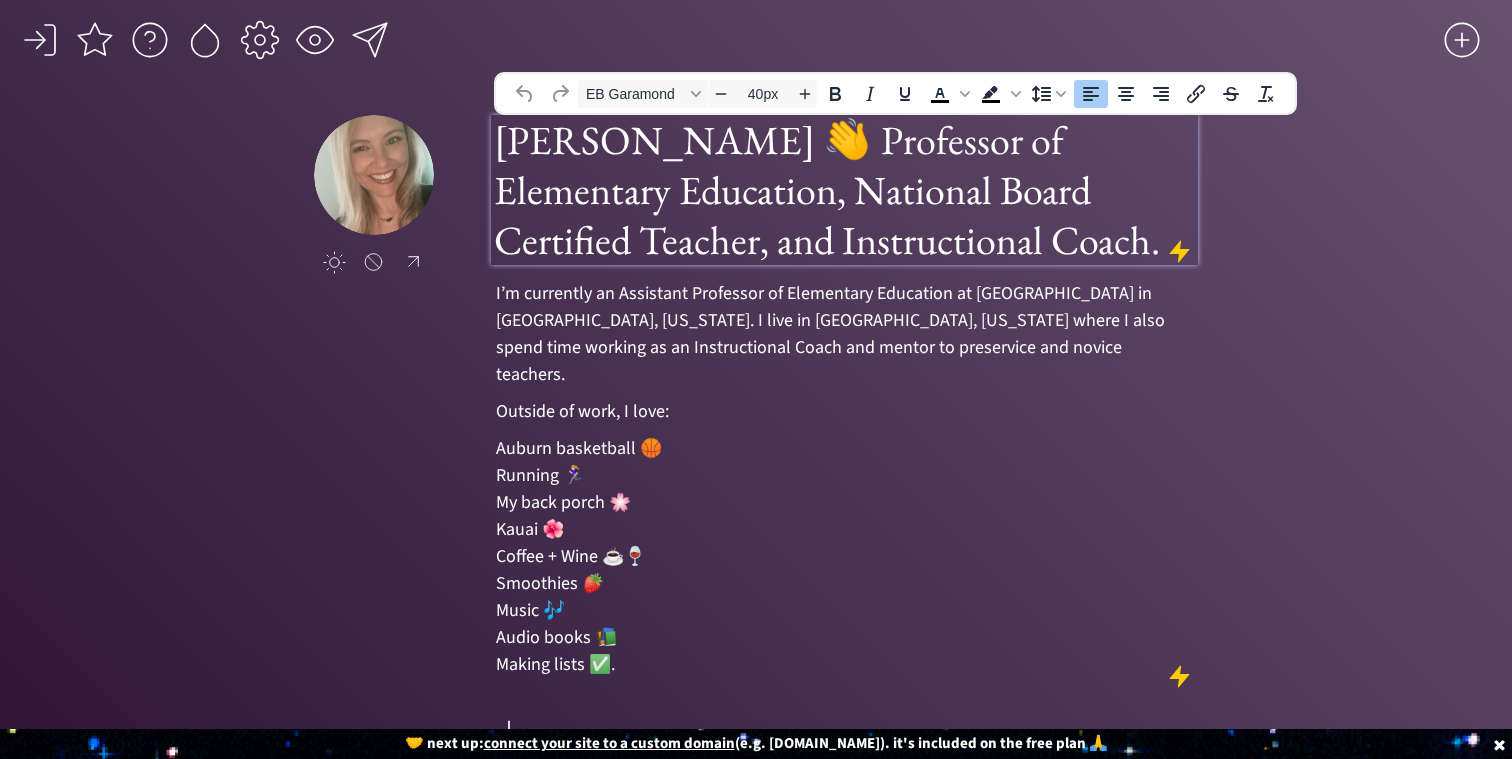 click on "click to upload a picture [PERSON_NAME] 👋 Professor of Elementary Education, National Board Certified Teacher, and Instructional Coach. I’m currently an Assistant Professor of Elementary Education at [GEOGRAPHIC_DATA] in [GEOGRAPHIC_DATA], [US_STATE]. I live in [GEOGRAPHIC_DATA], [US_STATE] where I also spend time working as an Instructional Coach and mentor to preservice and novice teachers.  Outside of work, I love: Auburn basketball 🏀 Running 🏃🏼‍♀️ My back porch 🌸 Kauai 🌺 Coffee + Wine ☕️🍷 Smoothies 🍓 Music 🎶  Audio books 📚  Making lists ✅." at bounding box center [755, 434] 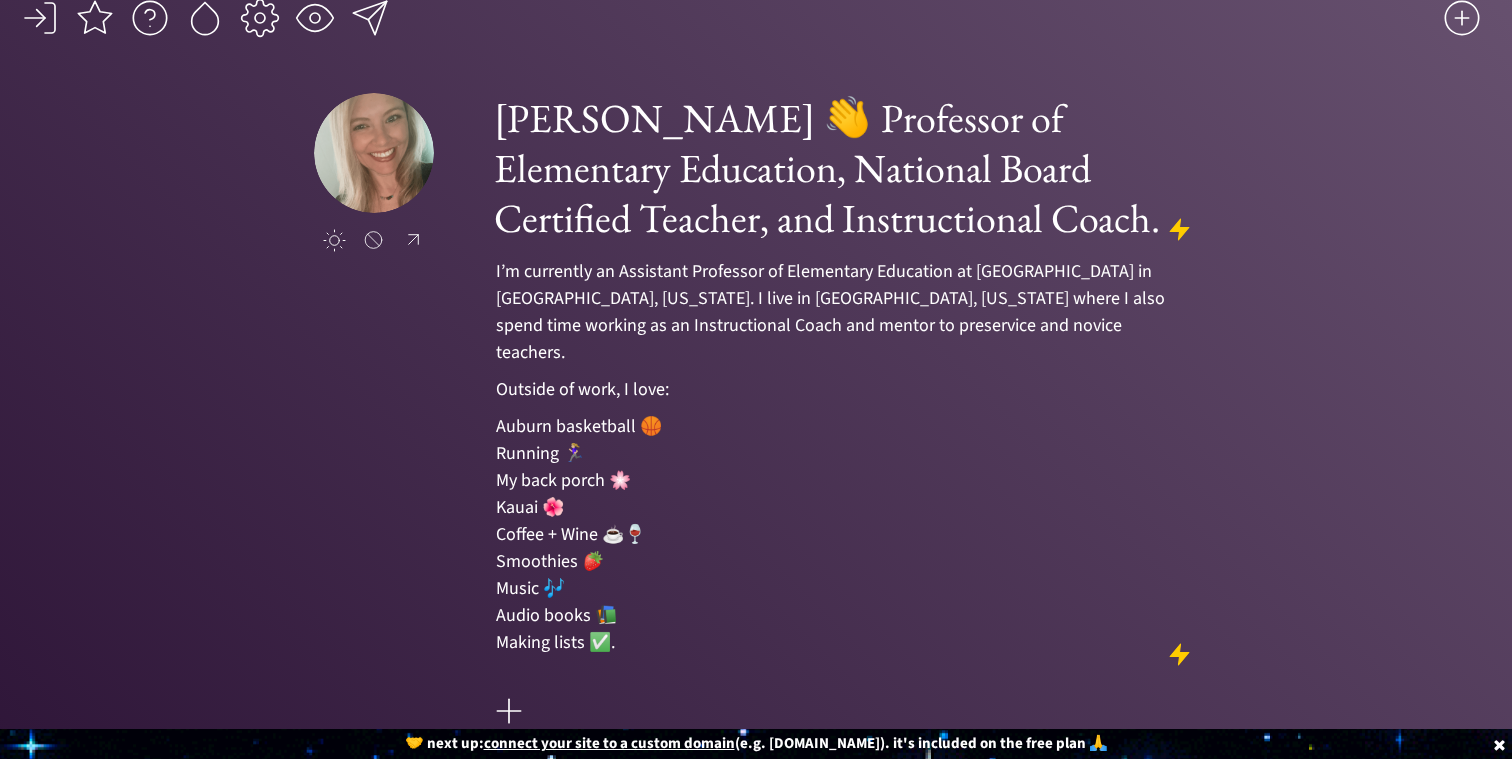 scroll, scrollTop: 28, scrollLeft: 0, axis: vertical 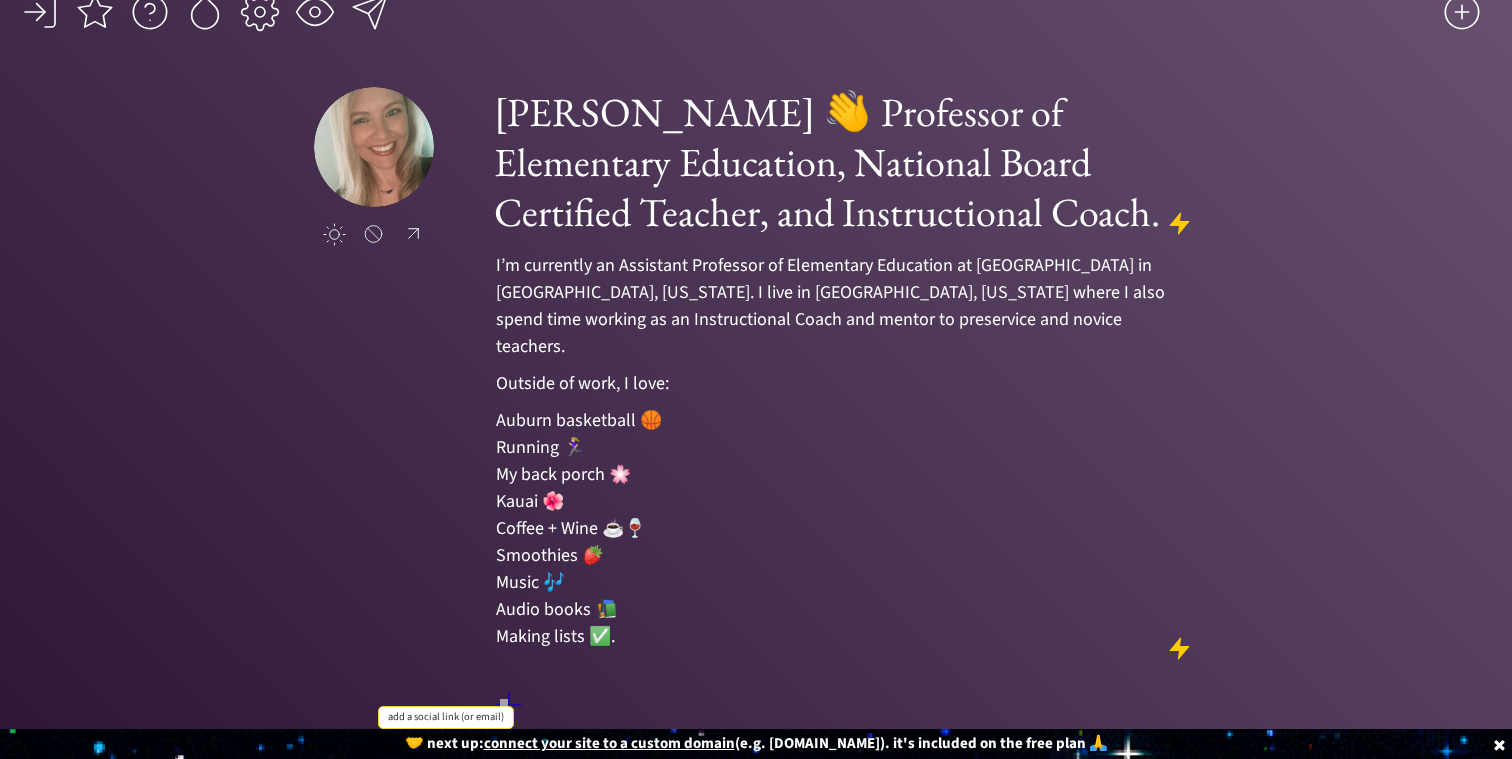 click at bounding box center (509, 705) 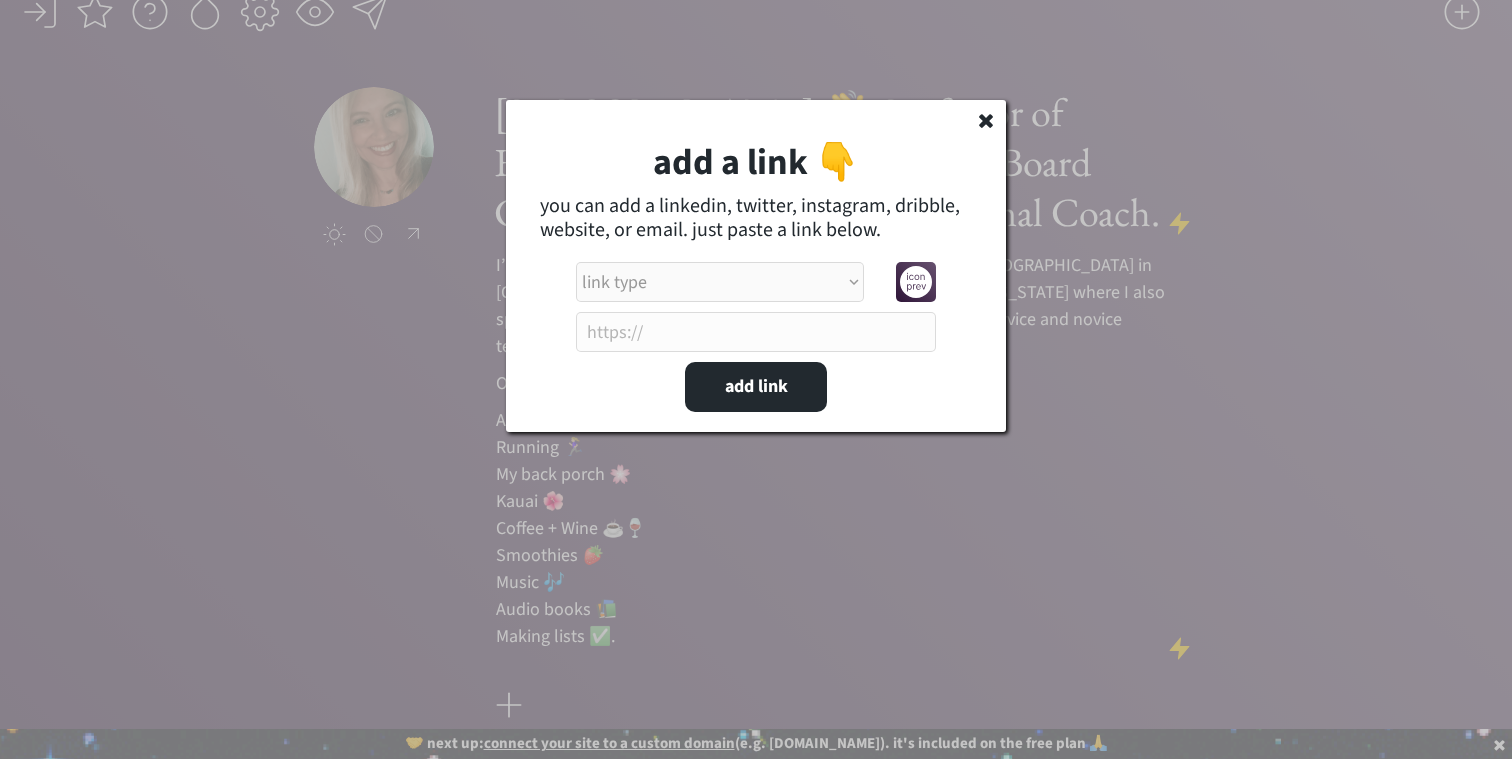 click on "link type apple music apple podcasts beehiiv behance bluesky calendar discord dribbble email etsy facebook farcaster github imdb instagram linkedIn mastodon medium patreon phone pinterest product hunt psychology today signal soundcloud spotify substack telegram threads tiktok tumblr twitch twitter (old school logo) unsplash venmo vimeo website website alt 1 website alt 2 whatsapp wikipedia x (twitter) youtube" at bounding box center (720, 282) 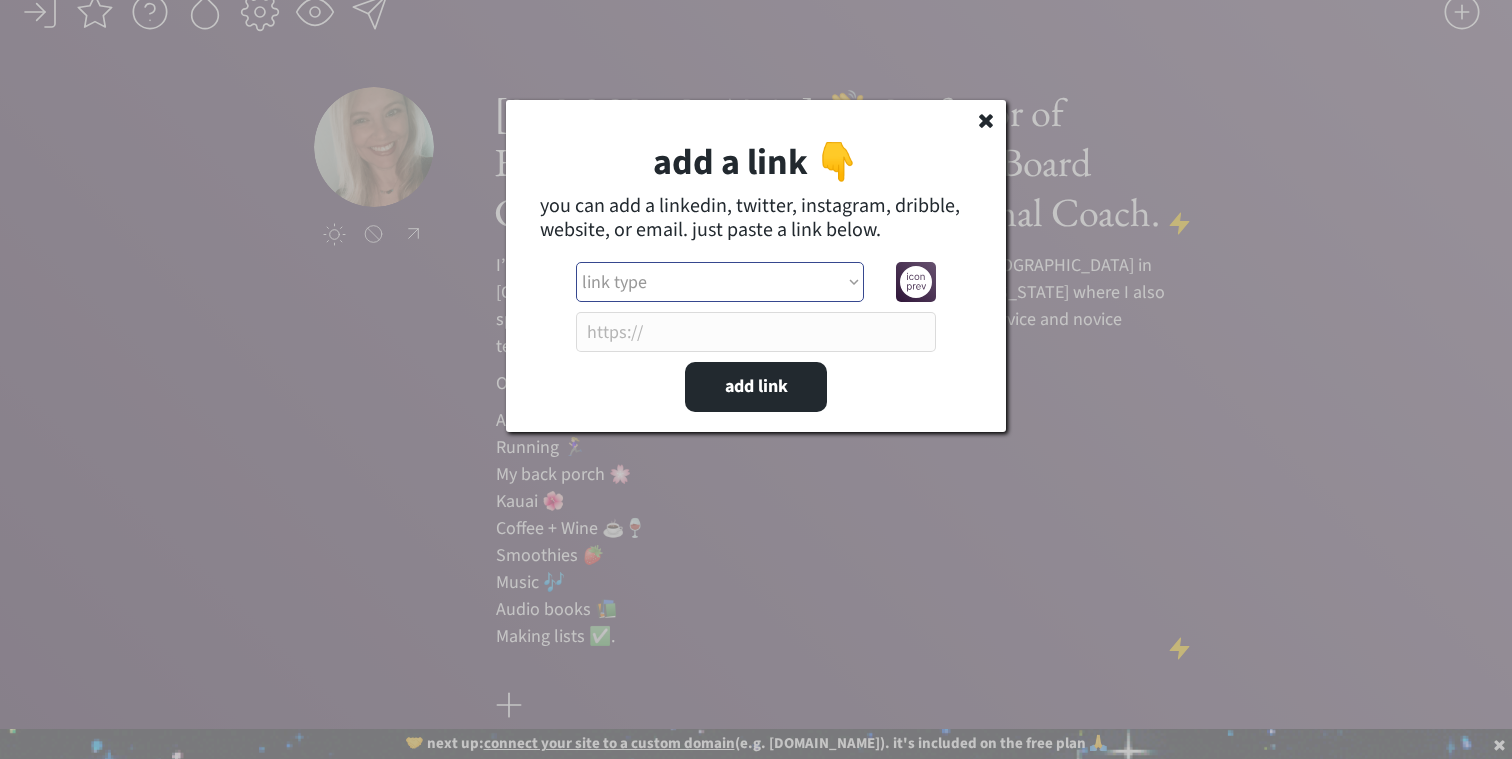 select on ""email"" 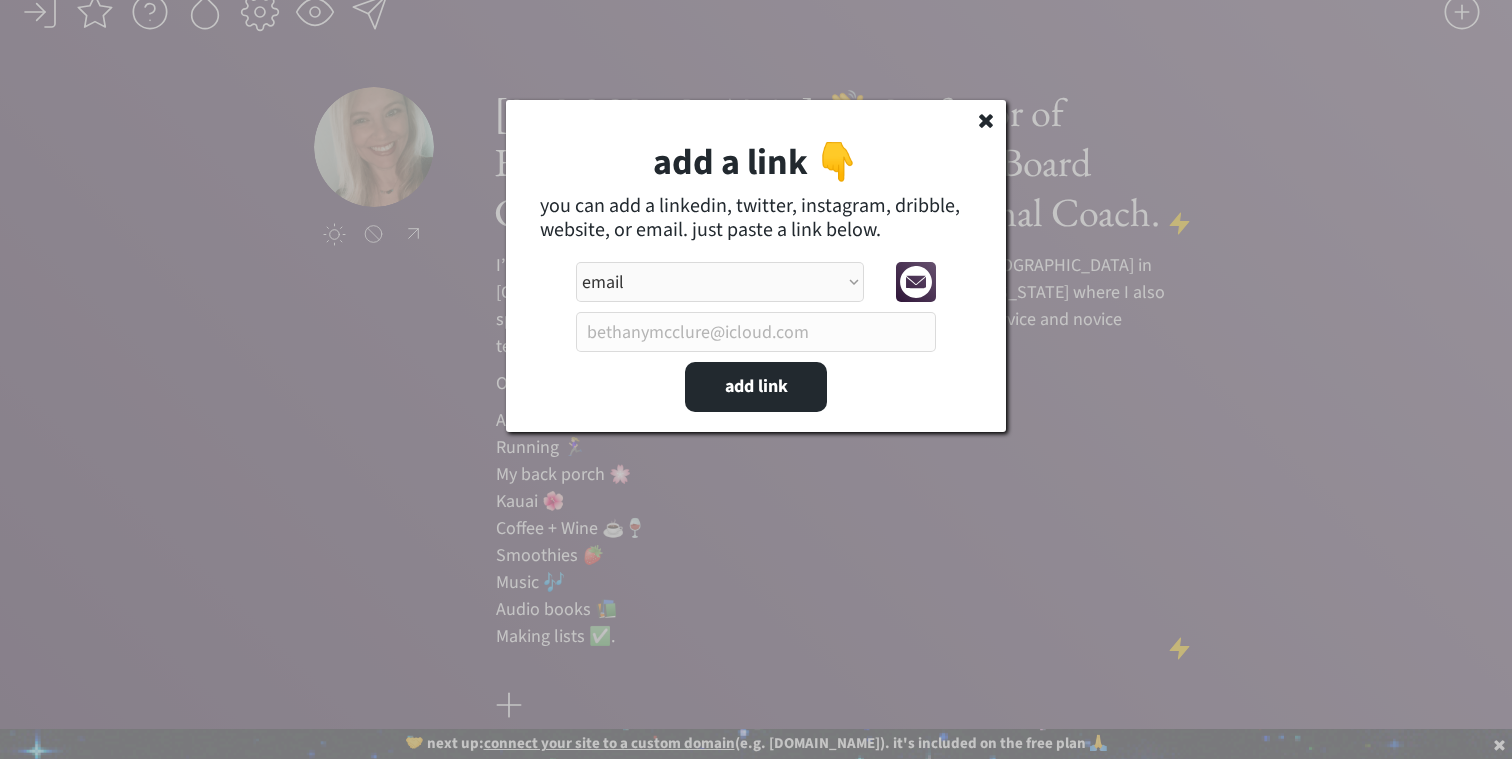 click at bounding box center [756, 332] 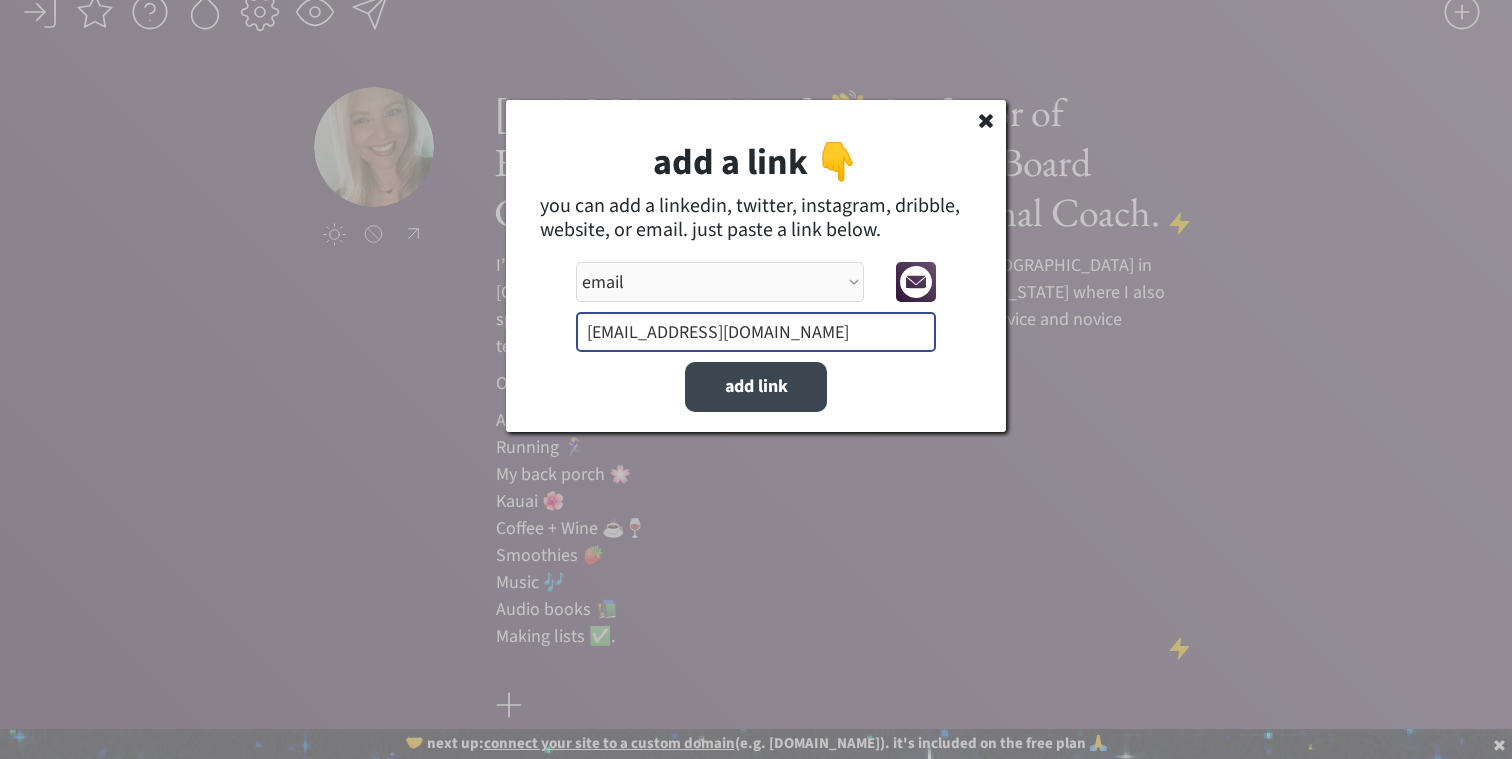 type on "mcclure_bethany@columbusstate.edu" 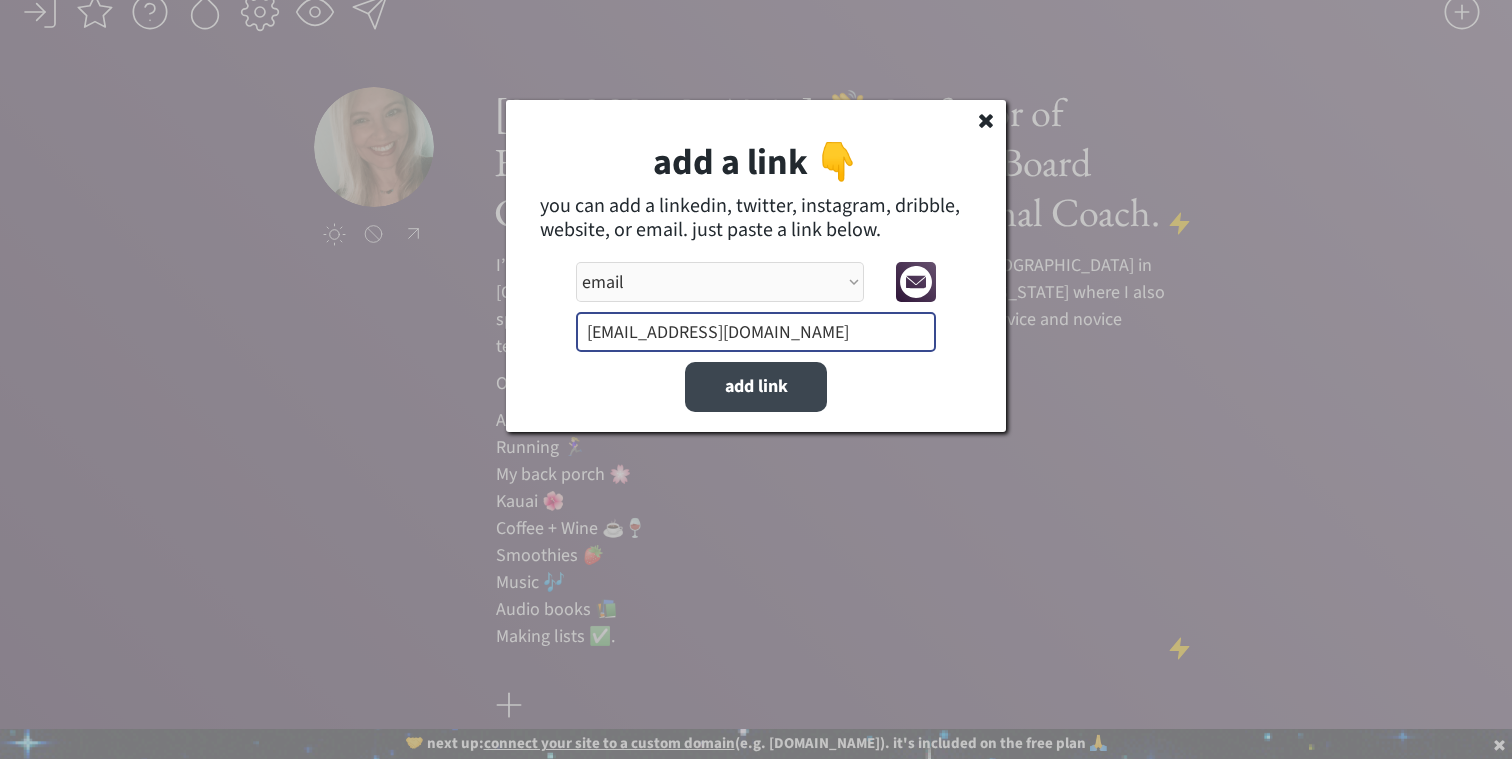 click on "add link" at bounding box center [756, 387] 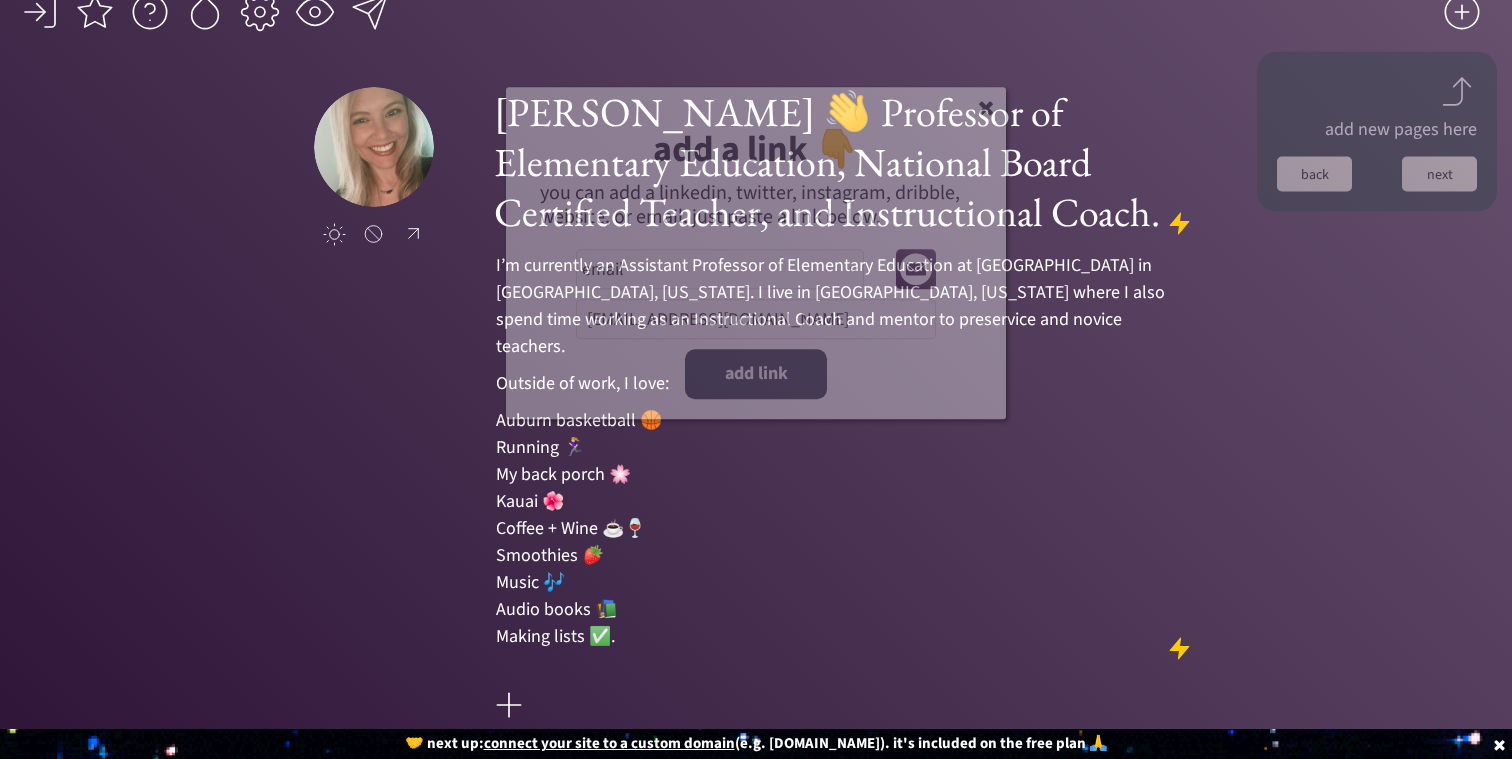 type 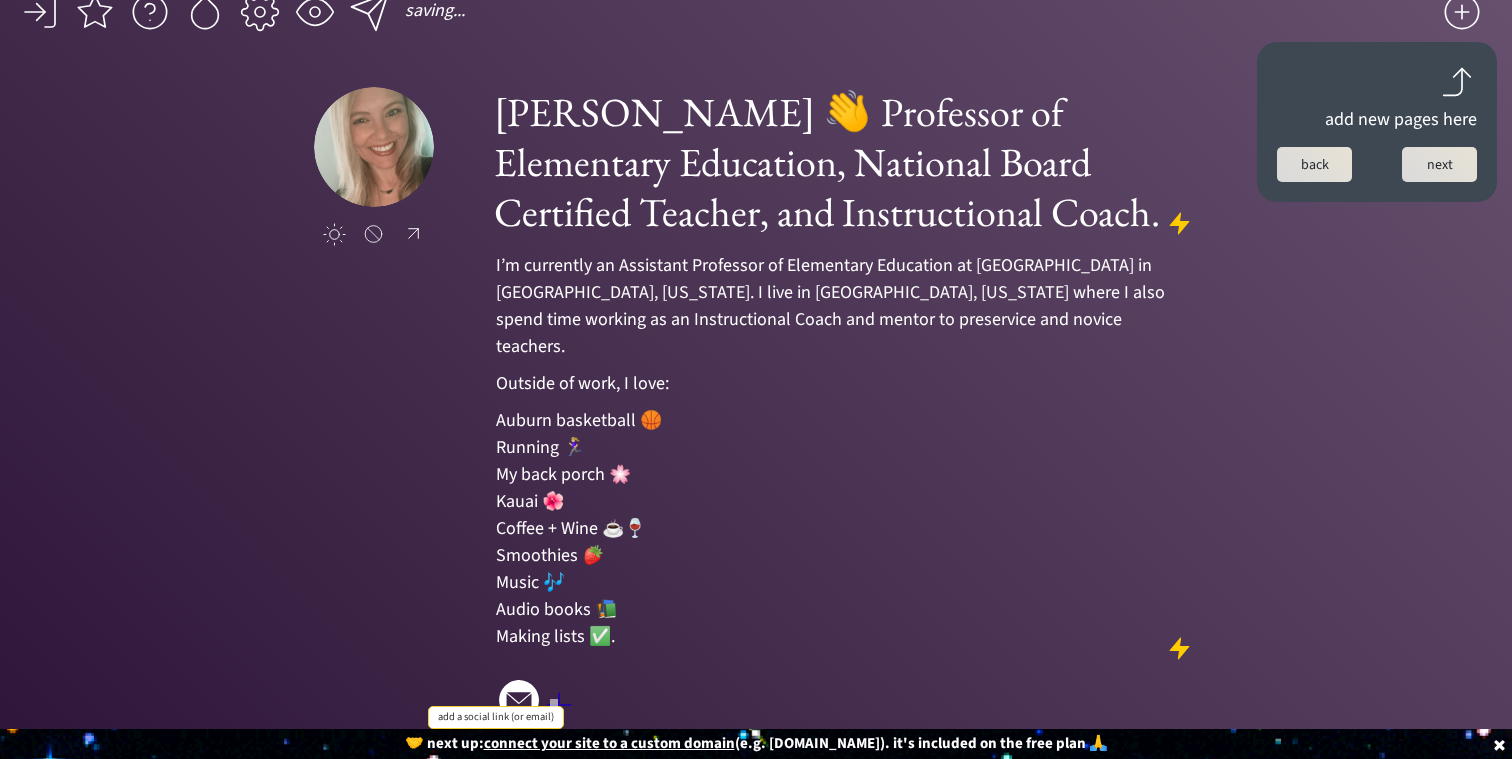click at bounding box center (559, 705) 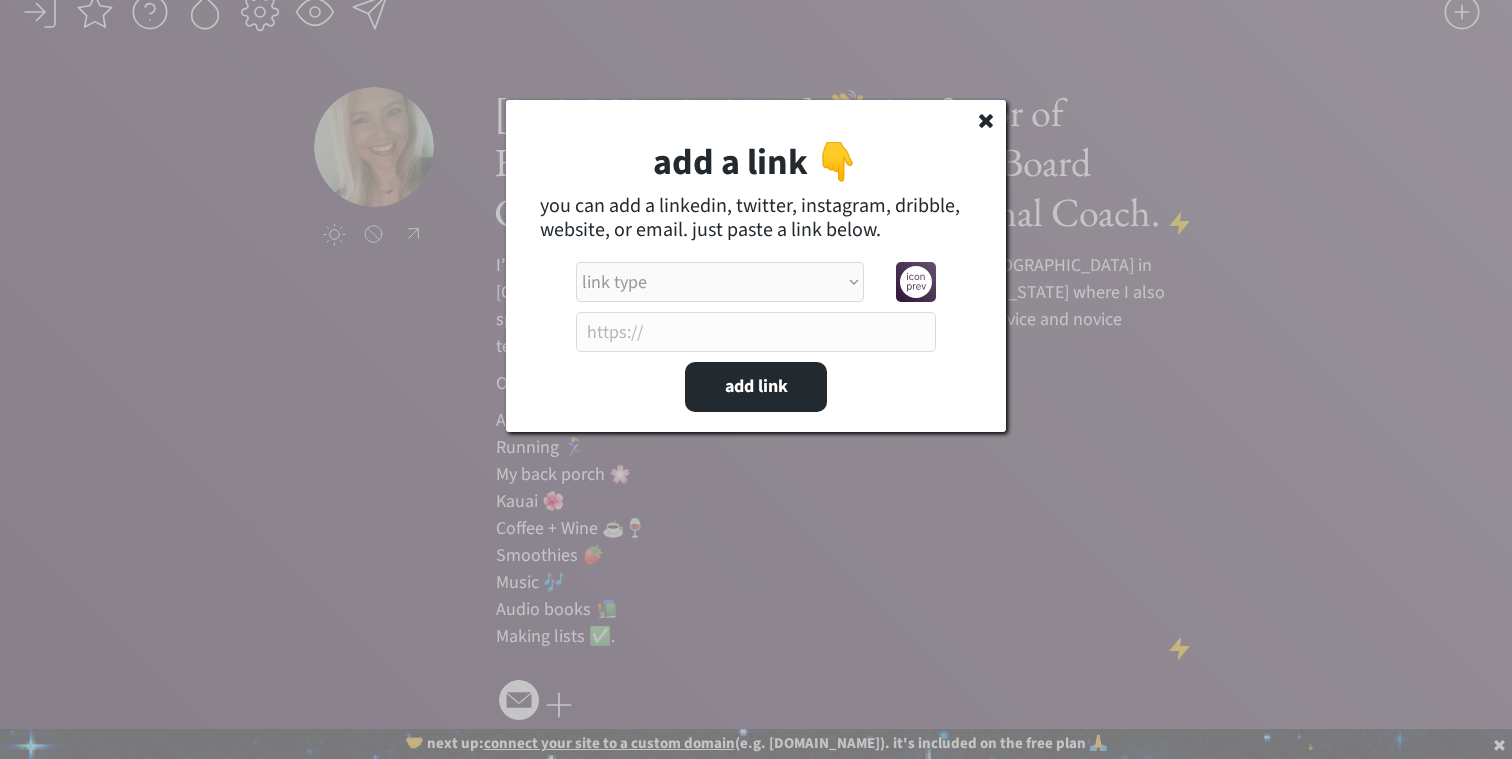 click on "link type apple music apple podcasts beehiiv behance bluesky calendar discord dribbble email etsy facebook farcaster github imdb instagram linkedIn mastodon medium patreon phone pinterest product hunt psychology today signal soundcloud spotify substack telegram threads tiktok tumblr twitch twitter (old school logo) unsplash venmo vimeo website website alt 1 website alt 2 whatsapp wikipedia x (twitter) youtube" at bounding box center [720, 282] 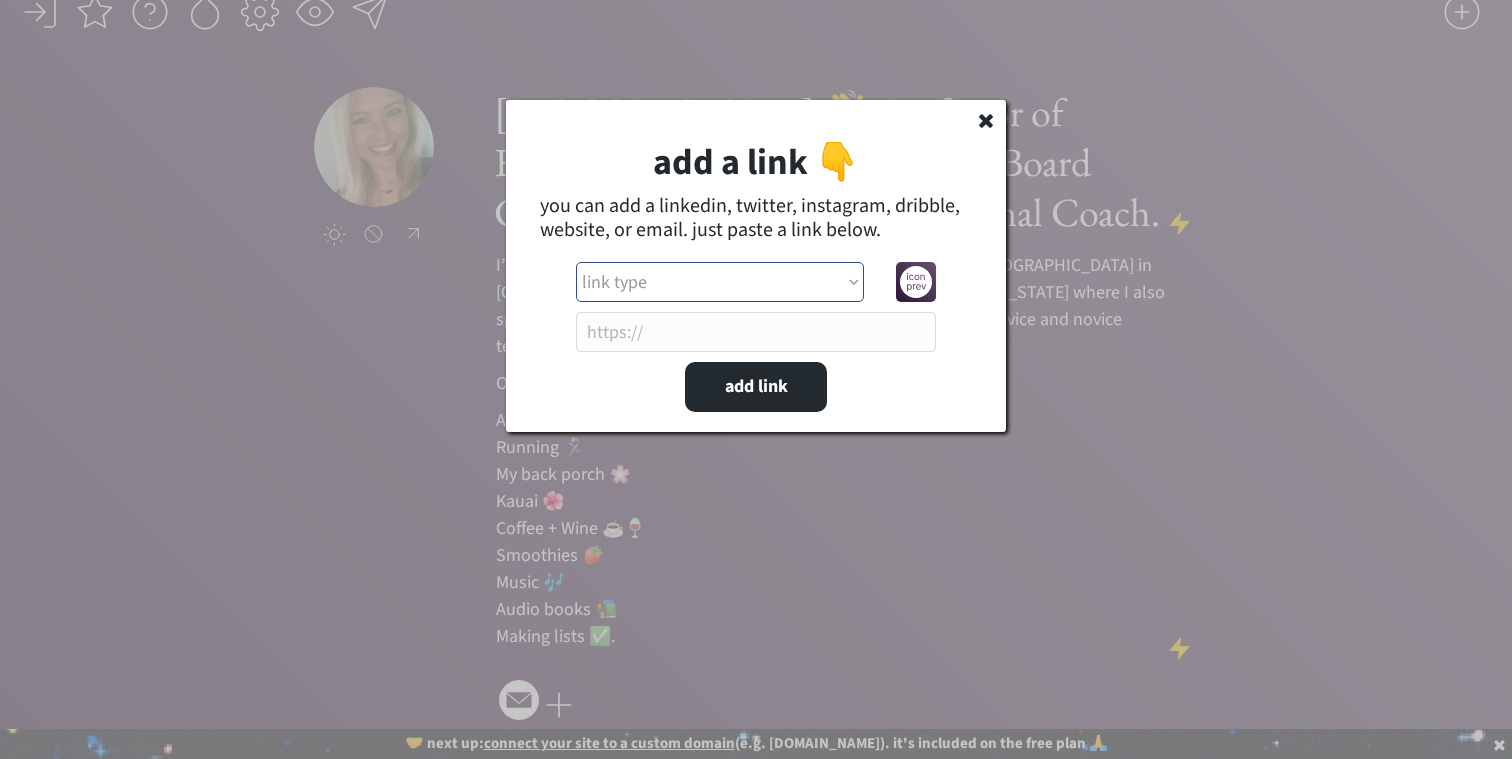 select on ""calendar"" 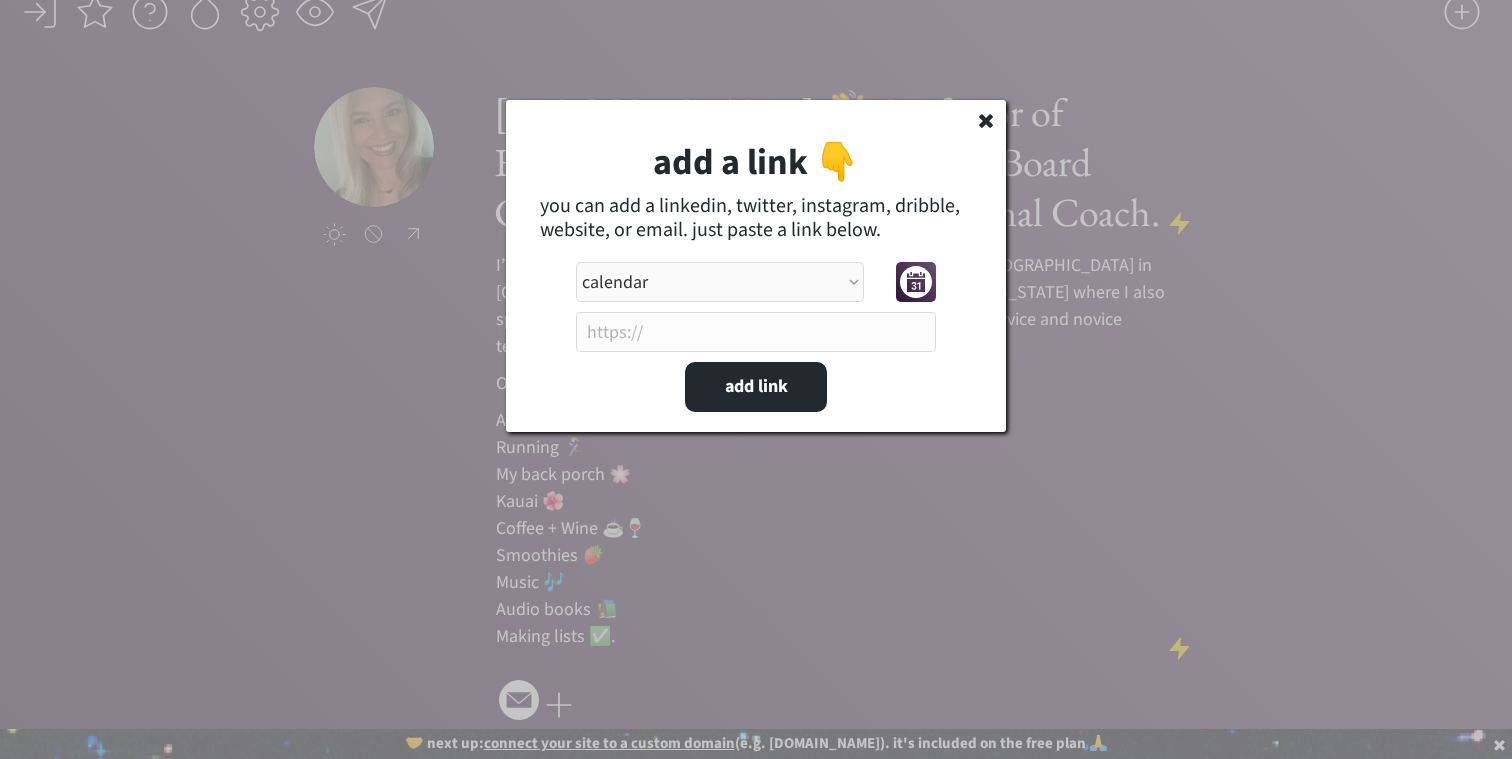 click on "add a link 👇 you can add a linkedin, twitter, instagram, dribble, website, or email. just paste a link below. link type apple music apple podcasts beehiiv behance bluesky calendar discord dribbble email etsy facebook farcaster github imdb instagram linkedIn mastodon medium patreon phone pinterest product hunt psychology today signal soundcloud spotify substack telegram threads tiktok tumblr twitch twitter (old school logo) unsplash venmo vimeo website website alt 1 website alt 2 whatsapp wikipedia x (twitter) youtube
add link" at bounding box center [756, 266] 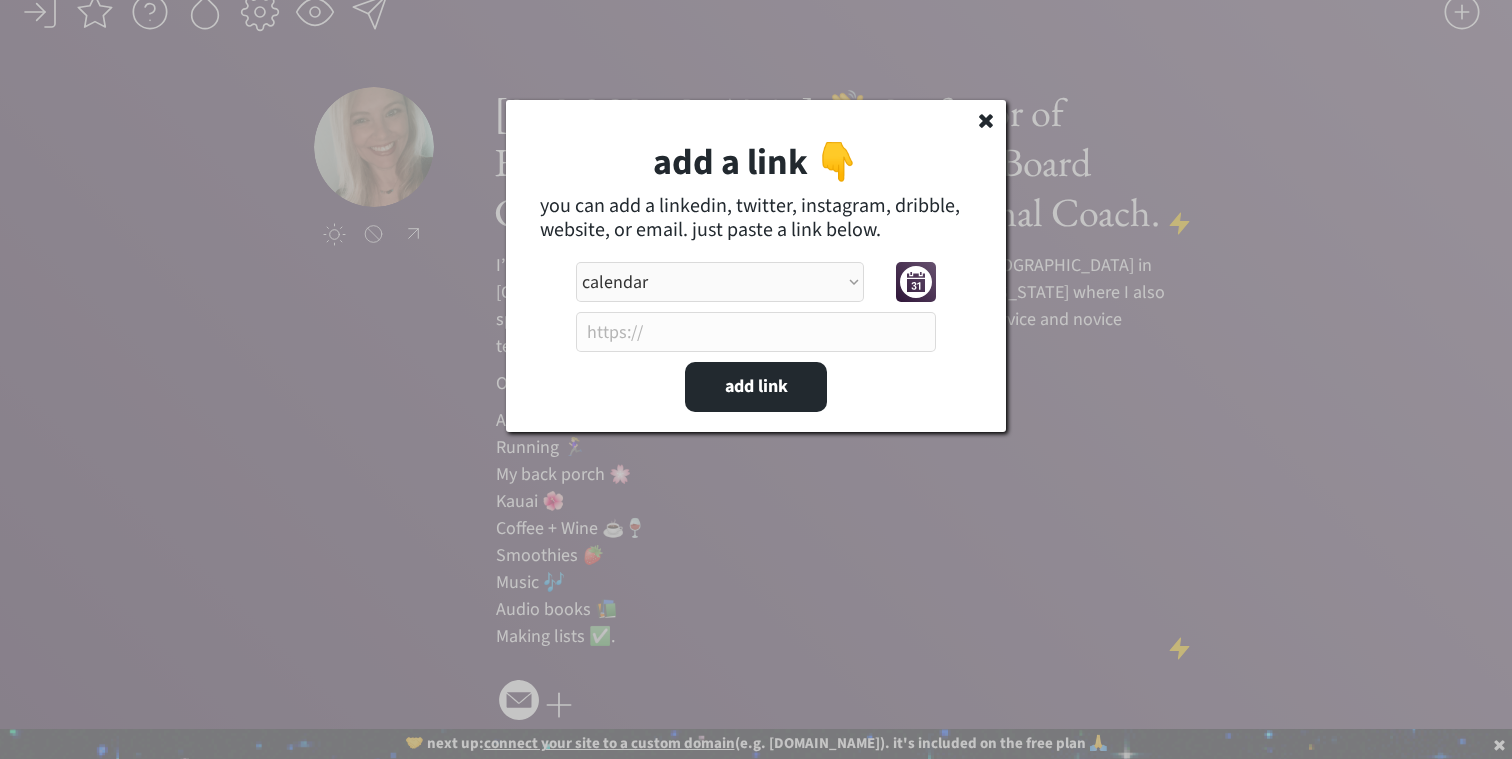 click at bounding box center (756, 332) 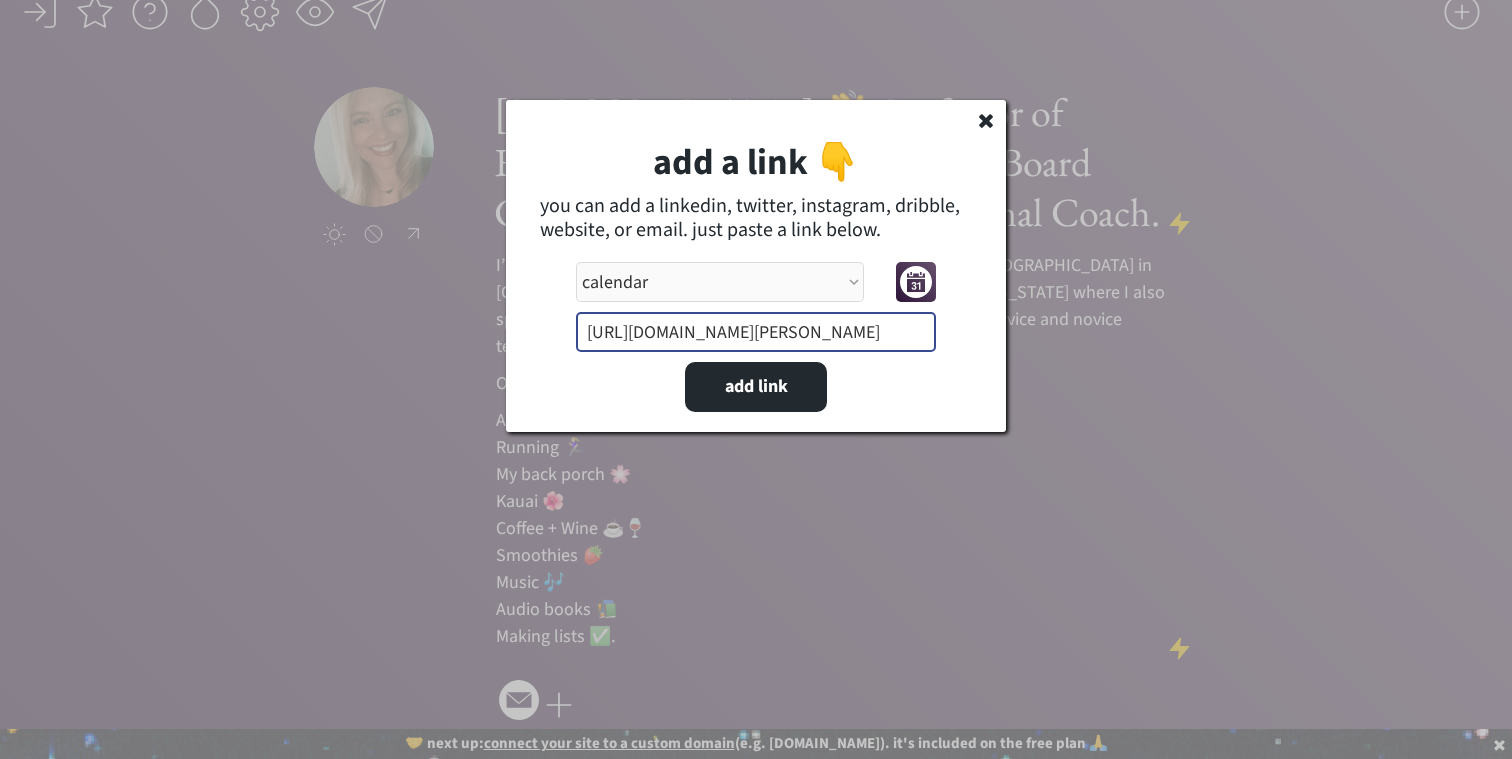click at bounding box center (756, 332) 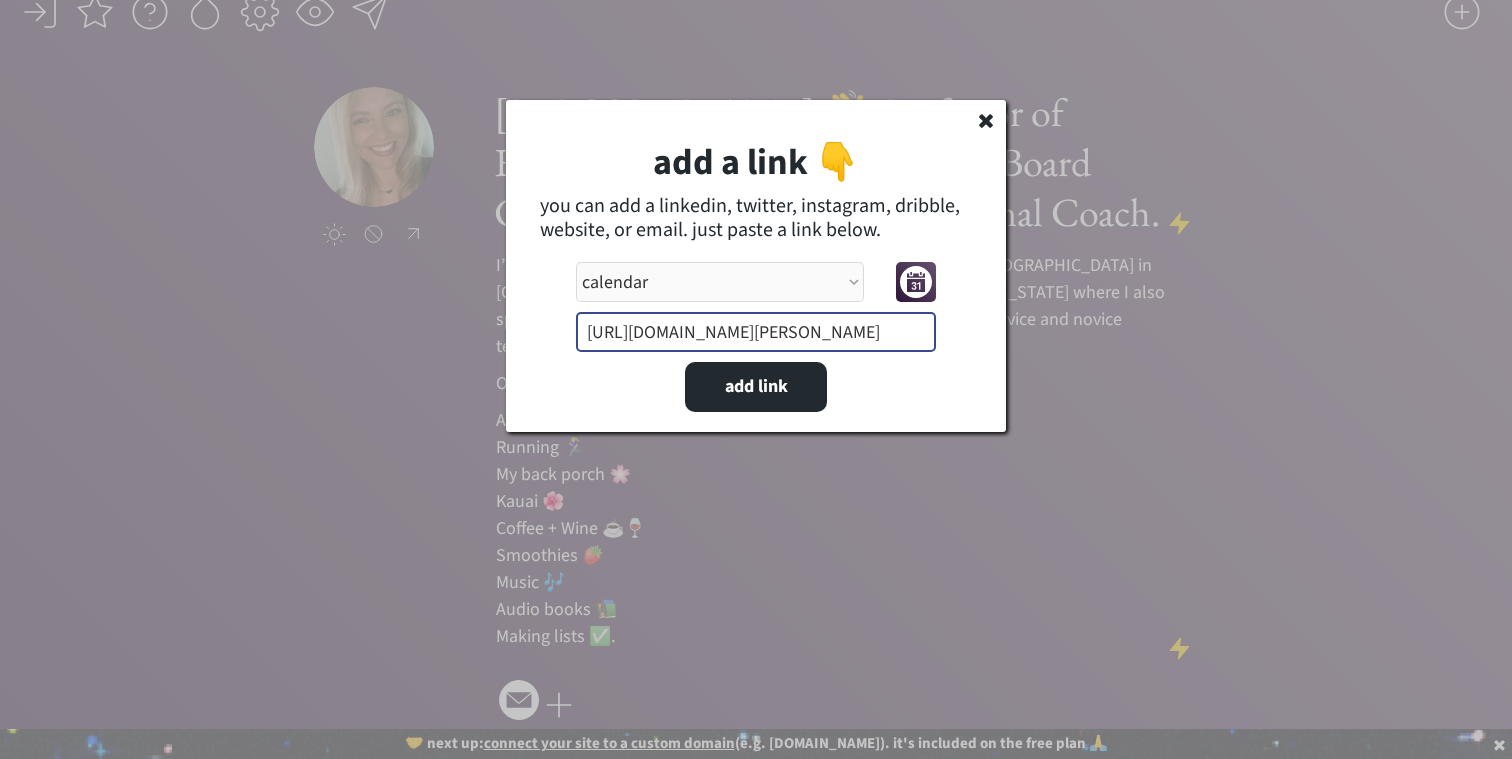 click at bounding box center [756, 332] 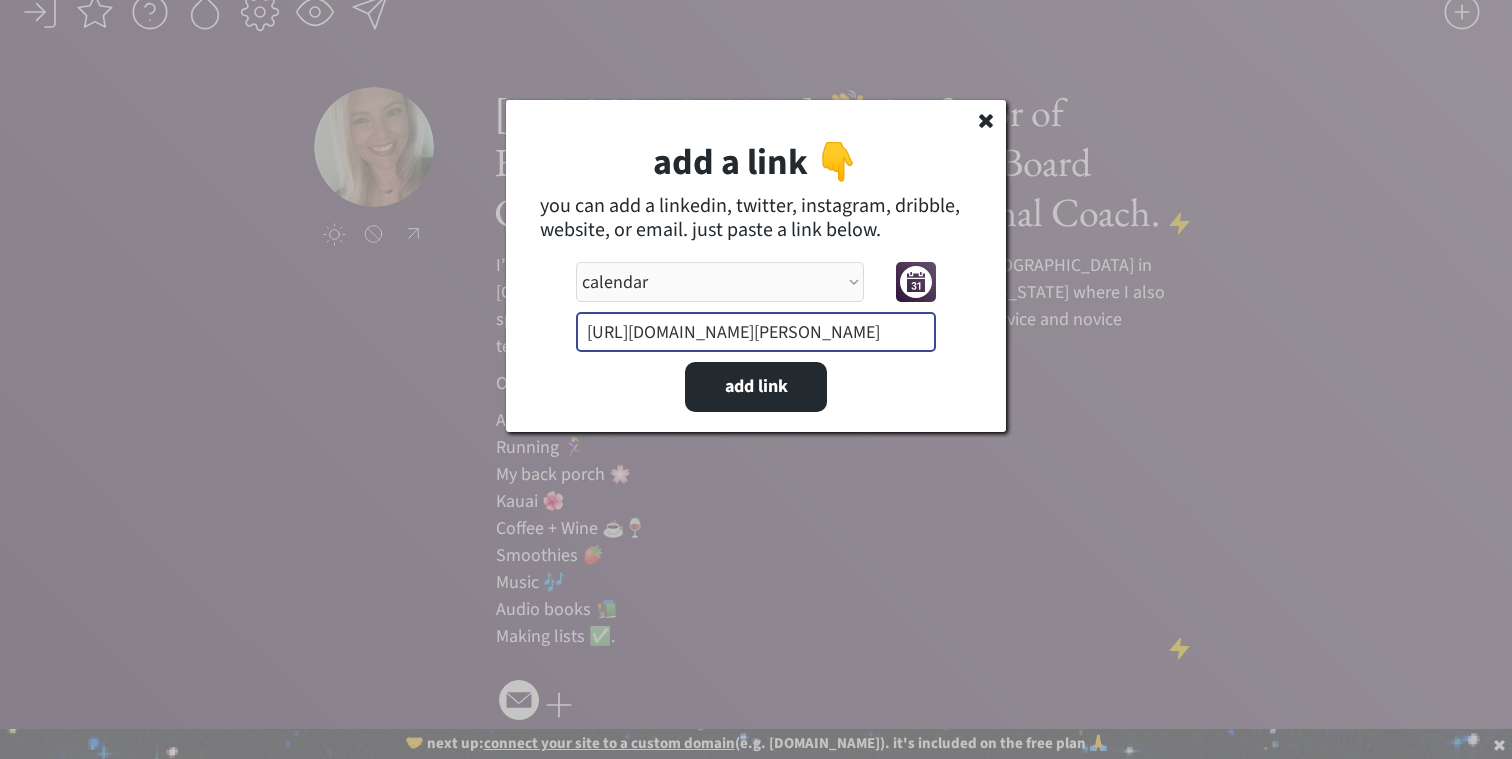click at bounding box center [756, 332] 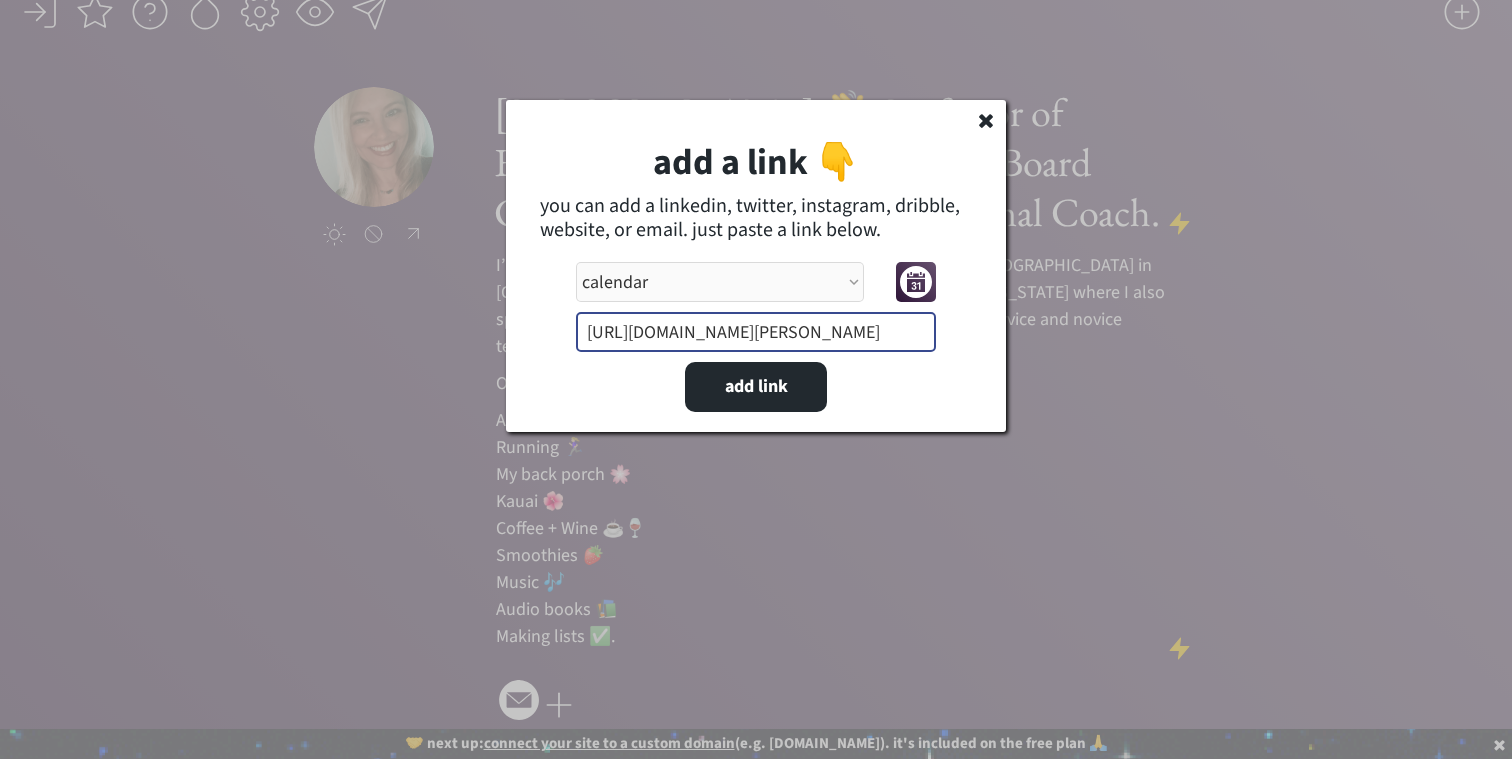 paste on "[URL][DOMAIN_NAME]" 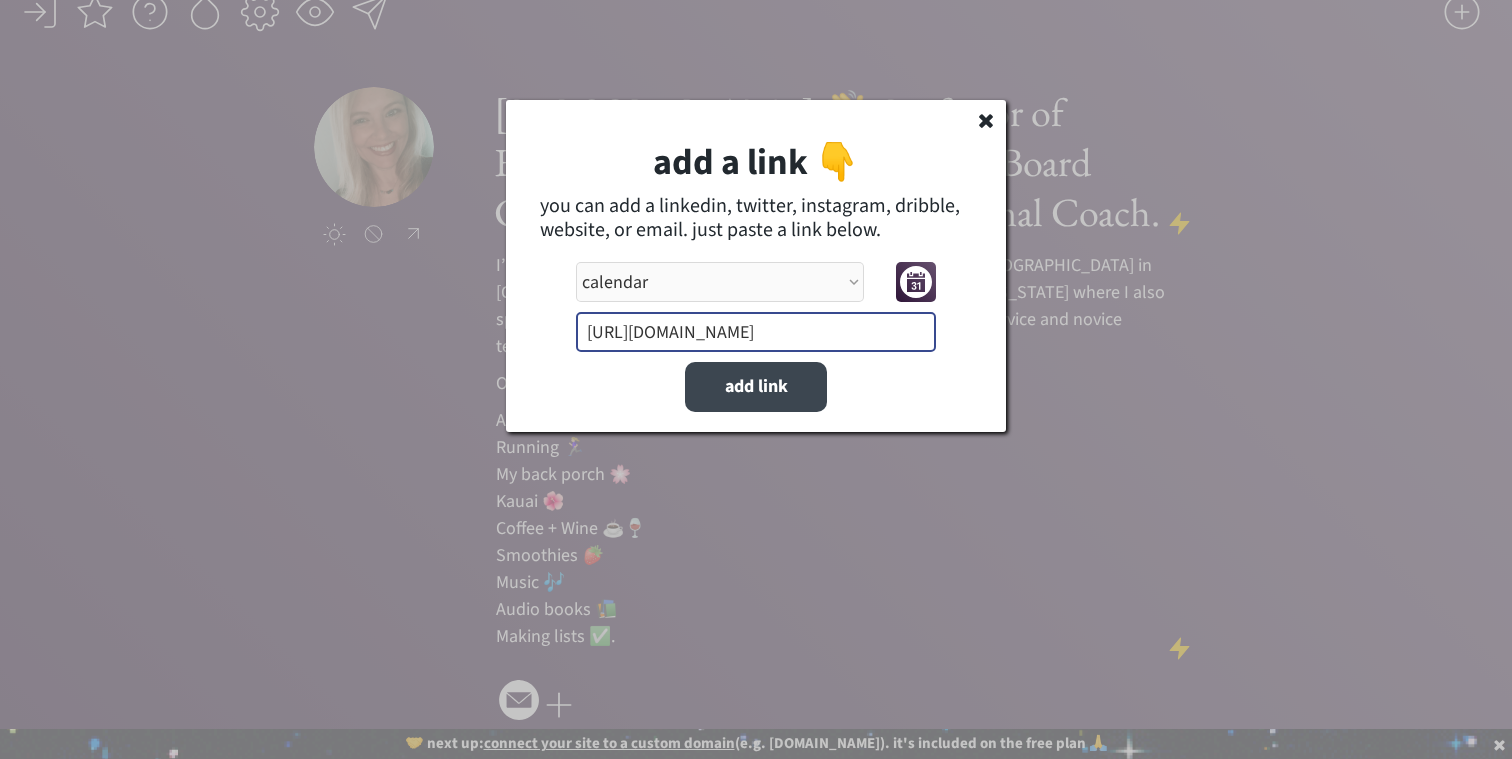 type on "[URL][DOMAIN_NAME]" 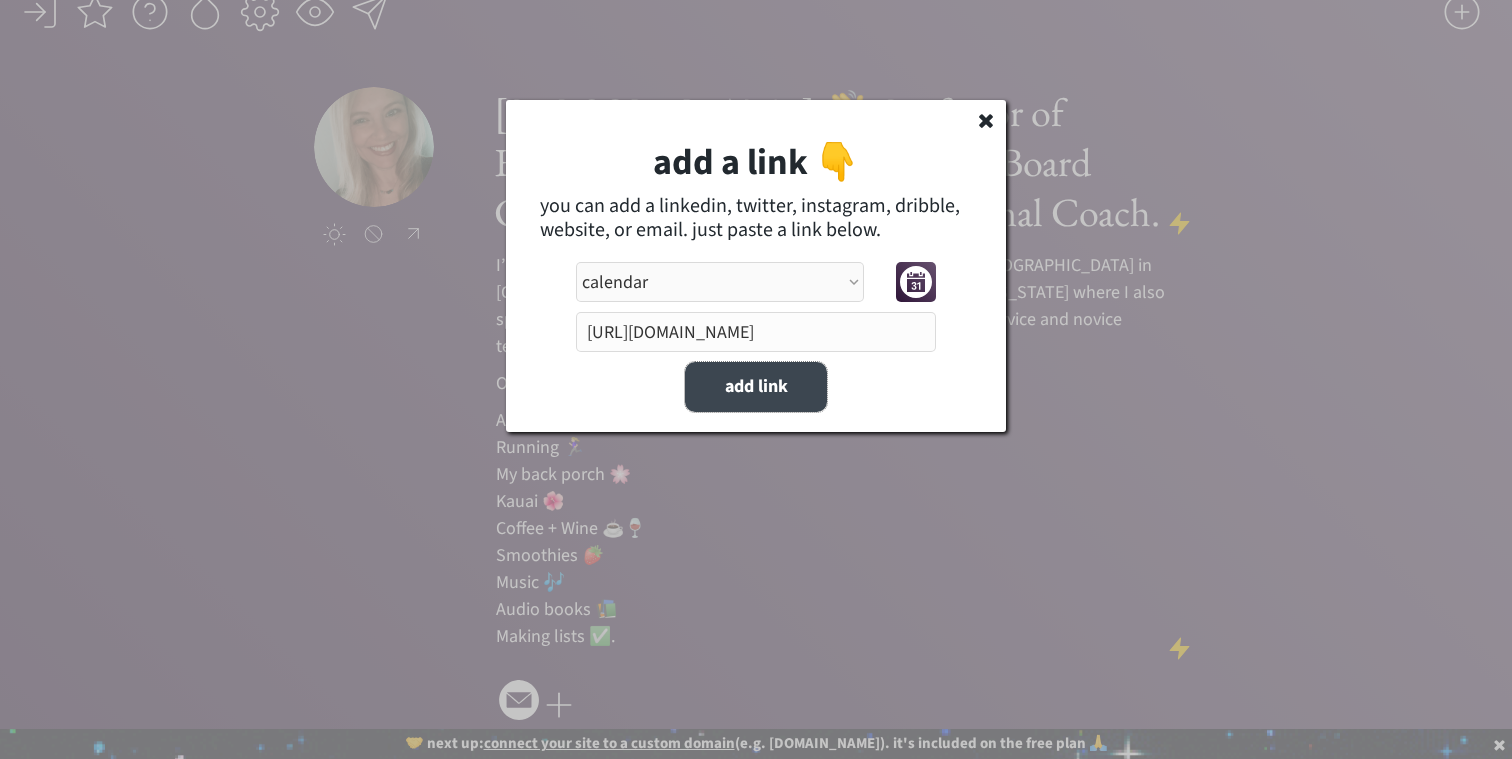 click on "add link" at bounding box center (756, 387) 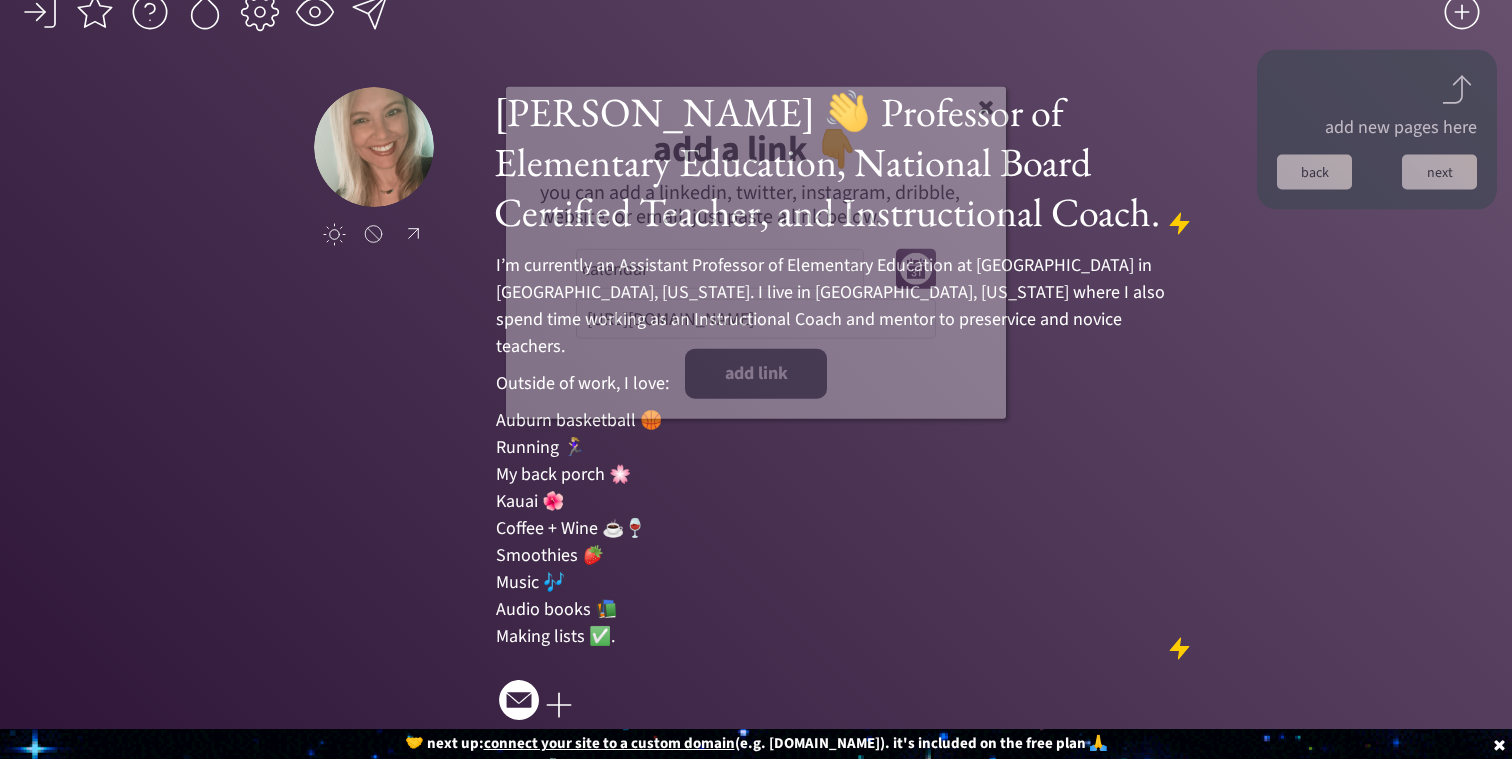 type 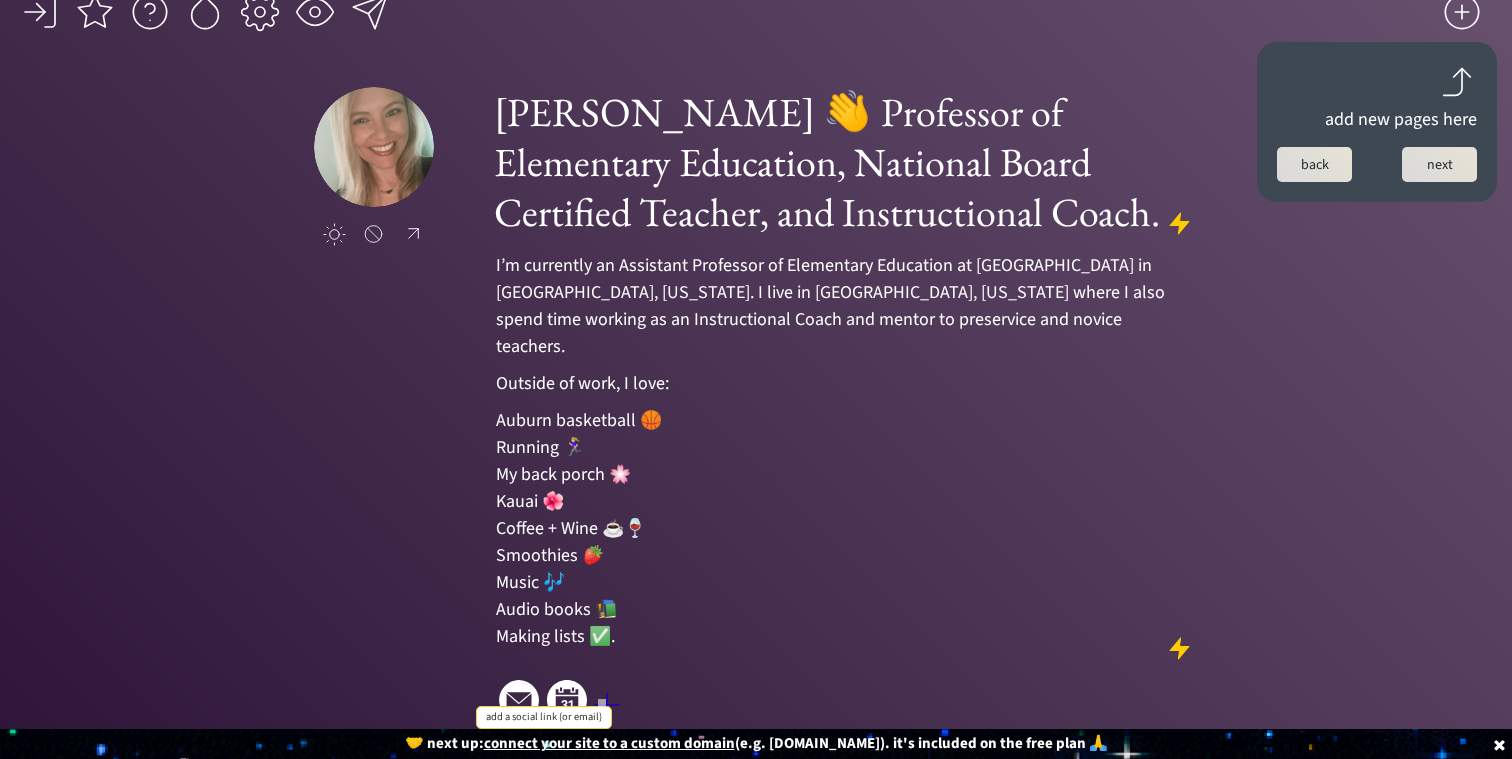 click at bounding box center [607, 705] 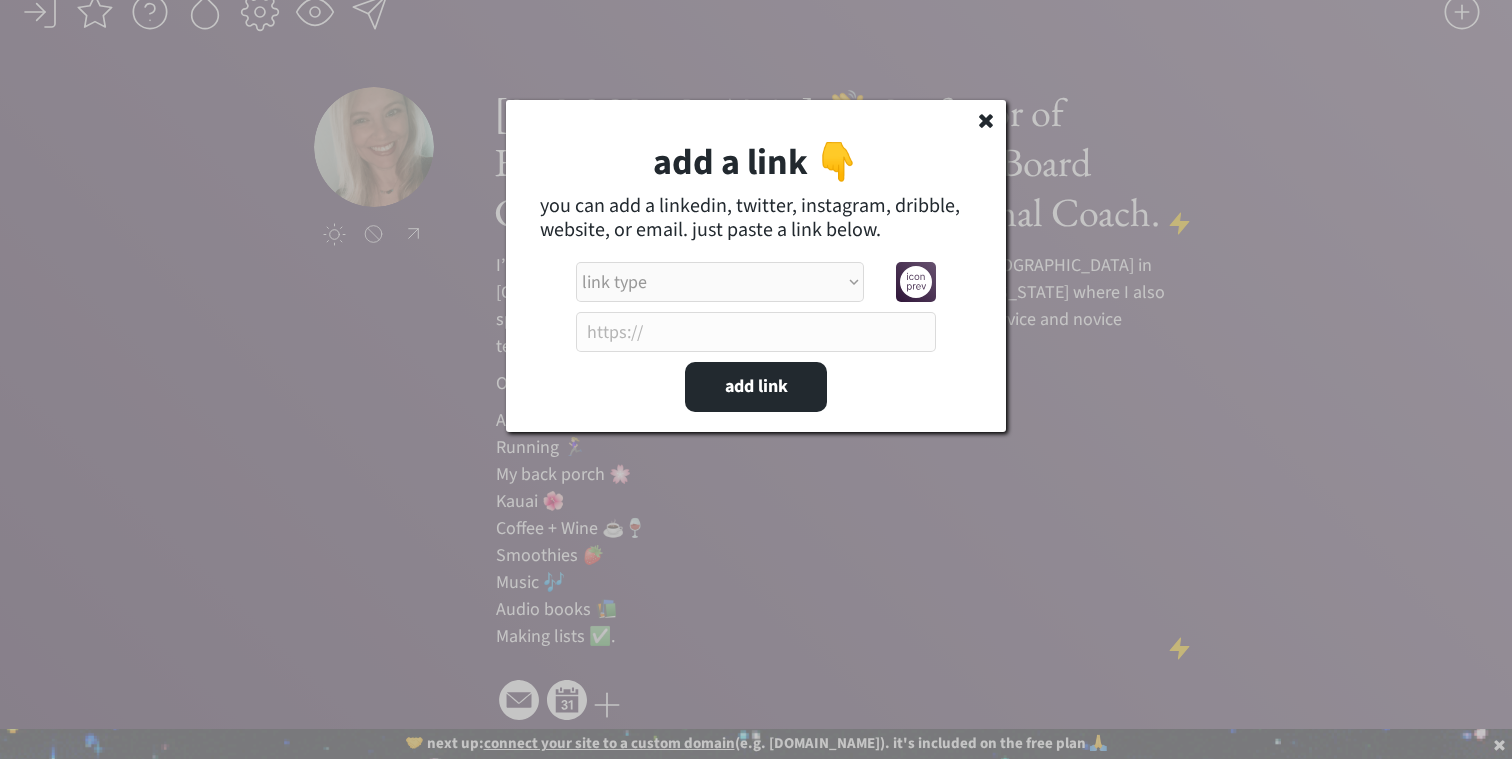 click on "link type apple music apple podcasts beehiiv behance bluesky calendar discord dribbble email etsy facebook farcaster github imdb instagram linkedIn mastodon medium patreon phone pinterest product hunt psychology today signal soundcloud spotify substack telegram threads tiktok tumblr twitch twitter (old school logo) unsplash venmo vimeo website website alt 1 website alt 2 whatsapp wikipedia x (twitter) youtube" at bounding box center [720, 282] 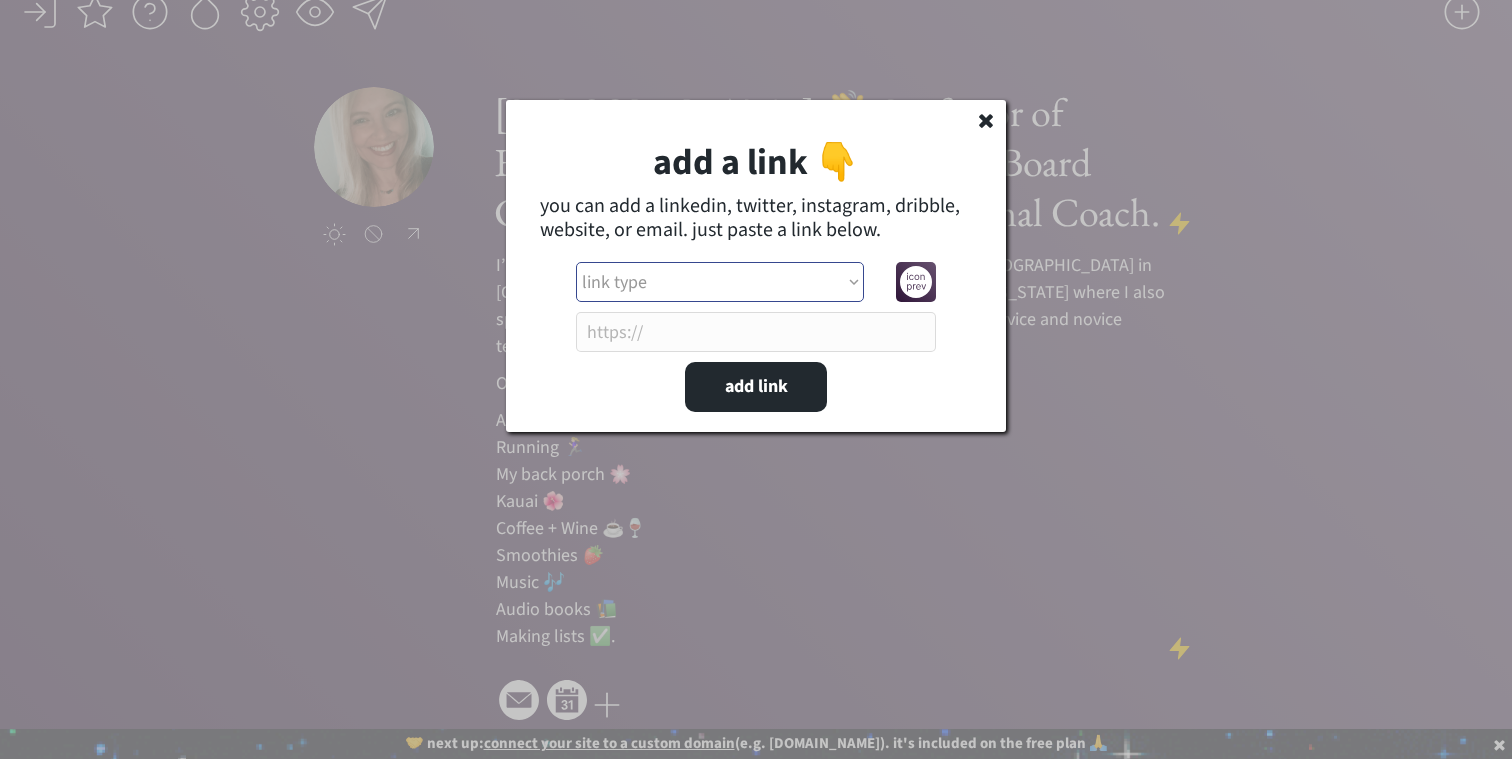 select on ""linkedin"" 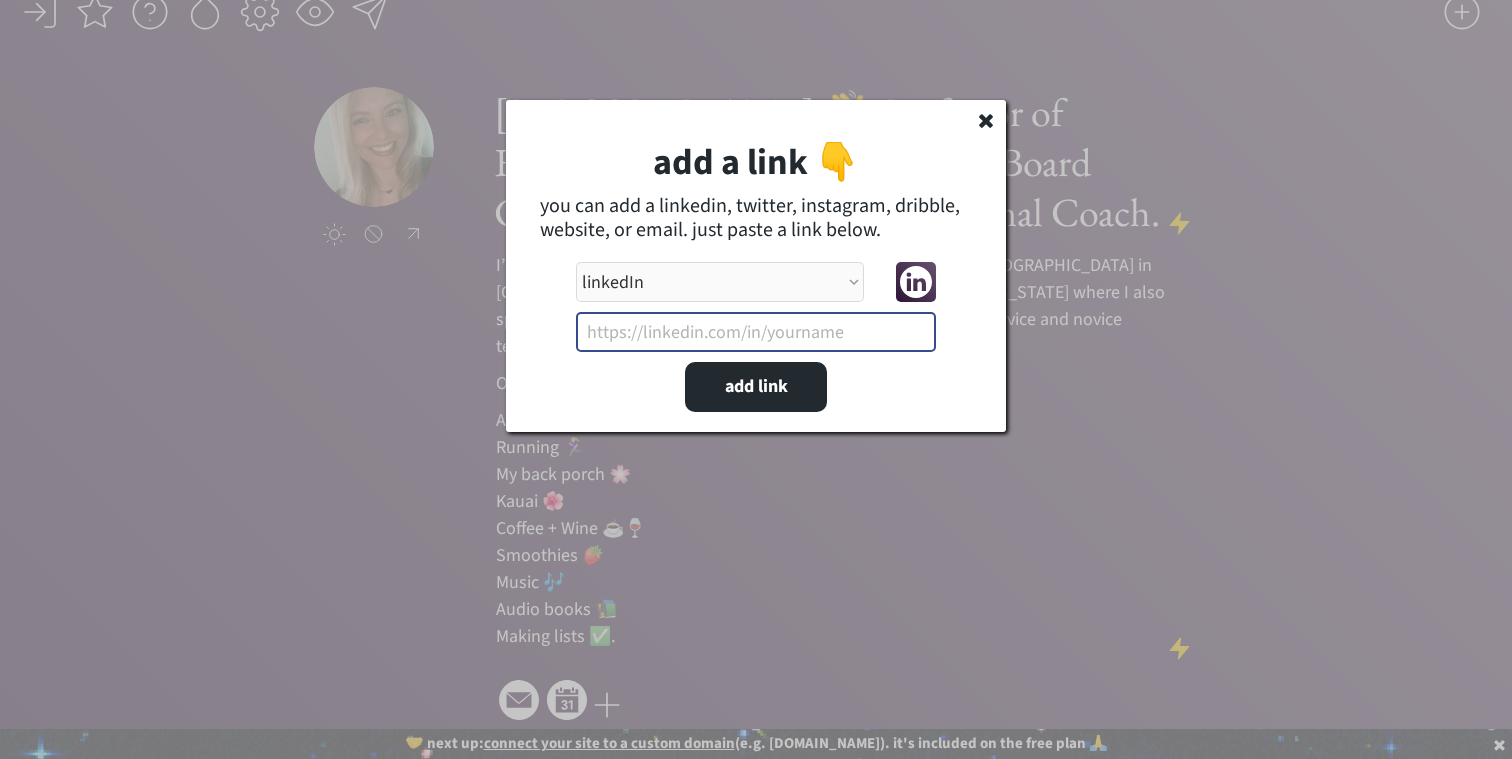 click at bounding box center [756, 332] 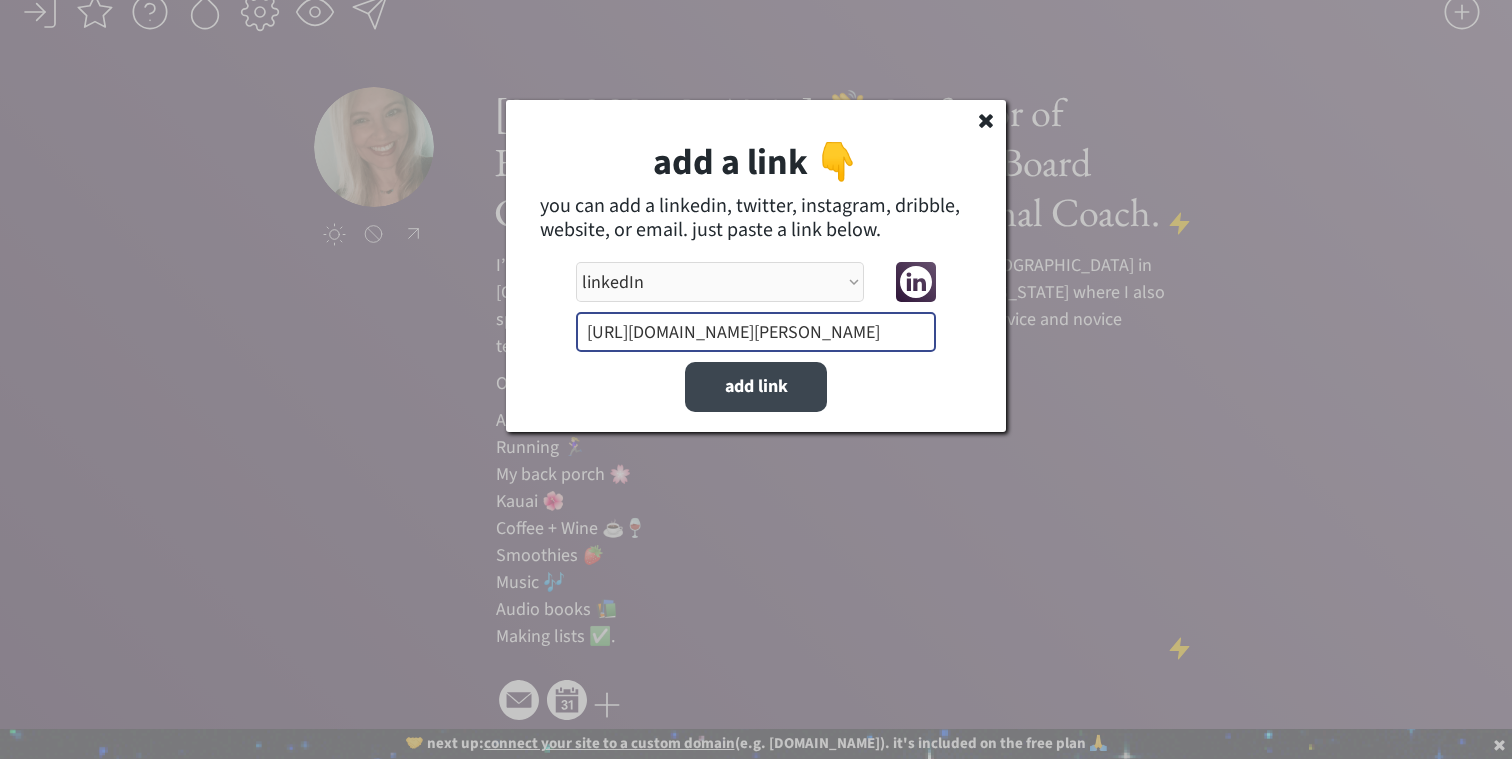 type on "http://linkedin.com/in/bethany-mcclure" 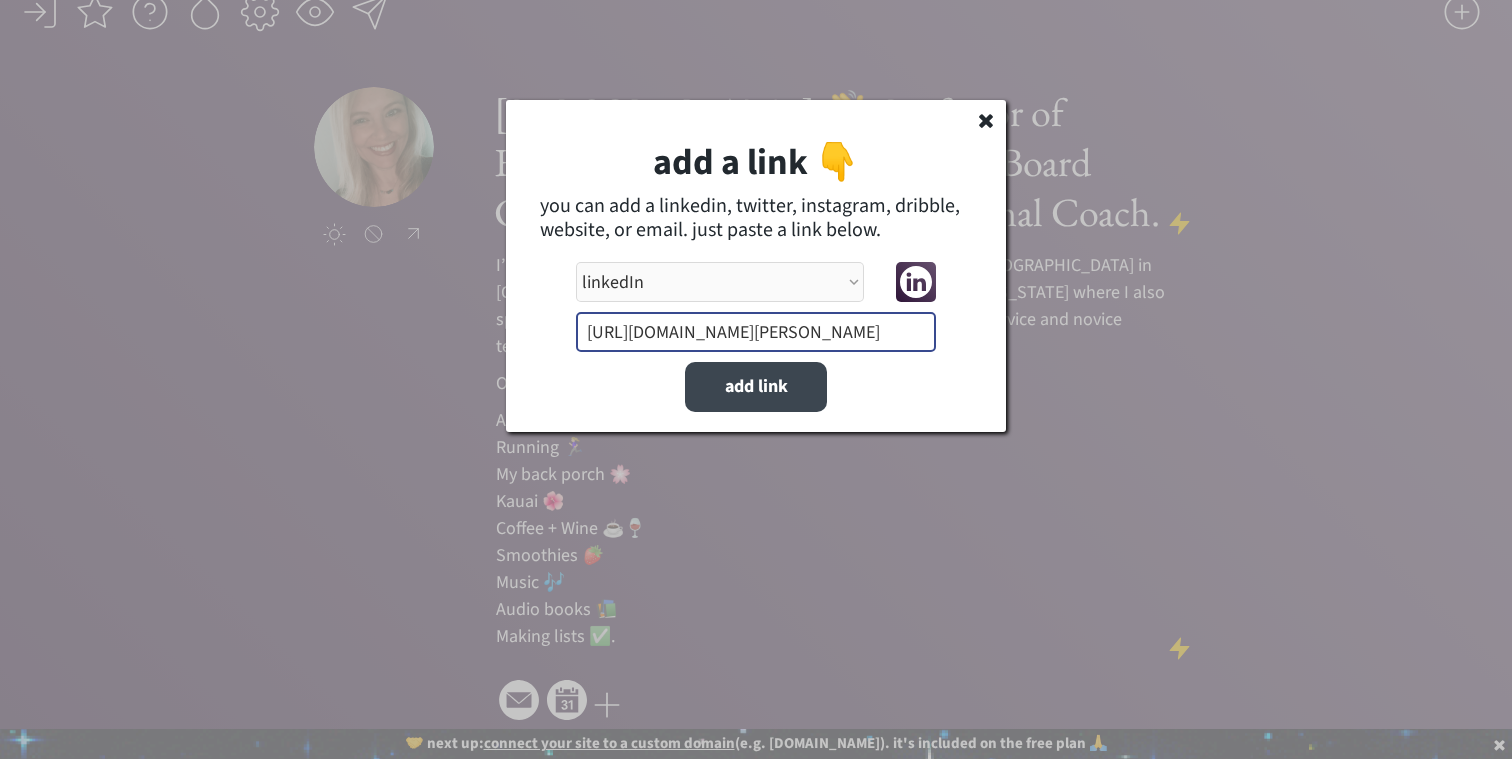 click on "add link" at bounding box center (756, 387) 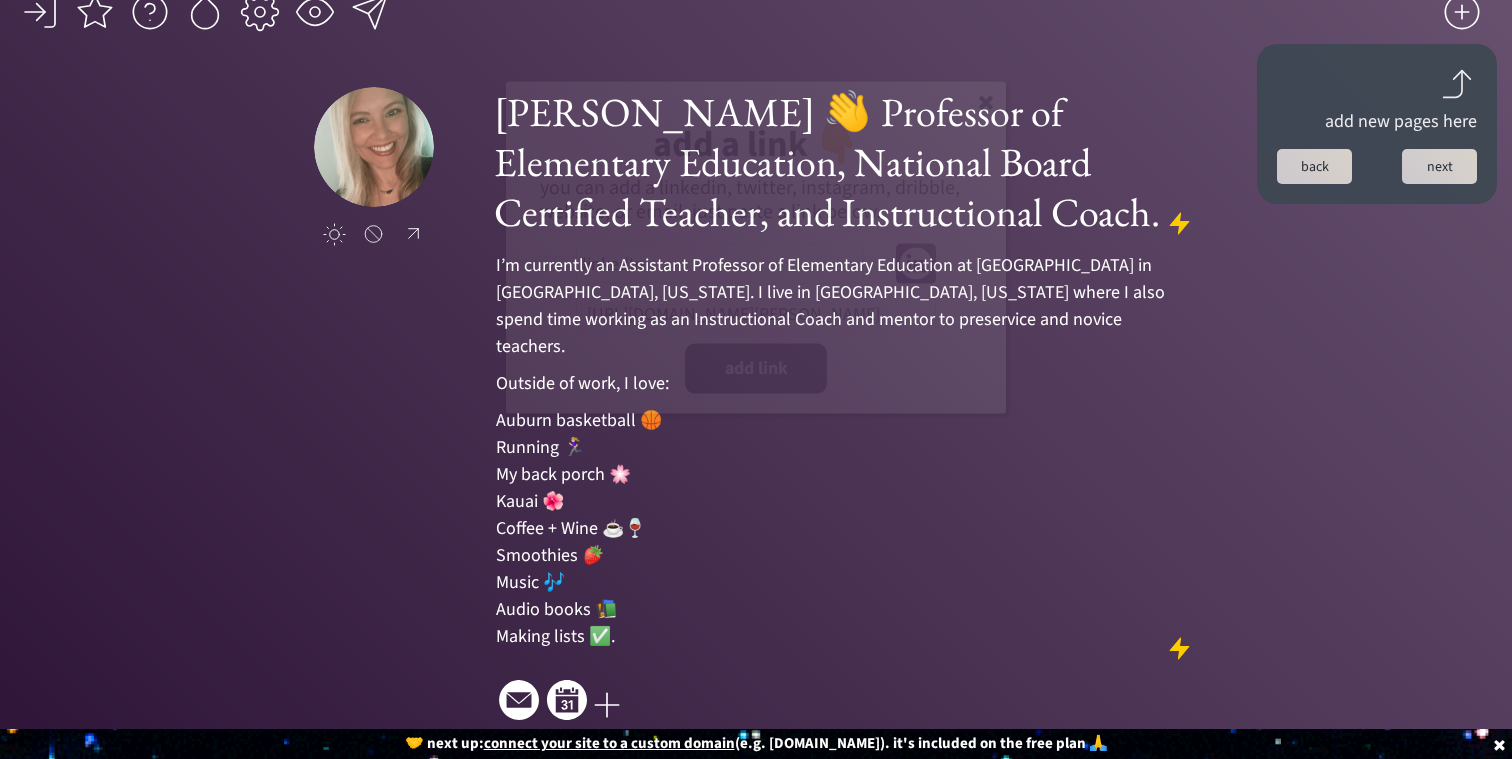 type 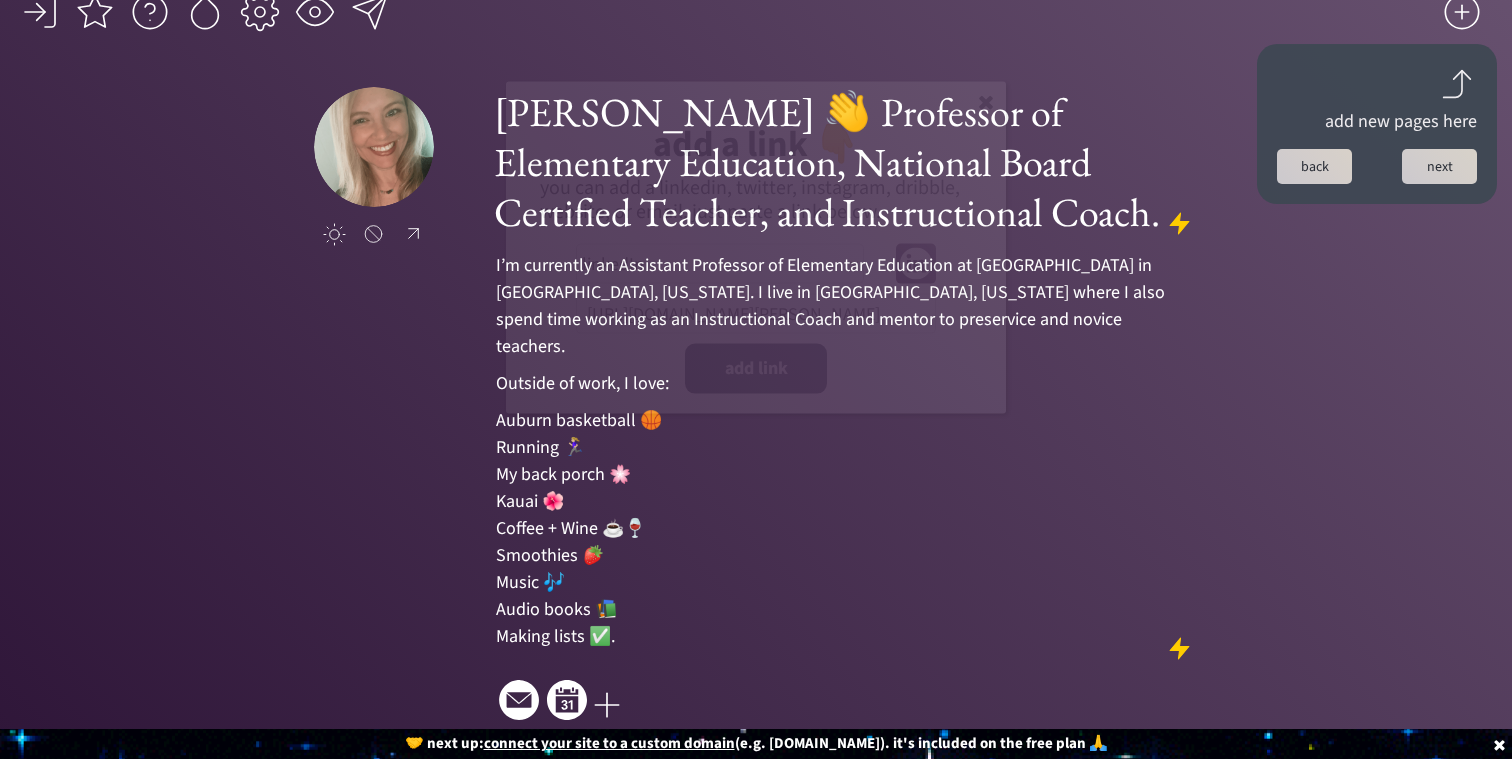 select on ""PLACEHOLDER_1427118222253"" 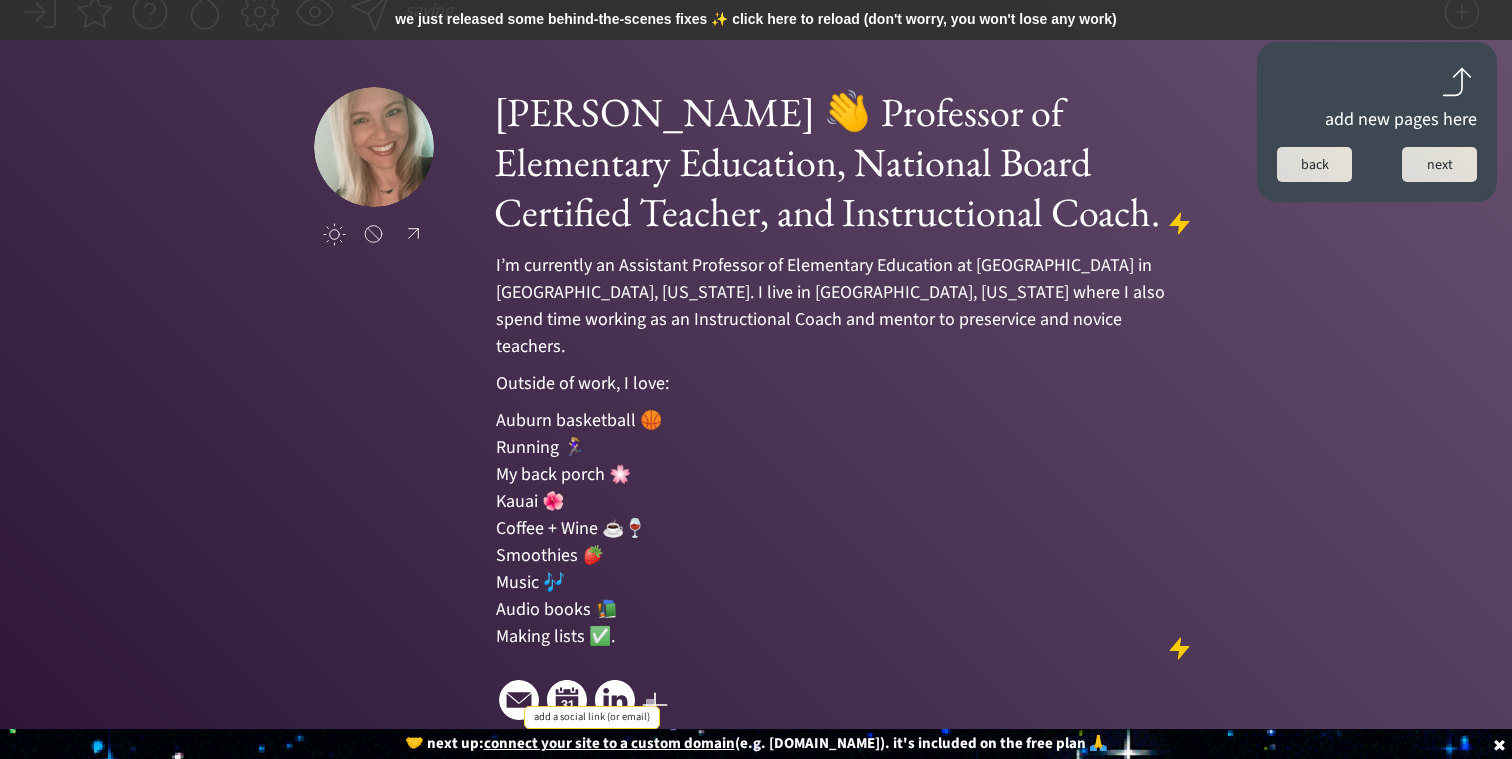 click at bounding box center (655, 705) 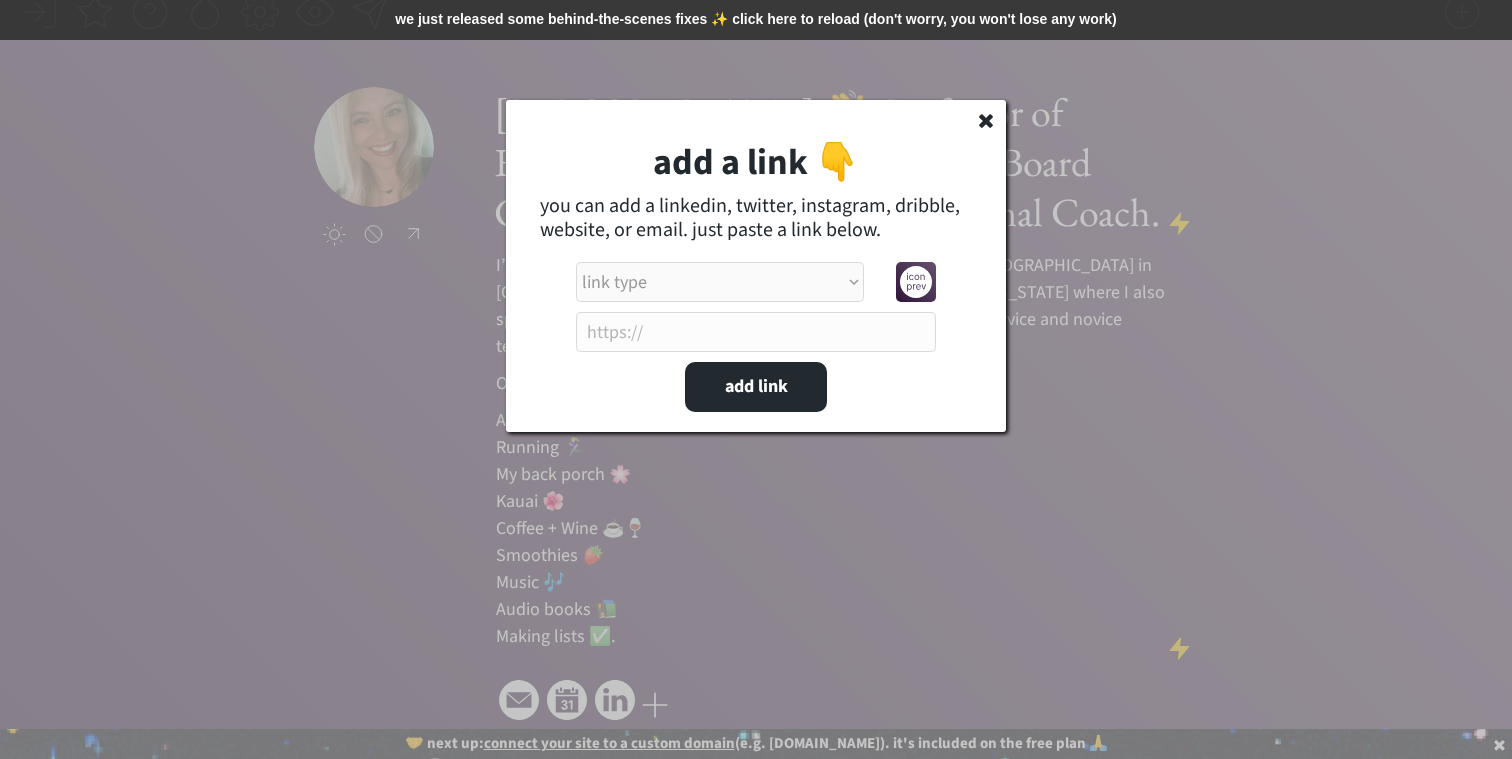 click on "link type apple music apple podcasts beehiiv behance bluesky calendar discord dribbble email etsy facebook farcaster github imdb instagram linkedIn mastodon medium patreon phone pinterest product hunt psychology today signal soundcloud spotify substack telegram threads tiktok tumblr twitch twitter (old school logo) unsplash venmo vimeo website website alt 1 website alt 2 whatsapp wikipedia x (twitter) youtube" at bounding box center [720, 282] 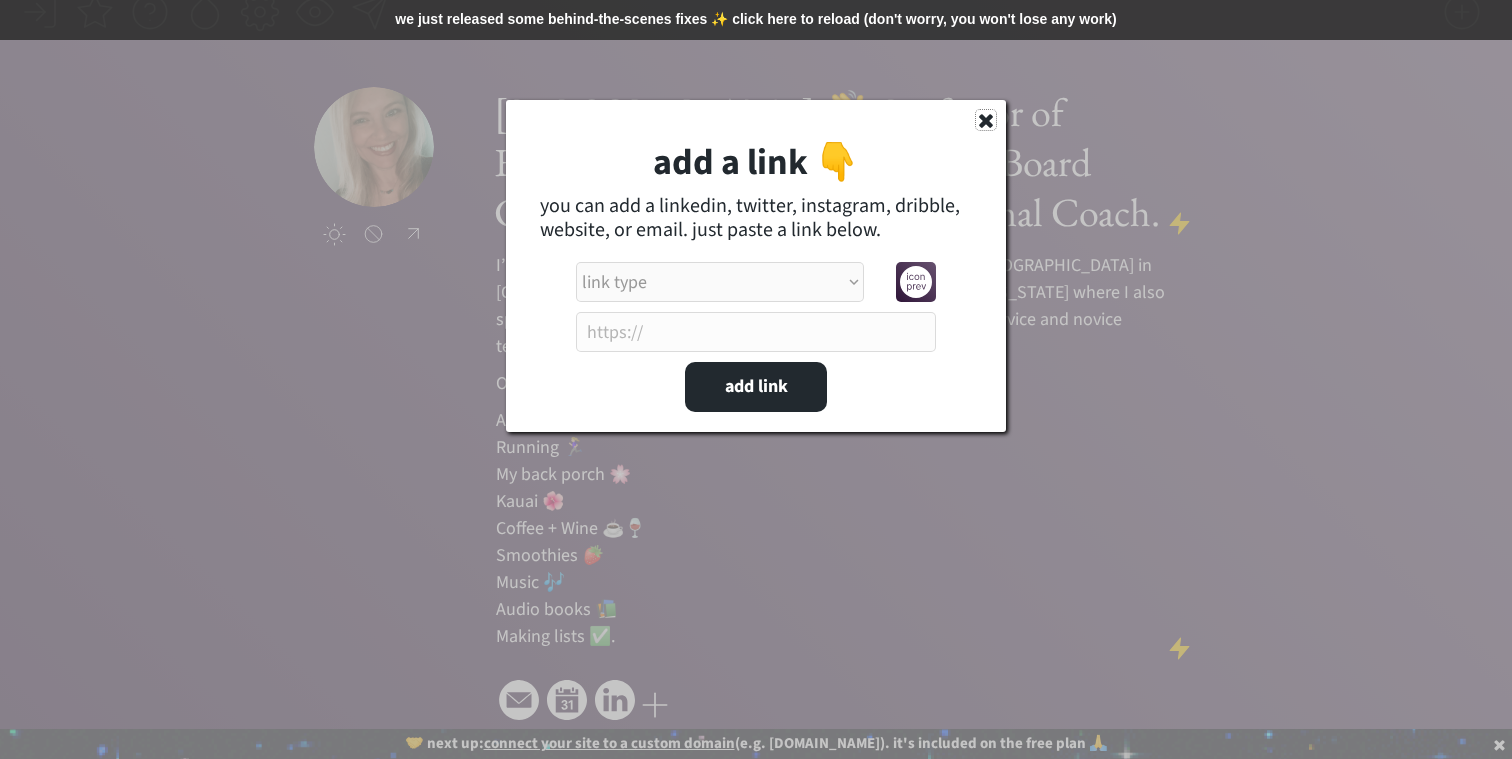 click 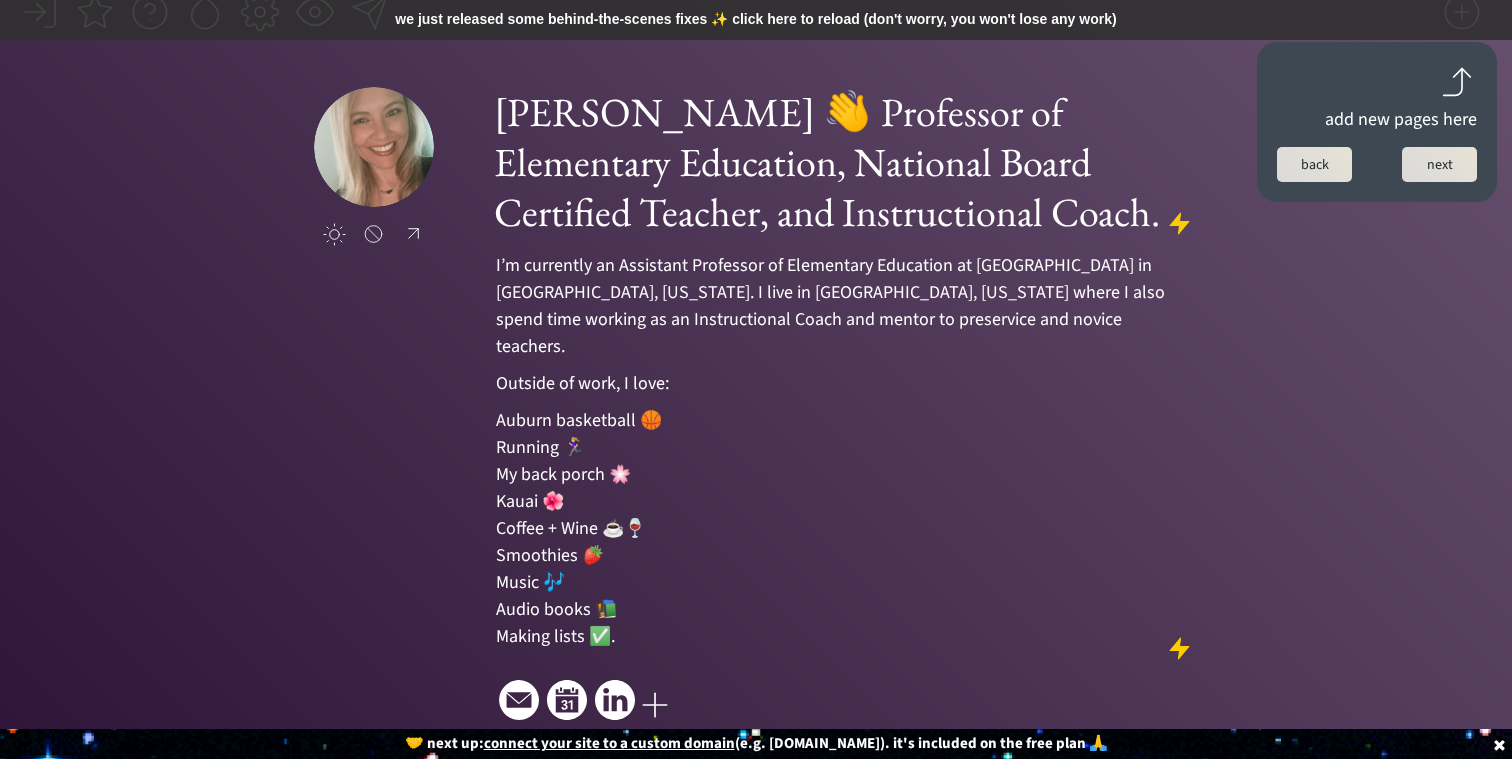 click on "we just released some behind-the-scenes fixes ✨ click here to reload (don't worry, you won't lose any work)" at bounding box center (756, 20) 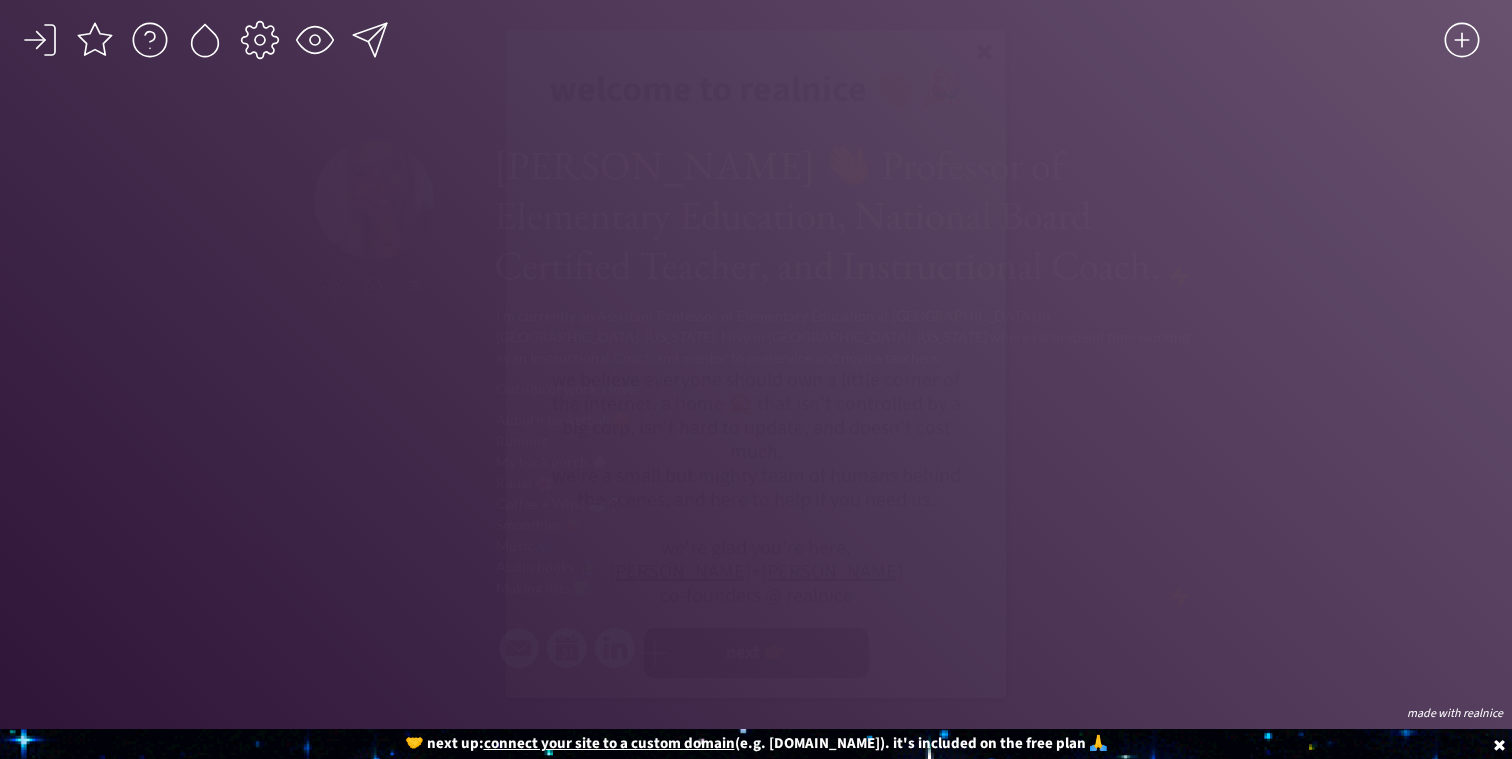 scroll, scrollTop: 0, scrollLeft: 0, axis: both 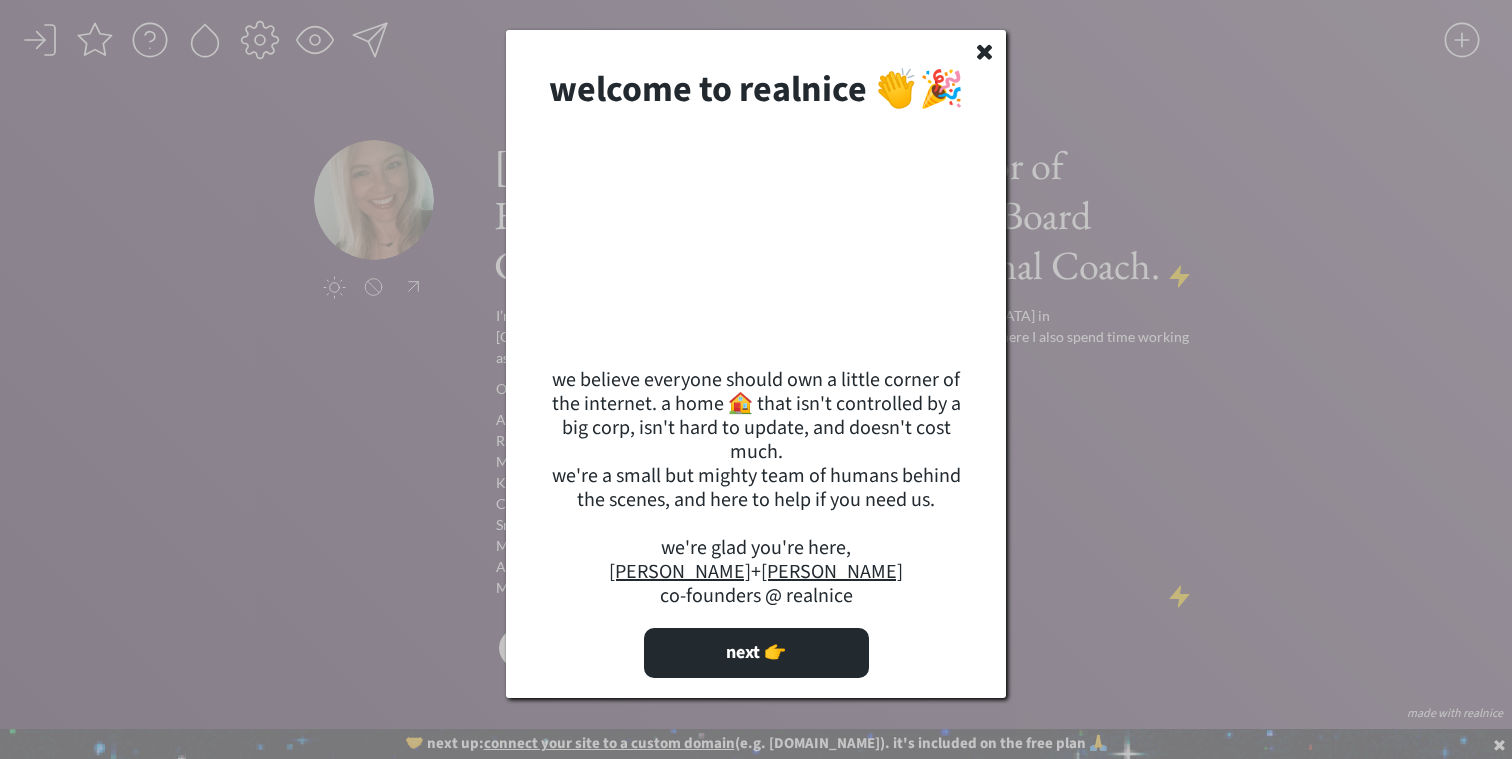 click 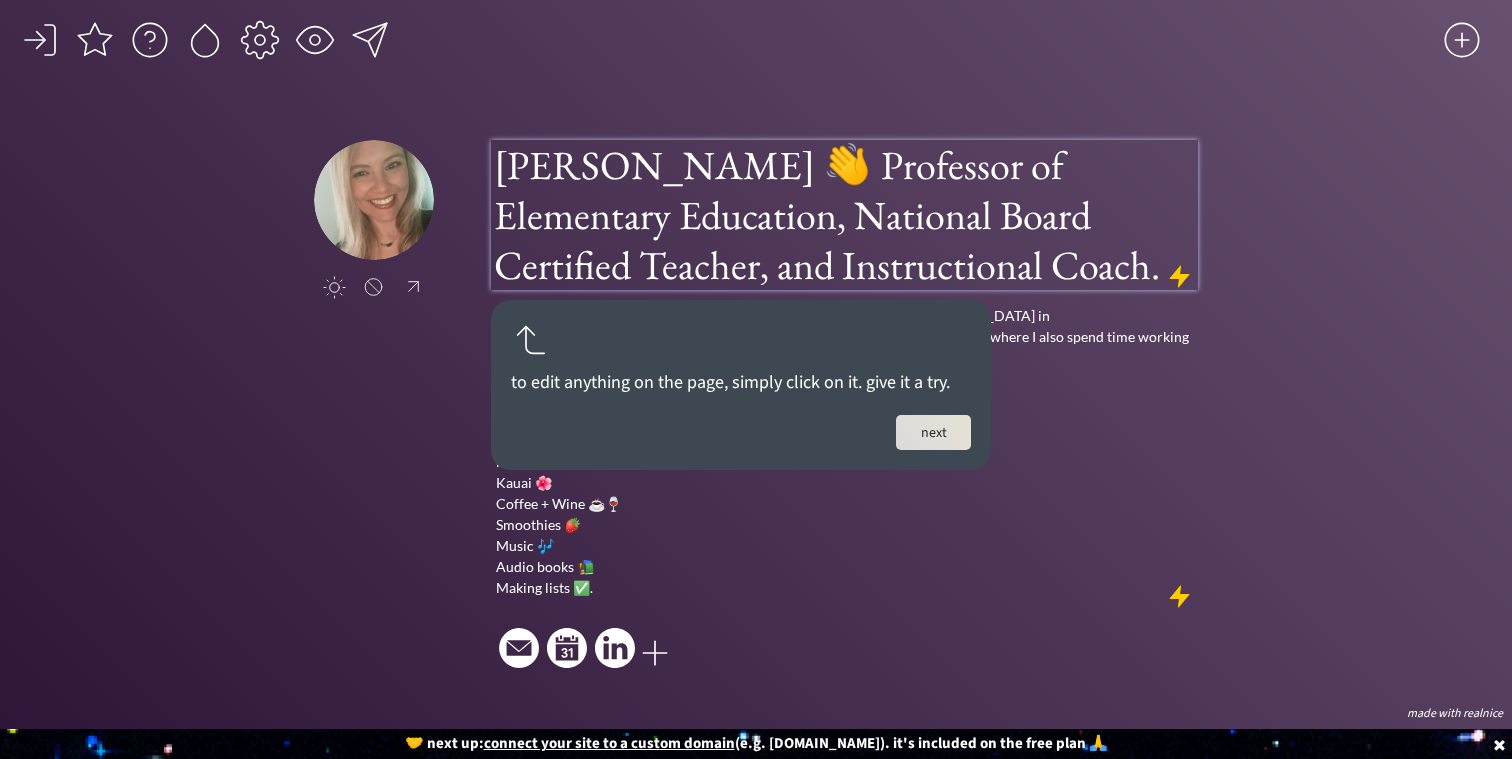 click on "[PERSON_NAME] 👋 Professor of Elementary Education, National Board Certified Teacher, and Instructional Coach." at bounding box center [844, 215] 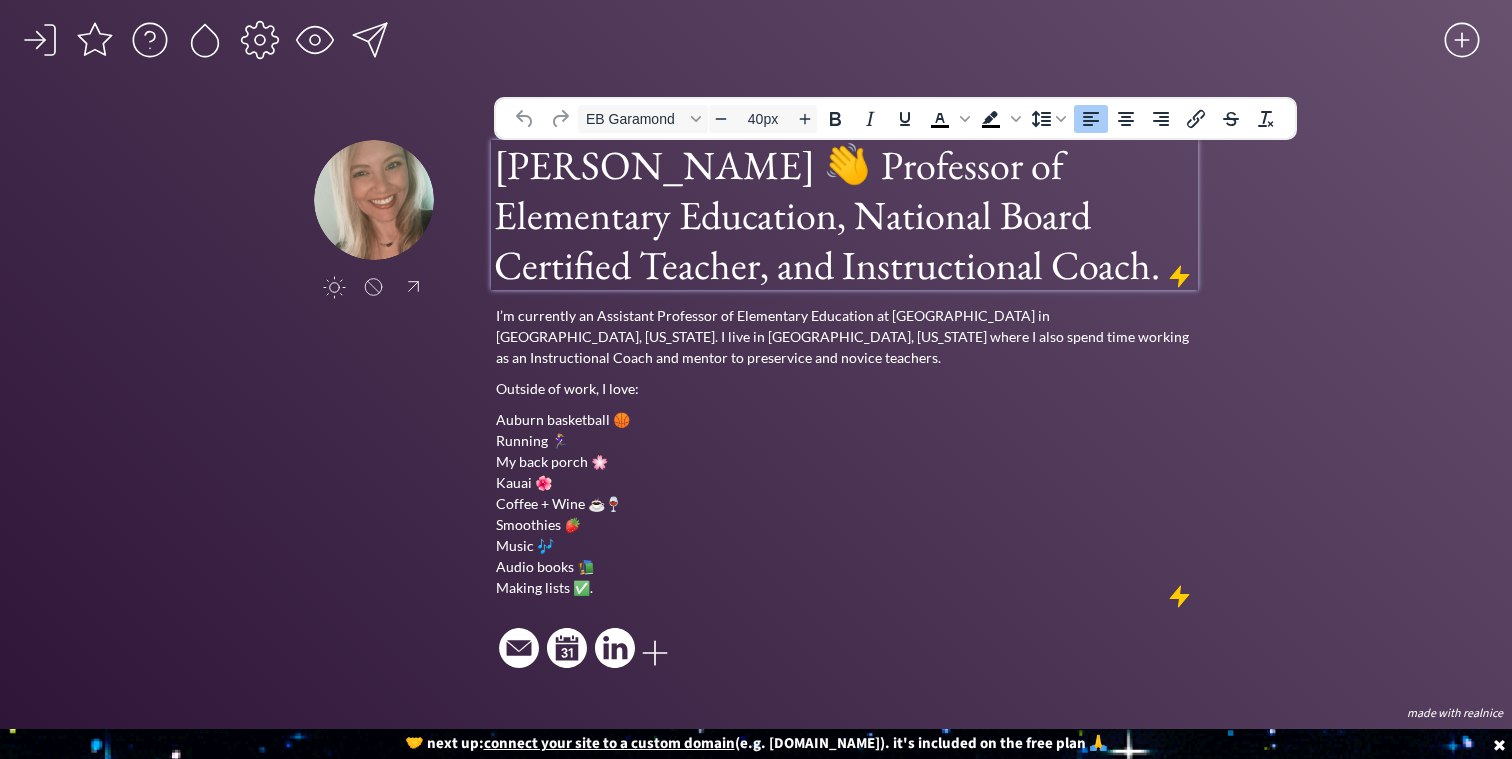 type 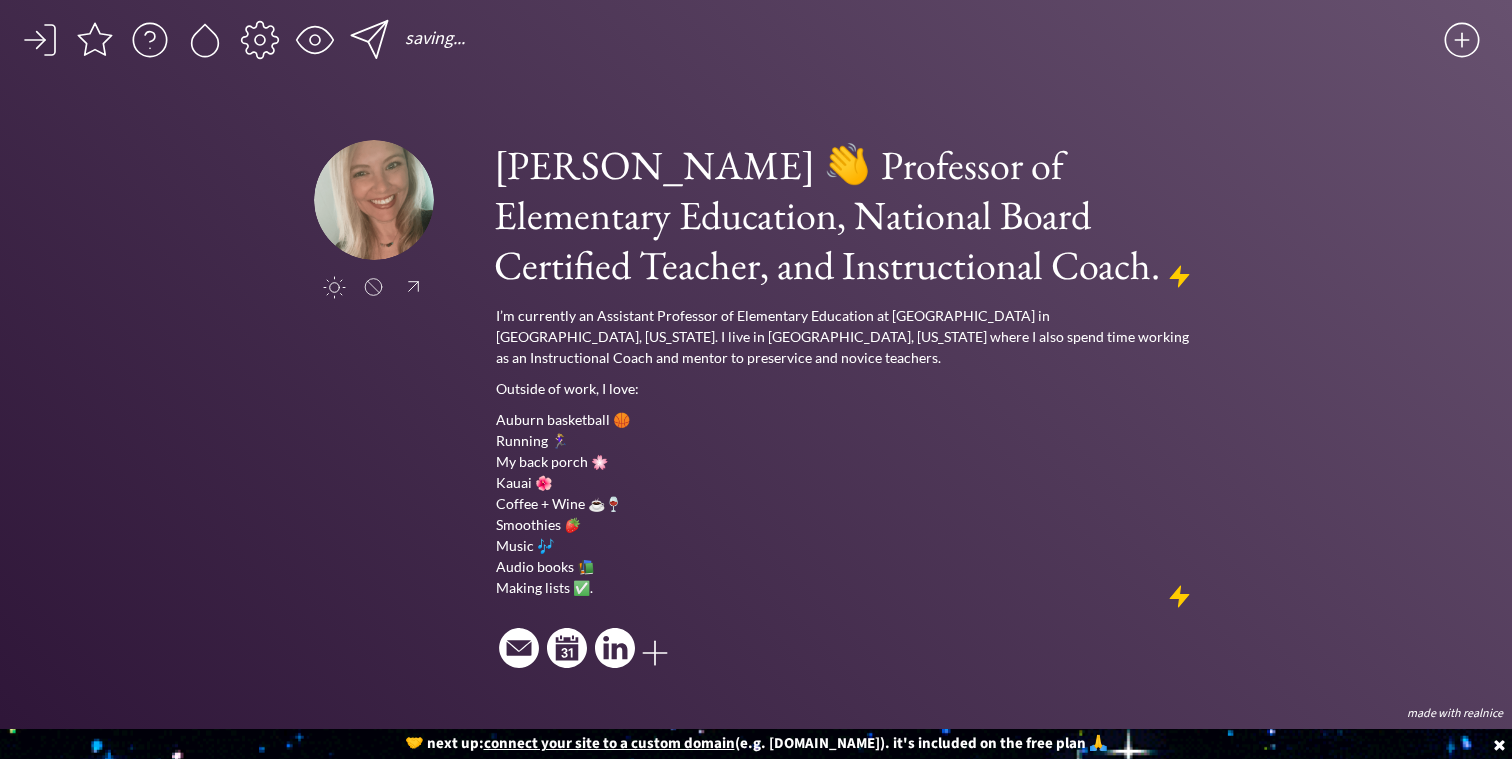 click on "click to upload a picture [PERSON_NAME] 👋 Professor of Elementary Education, National Board Certified Teacher, and Instructional Coach. I’m currently an Assistant Professor of Elementary Education at [GEOGRAPHIC_DATA] in [GEOGRAPHIC_DATA], [US_STATE]. I live in [GEOGRAPHIC_DATA], [US_STATE] where I also spend time working as an Instructional Coach and mentor to preservice and novice teachers.  Outside of work, I love: Auburn basketball 🏀 Running 🏃🏼‍♀️ My back porch 🌸 Kauai 🌺 Coffee + Wine ☕️🍷 Smoothies 🍓 Music 🎶  Audio books 📚  Making lists ✅." at bounding box center [755, 407] 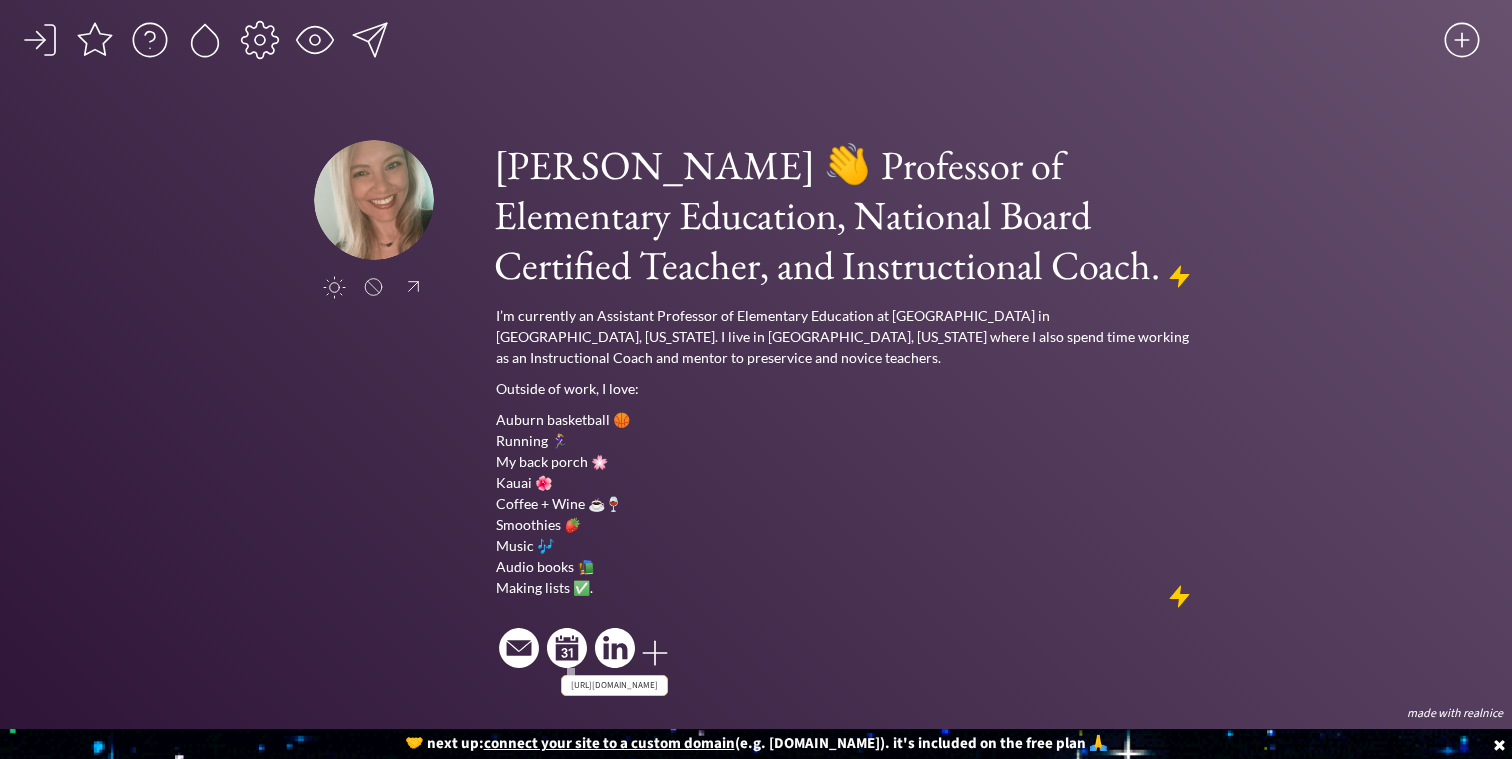 click 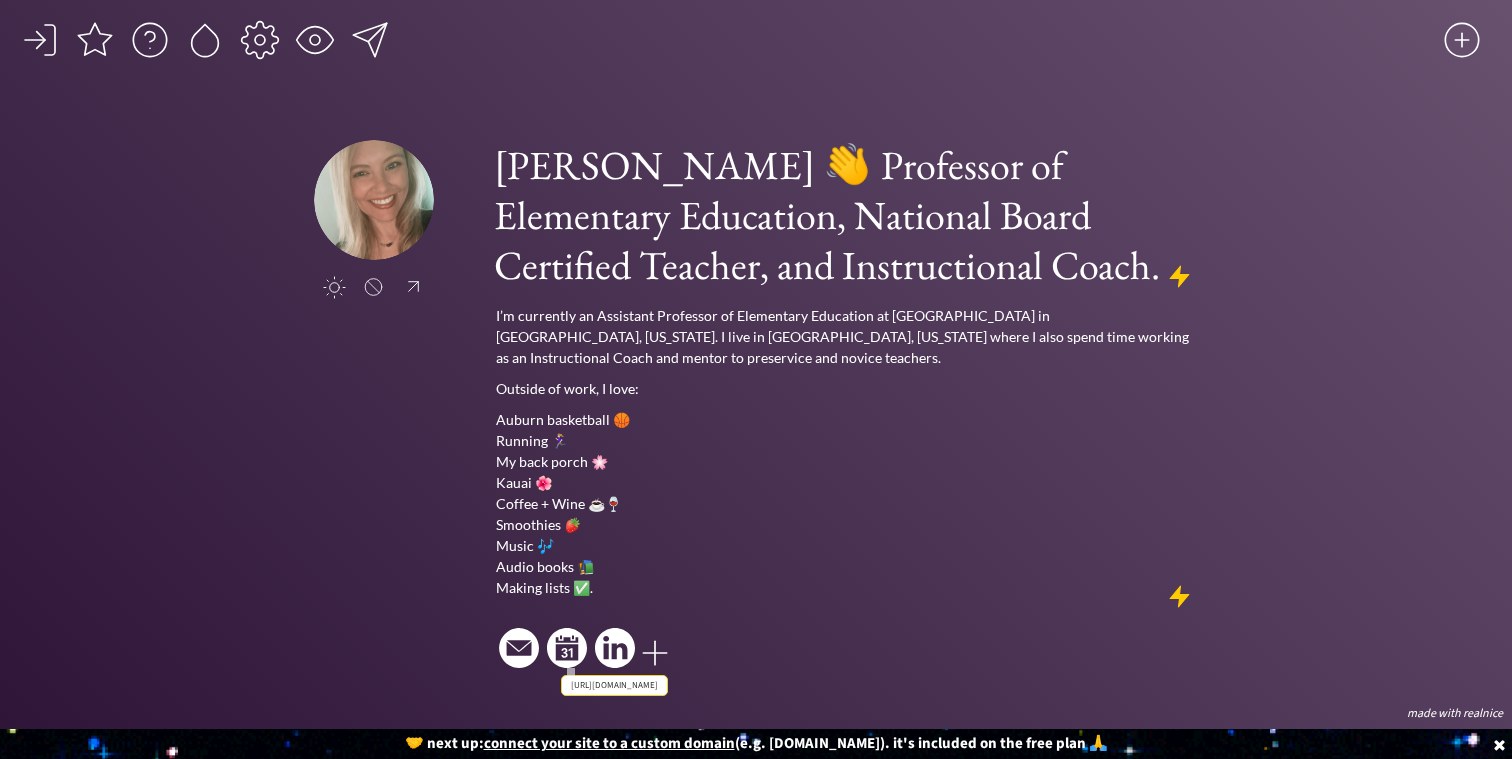 select on ""calendar"" 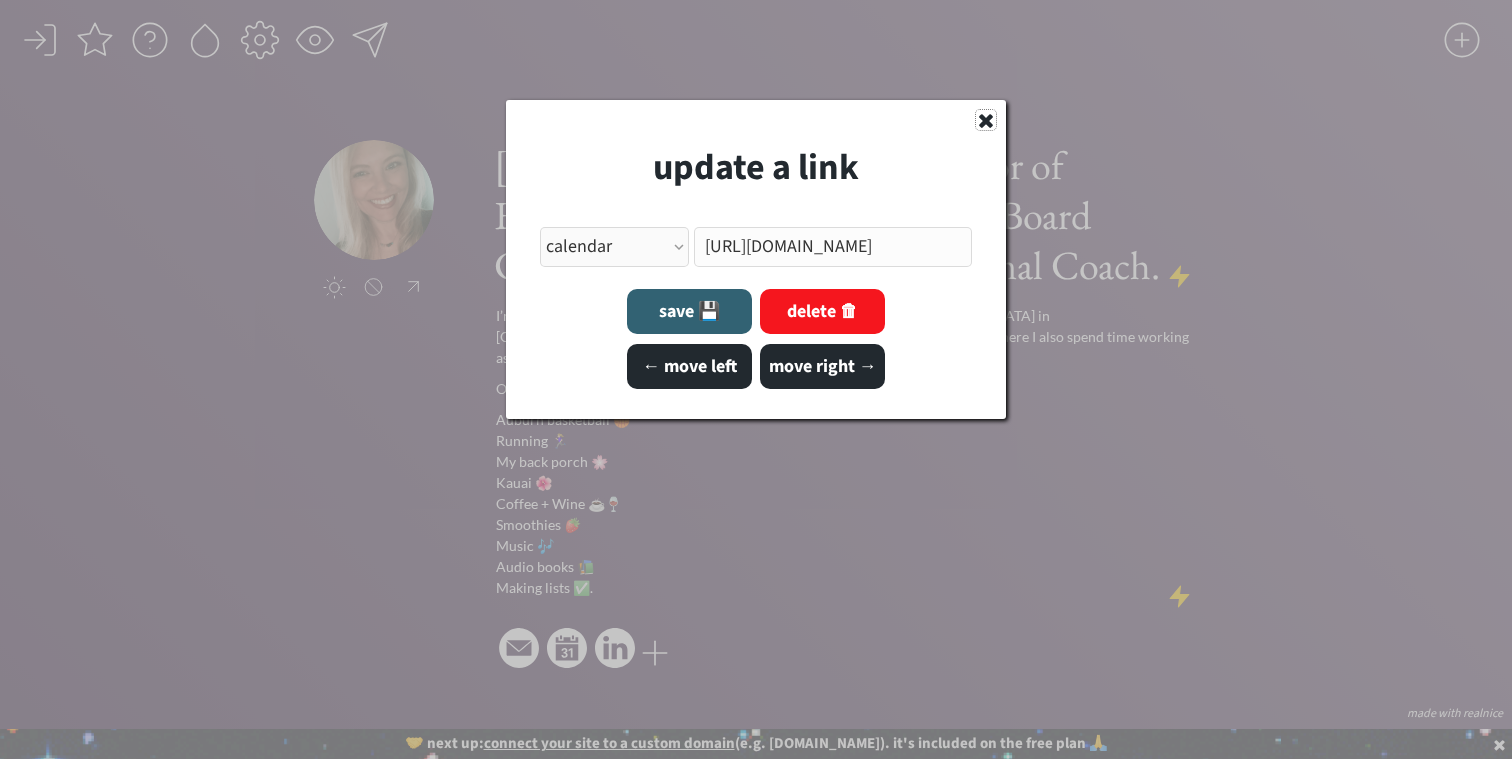 click 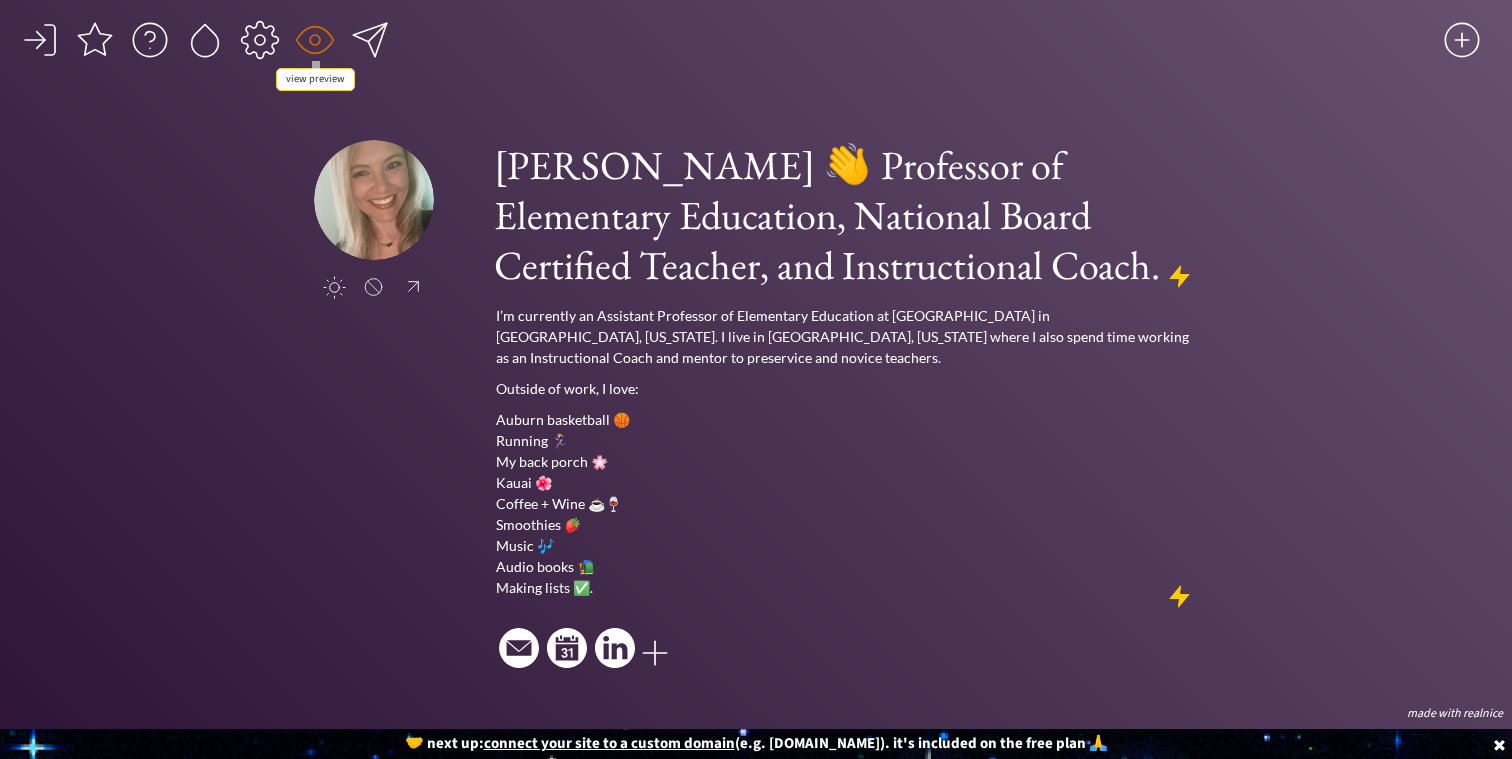 click at bounding box center (315, 40) 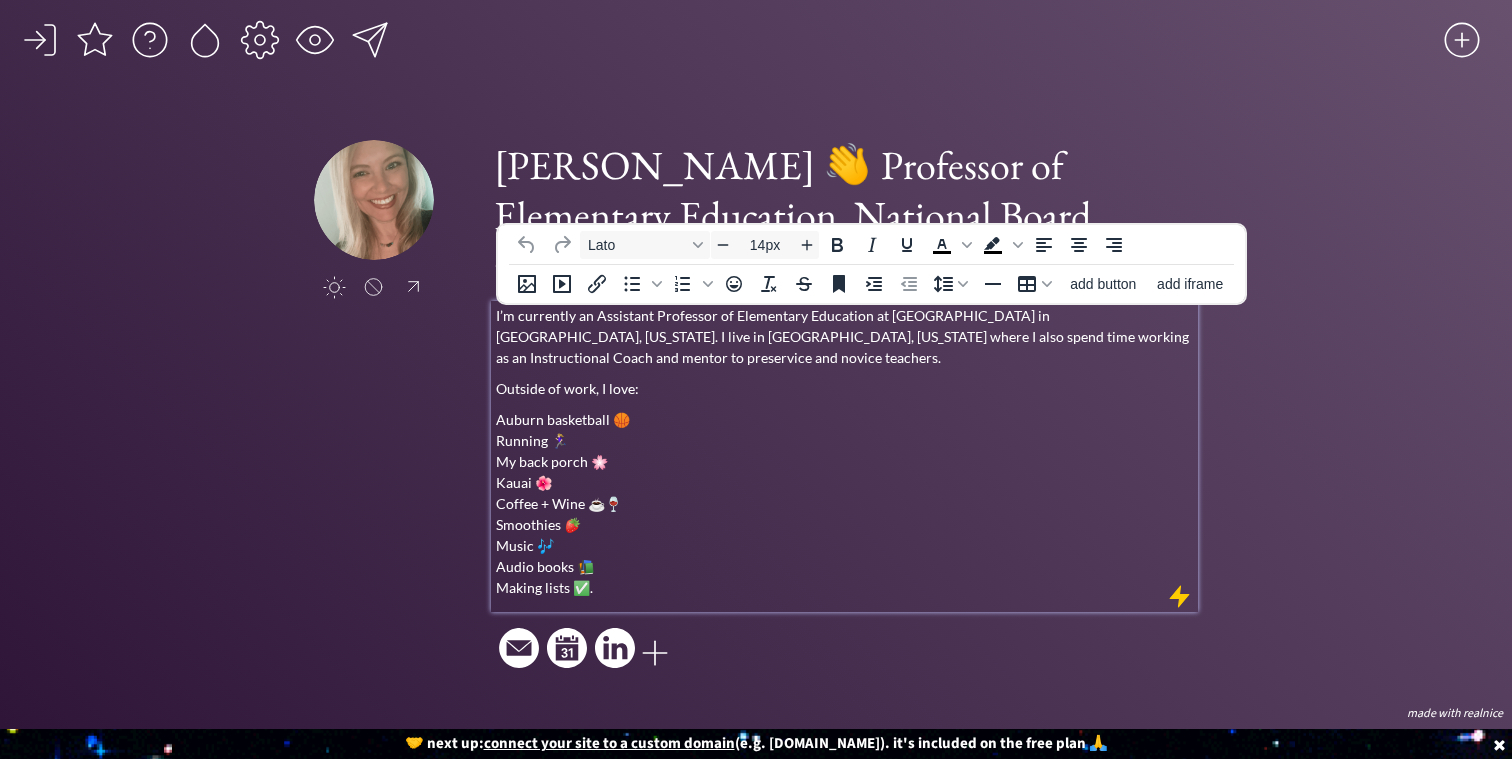 click on "I’m currently an Assistant Professor of Elementary Education at [GEOGRAPHIC_DATA] in [GEOGRAPHIC_DATA], [US_STATE]. I live in [GEOGRAPHIC_DATA], [US_STATE] where I also spend time working as an Instructional Coach and mentor to preservice and novice teachers." at bounding box center (845, 336) 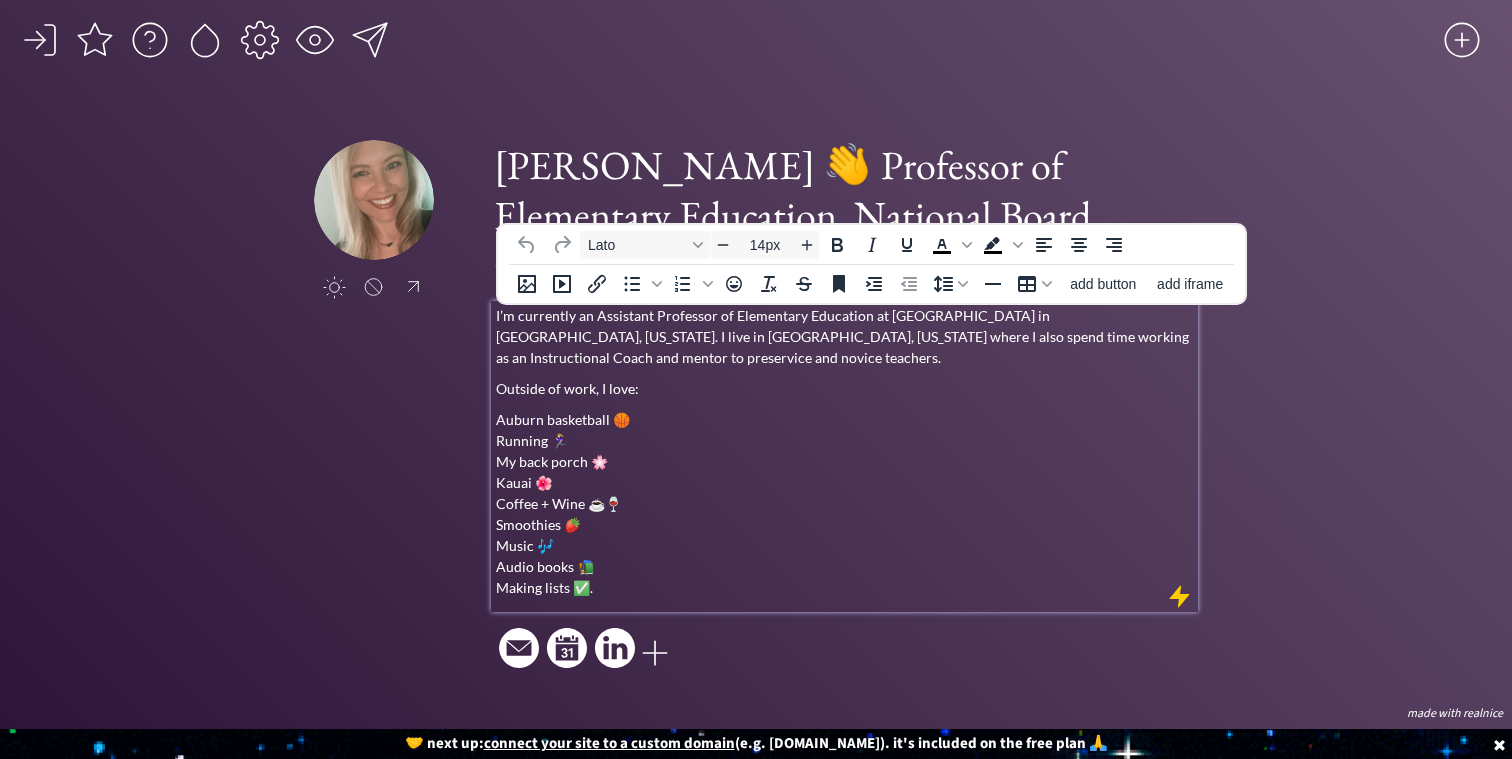 click on "I’m currently an Assistant Professor of Elementary Education at [GEOGRAPHIC_DATA] in [GEOGRAPHIC_DATA], [US_STATE]. I live in [GEOGRAPHIC_DATA], [US_STATE] where I also spend time working as an Instructional Coach and mentor to preservice and novice teachers." at bounding box center (845, 336) 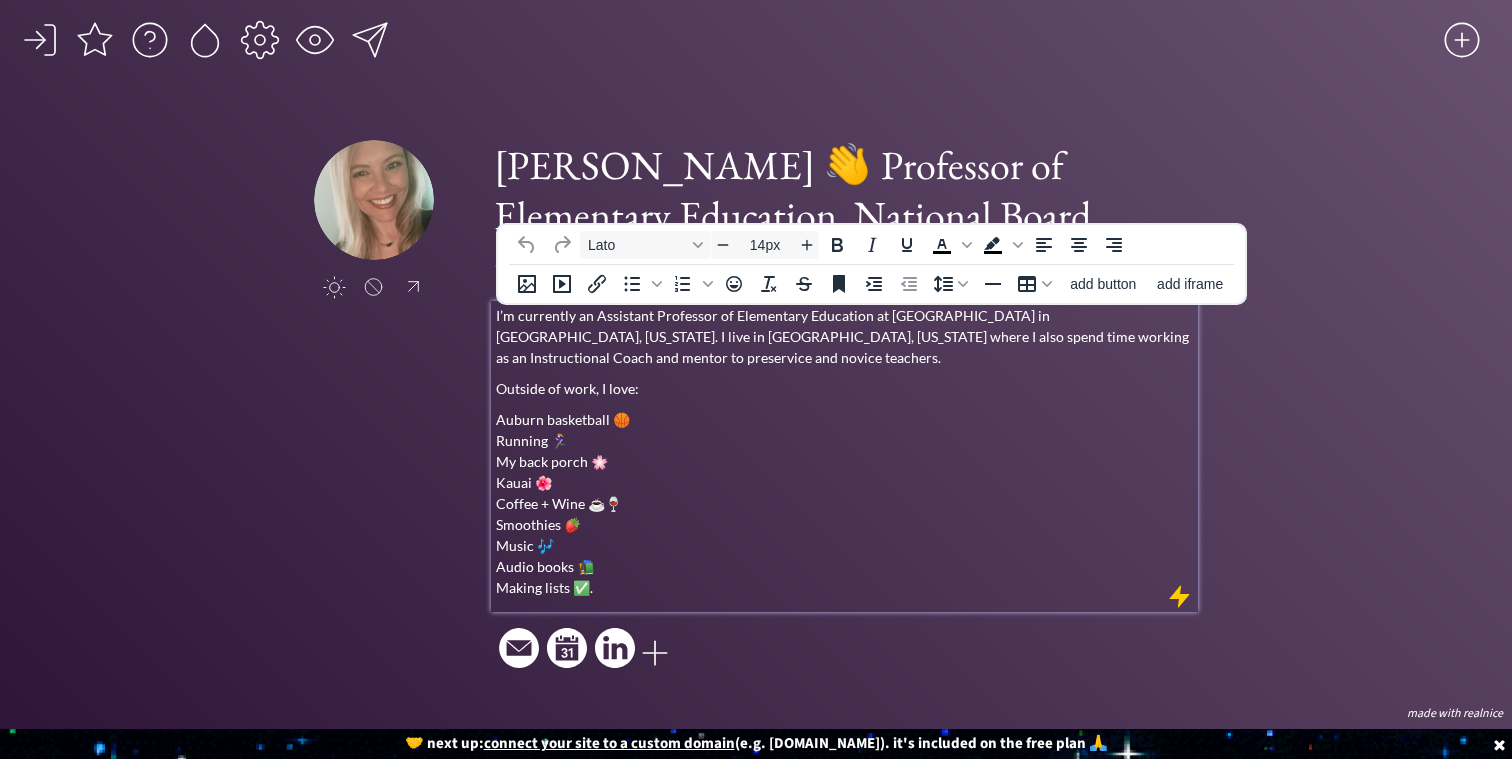 click on "I’m currently an Assistant Professor of Elementary Education at [GEOGRAPHIC_DATA] in [GEOGRAPHIC_DATA], [US_STATE]. I live in [GEOGRAPHIC_DATA], [US_STATE] where I also spend time working as an Instructional Coach and mentor to preservice and novice teachers." at bounding box center [845, 336] 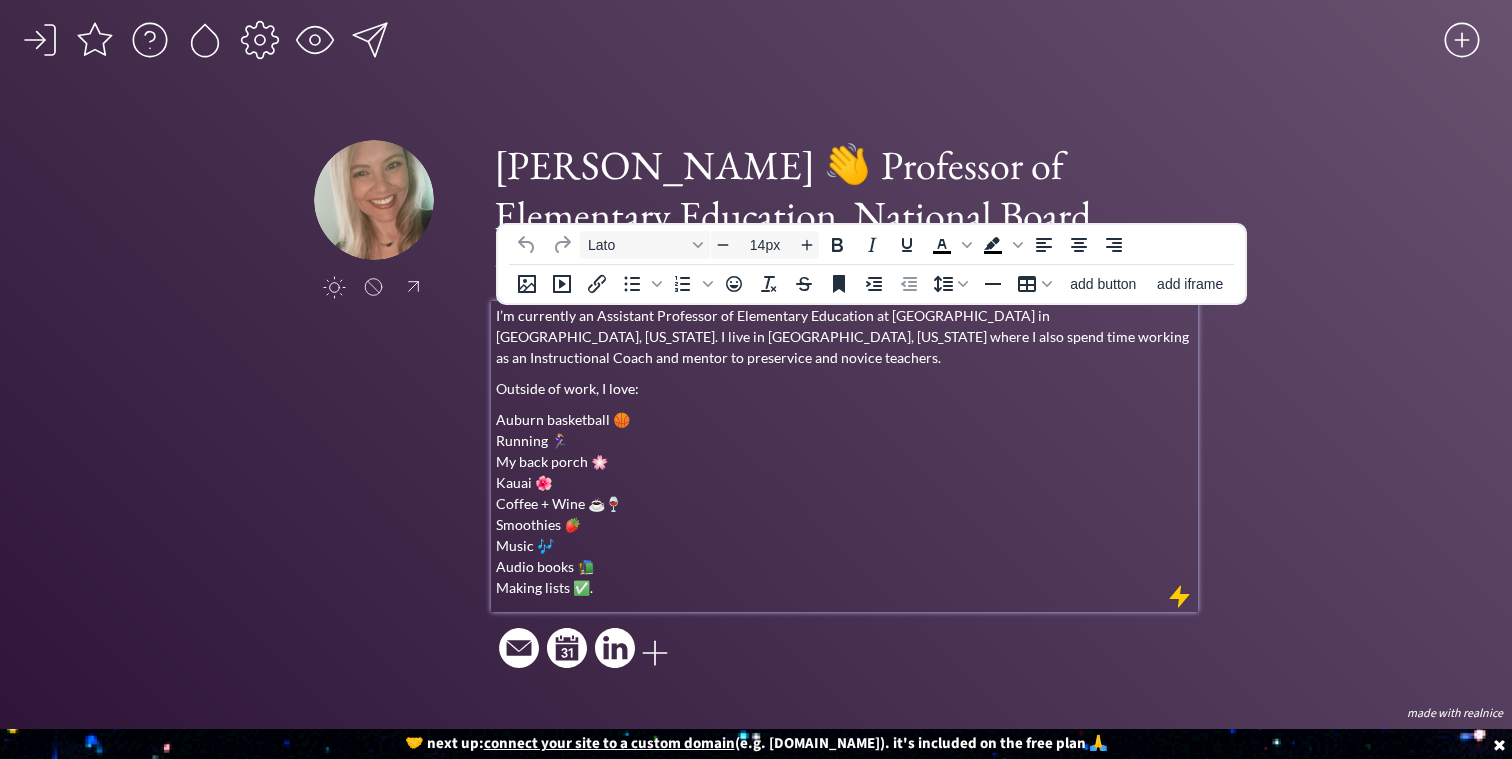 click on "I’m currently an Assistant Professor of Elementary Education at [GEOGRAPHIC_DATA] in [GEOGRAPHIC_DATA], [US_STATE]. I live in [GEOGRAPHIC_DATA], [US_STATE] where I also spend time working as an Instructional Coach and mentor to preservice and novice teachers." at bounding box center [845, 336] 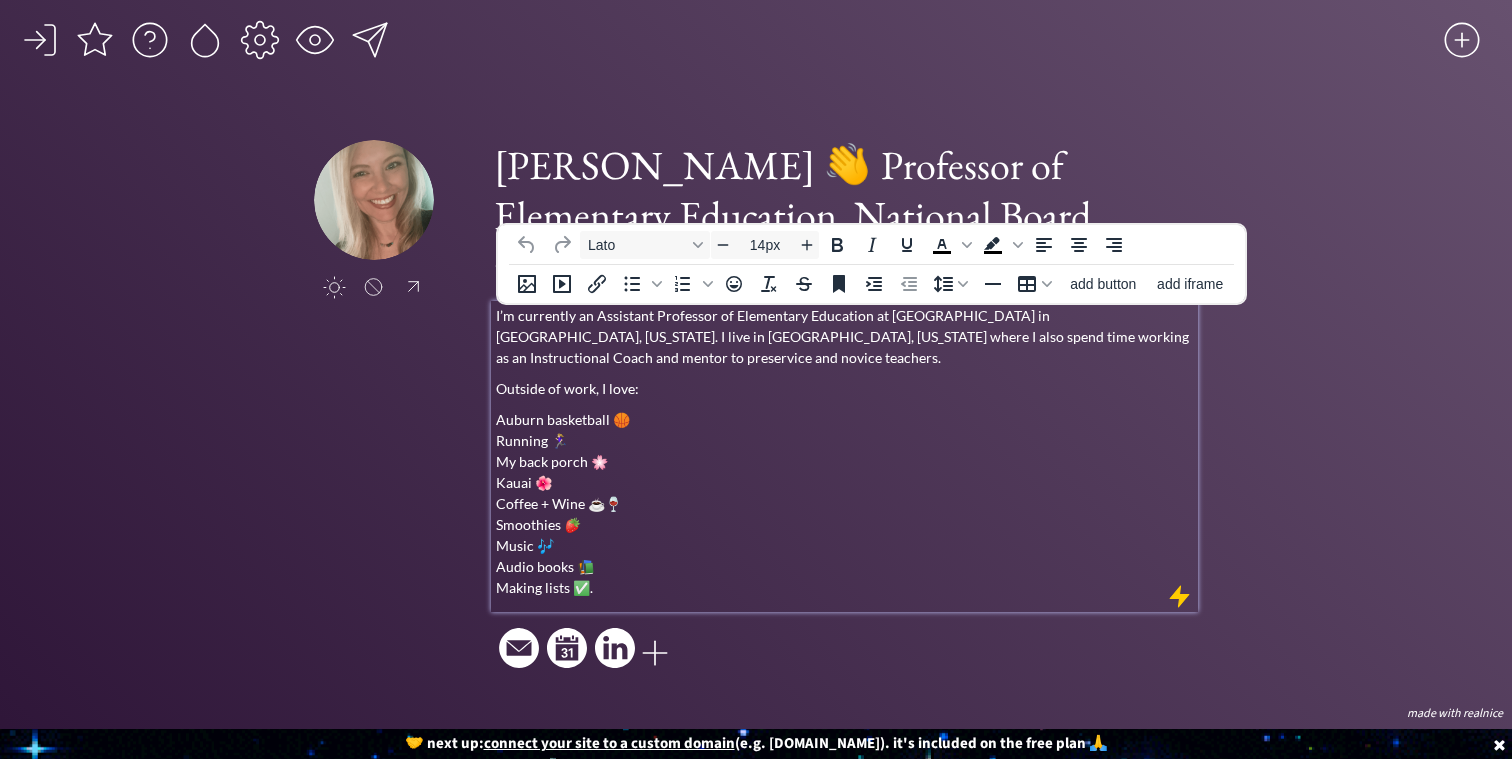 click on "I’m currently an Assistant Professor of Elementary Education at [GEOGRAPHIC_DATA] in [GEOGRAPHIC_DATA], [US_STATE]. I live in [GEOGRAPHIC_DATA], [US_STATE] where I also spend time working as an Instructional Coach and mentor to preservice and novice teachers." at bounding box center (845, 336) 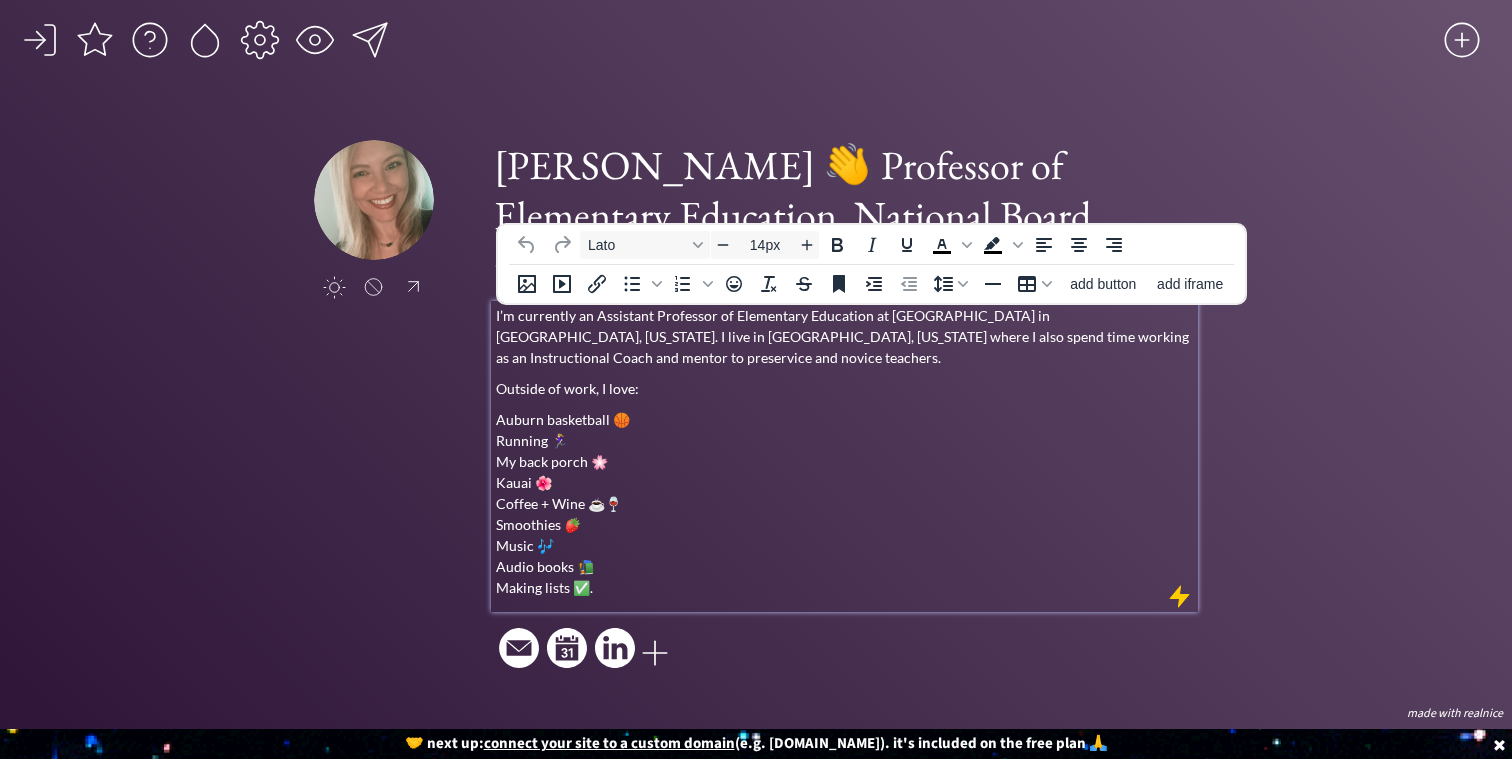 click on "I’m currently an Assistant Professor of Elementary Education at [GEOGRAPHIC_DATA] in [GEOGRAPHIC_DATA], [US_STATE]. I live in [GEOGRAPHIC_DATA], [US_STATE] where I also spend time working as an Instructional Coach and mentor to preservice and novice teachers." at bounding box center [845, 336] 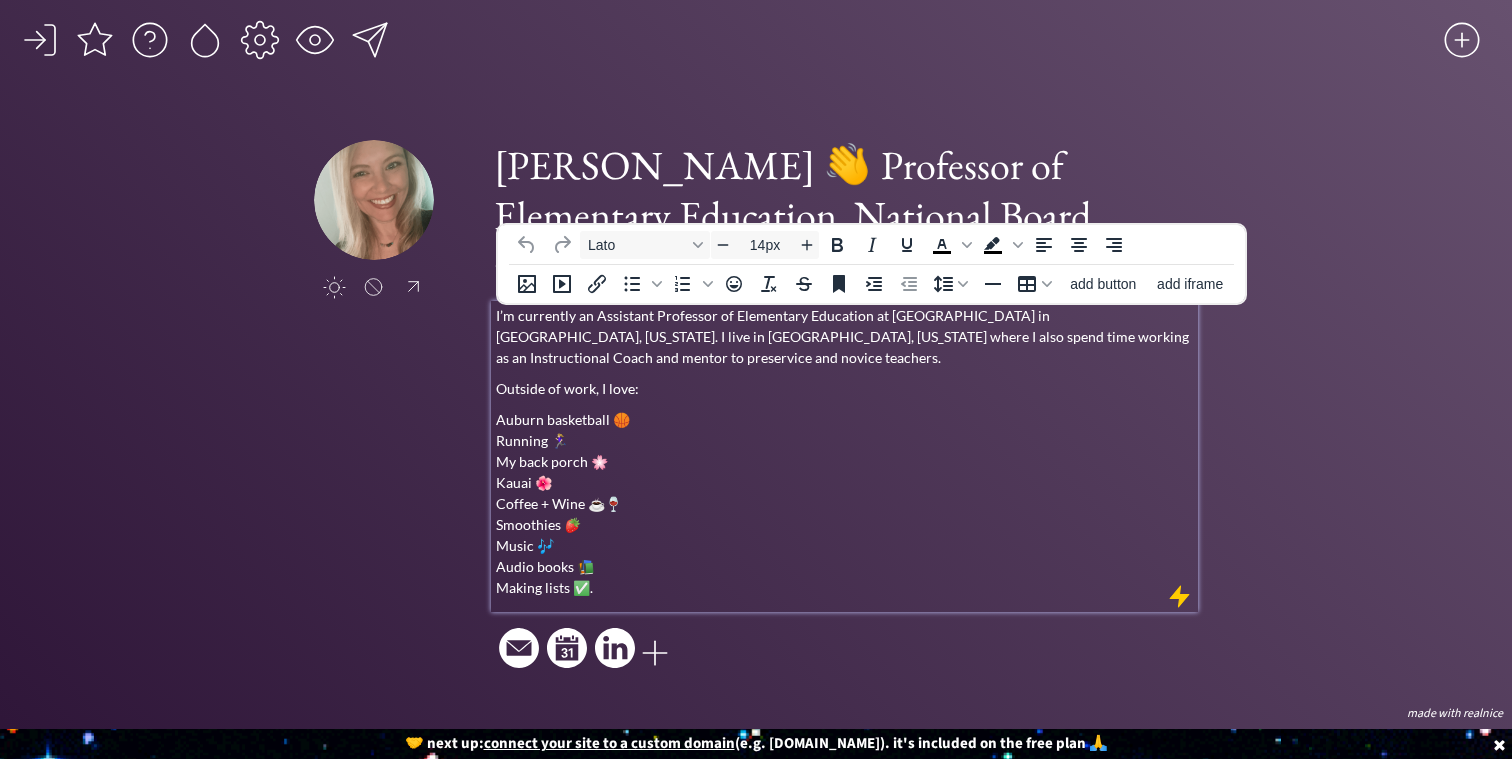 type 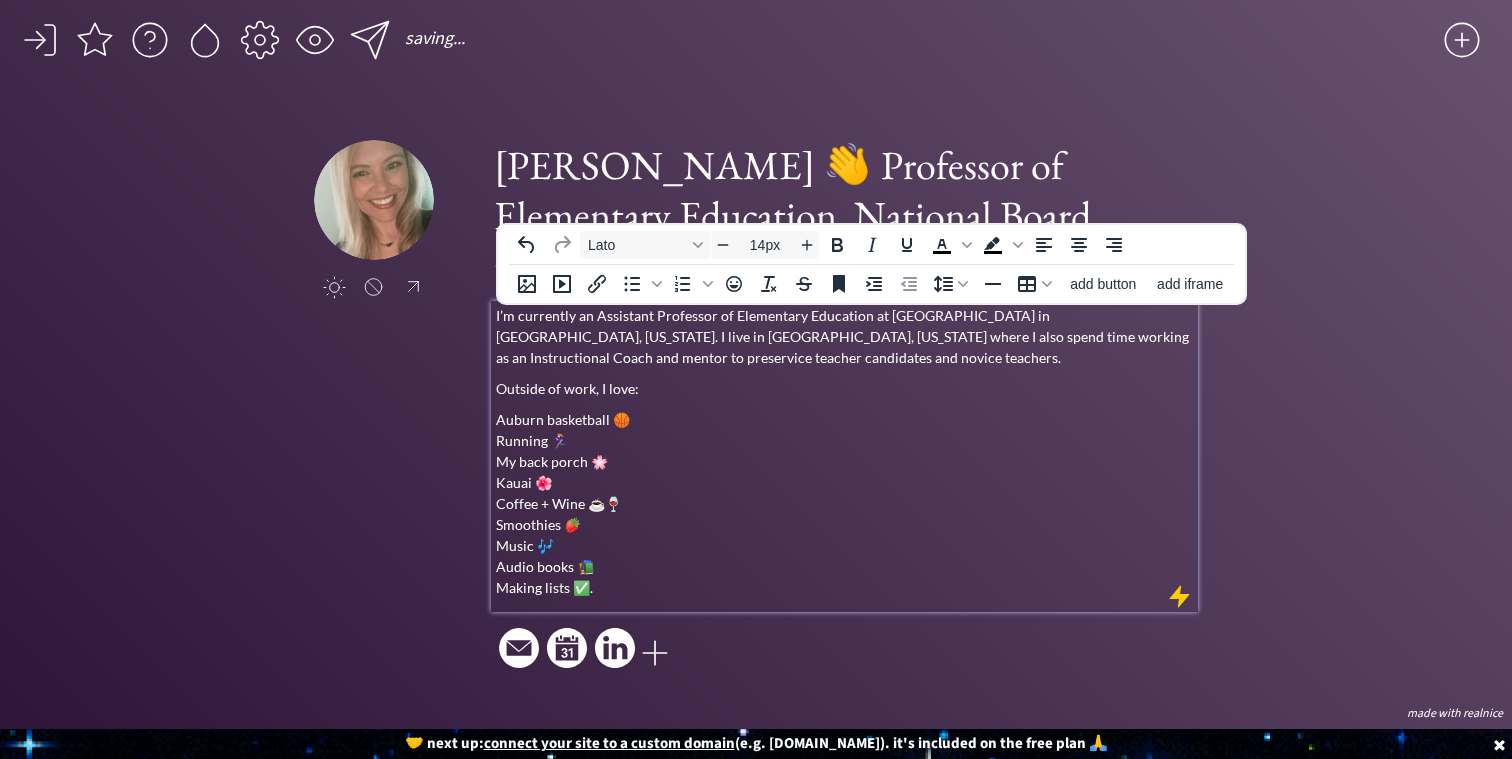 click on "I’m currently an Assistant Professor of Elementary Education at [GEOGRAPHIC_DATA] in [GEOGRAPHIC_DATA], [US_STATE]. I live in [GEOGRAPHIC_DATA], [US_STATE] where I also spend time working as an Instructional Coach and mentor to preservice teacher candidates and novice teachers." at bounding box center [845, 336] 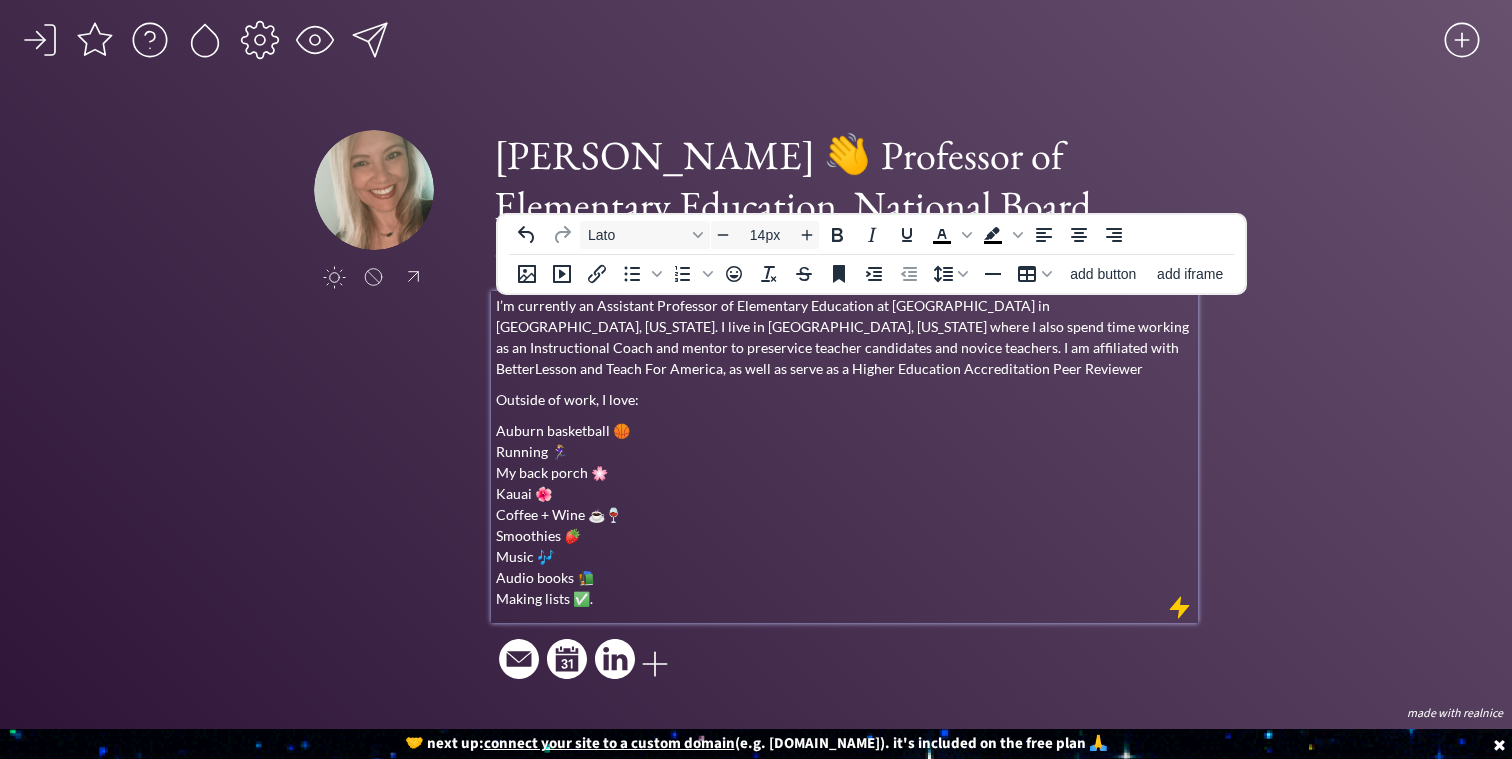 click on "I’m currently an Assistant Professor of Elementary Education at [GEOGRAPHIC_DATA] in [GEOGRAPHIC_DATA], [US_STATE]. I live in [GEOGRAPHIC_DATA], [US_STATE] where I also spend time working as an Instructional Coach and mentor to preservice teacher candidates and novice teachers. I am affiliated with BetterLesson and Teach For America, as well as serve as a Higher Education Accreditation Peer Reviewer" at bounding box center [845, 337] 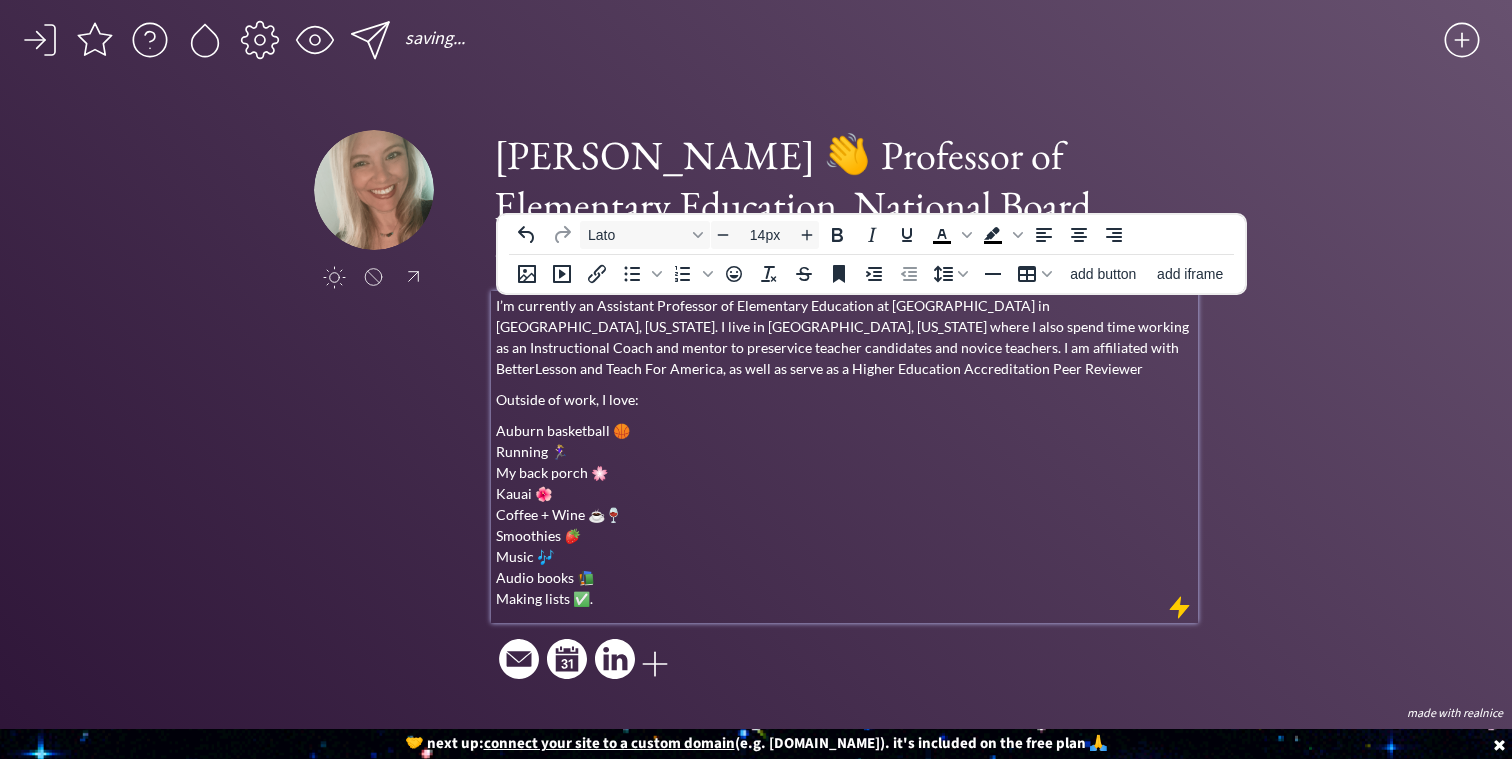 click on "I’m currently an Assistant Professor of Elementary Education at [GEOGRAPHIC_DATA] in [GEOGRAPHIC_DATA], [US_STATE]. I live in [GEOGRAPHIC_DATA], [US_STATE] where I also spend time working as an Instructional Coach and mentor to preservice teacher candidates and novice teachers. I am affiliated with BetterLesson and Teach For America, as well as serve as a Higher Education Accreditation Peer Reviewer" at bounding box center [845, 337] 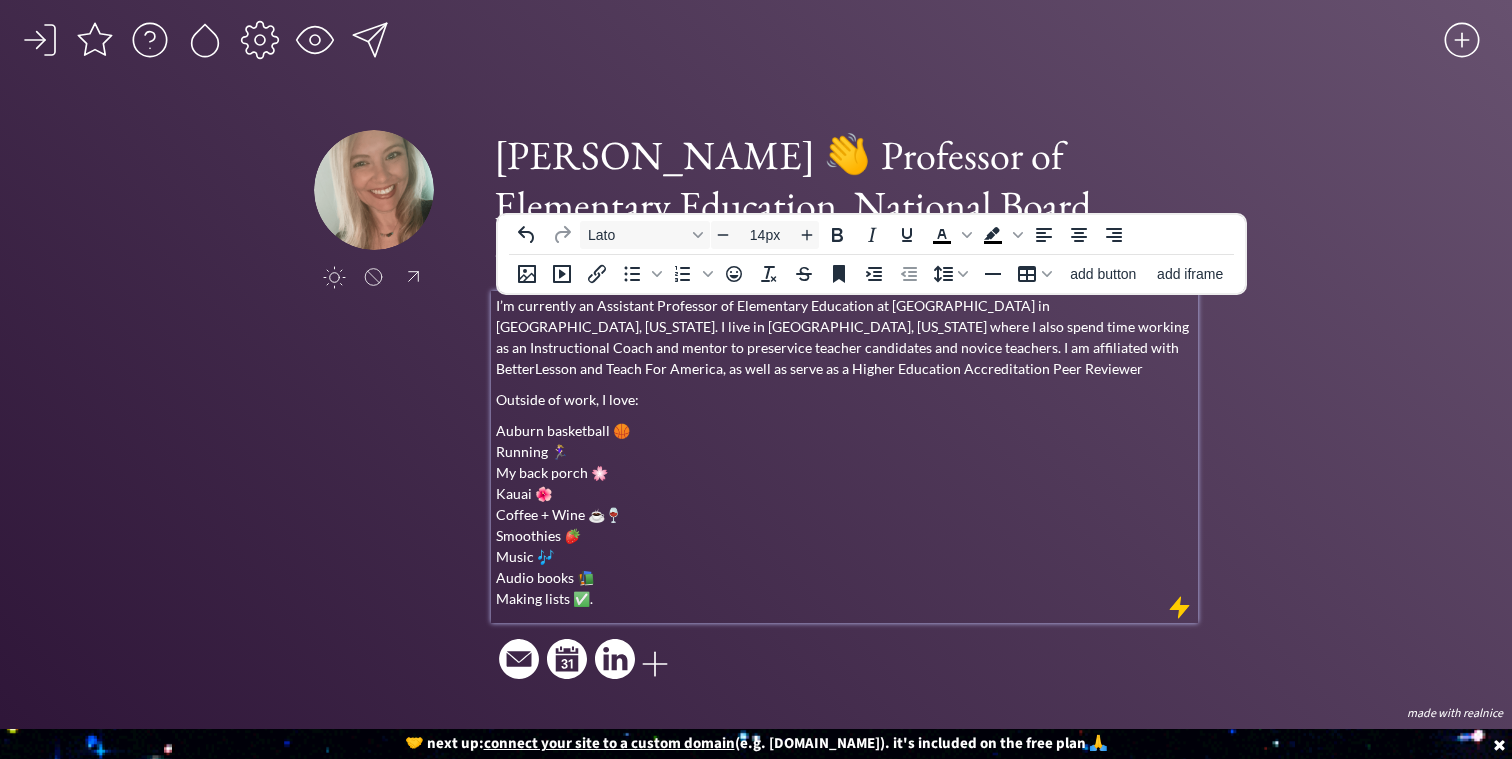 click on "I’m currently an Assistant Professor of Elementary Education at [GEOGRAPHIC_DATA] in [GEOGRAPHIC_DATA], [US_STATE]. I live in [GEOGRAPHIC_DATA], [US_STATE] where I also spend time working as an Instructional Coach and mentor to preservice teacher candidates and novice teachers. I am affiliated with BetterLesson and Teach For America, as well as serve as a Higher Education Accreditation Peer Reviewer" at bounding box center (845, 337) 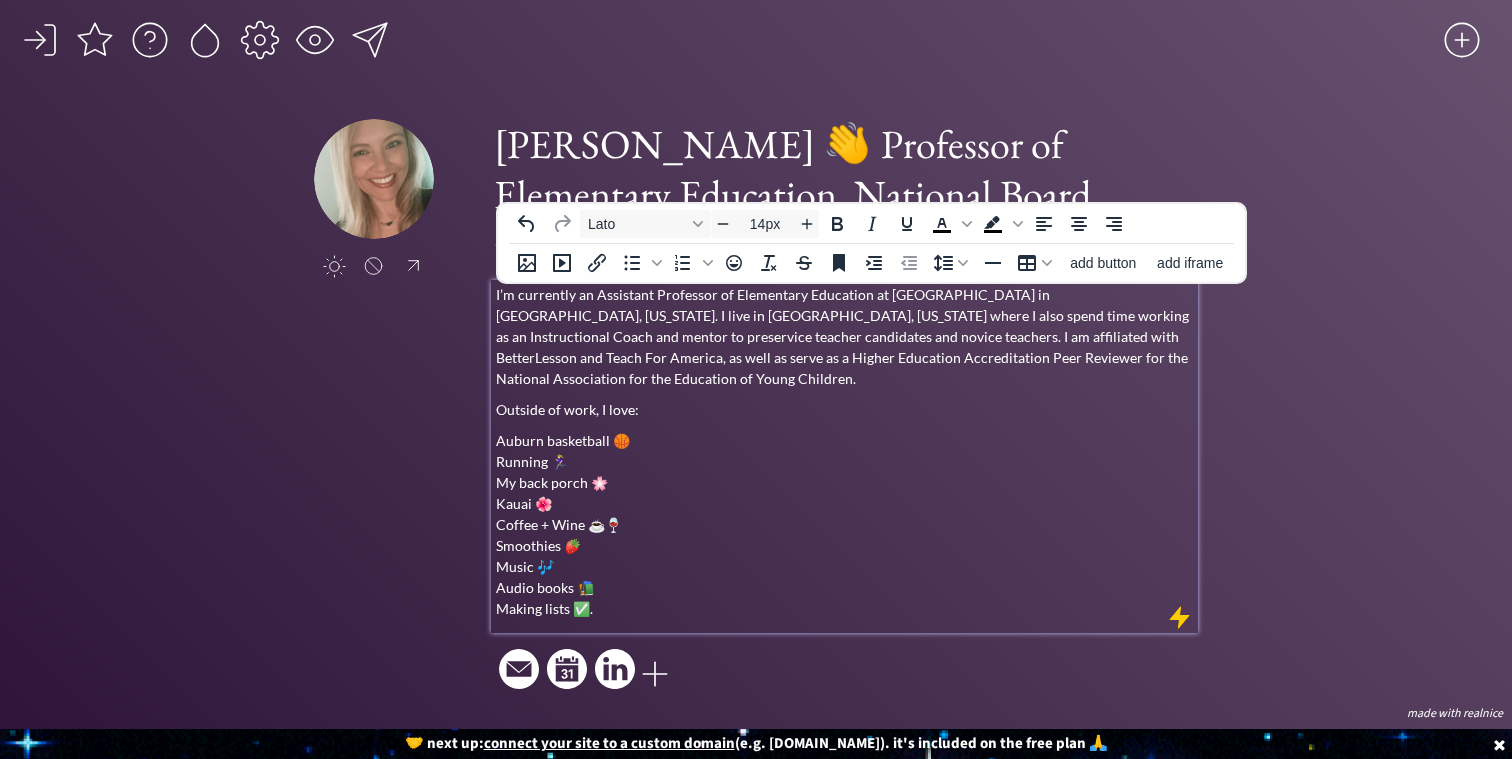 click on "Outside of work, I love:" at bounding box center [845, 409] 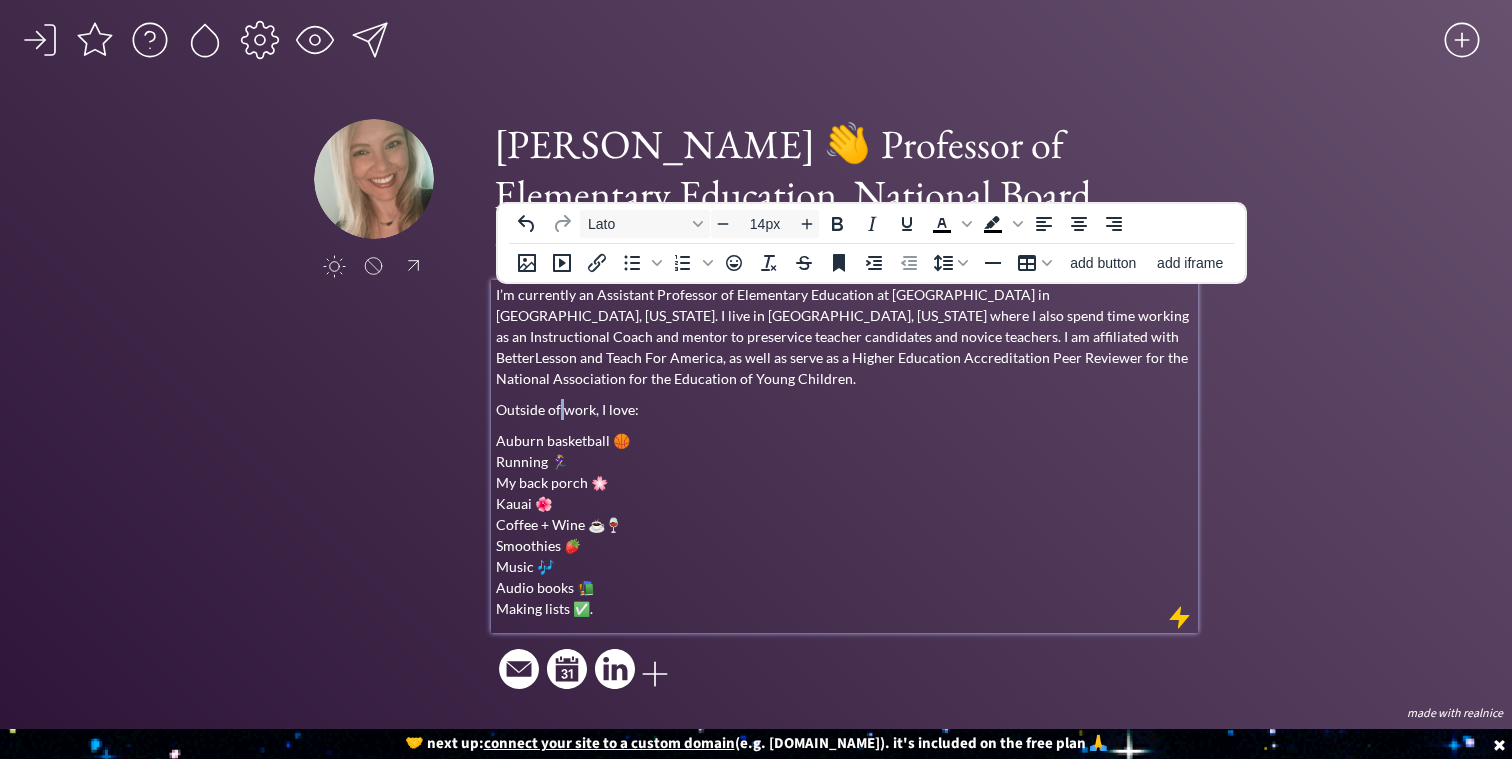 click on "Outside of work, I love:" at bounding box center (845, 409) 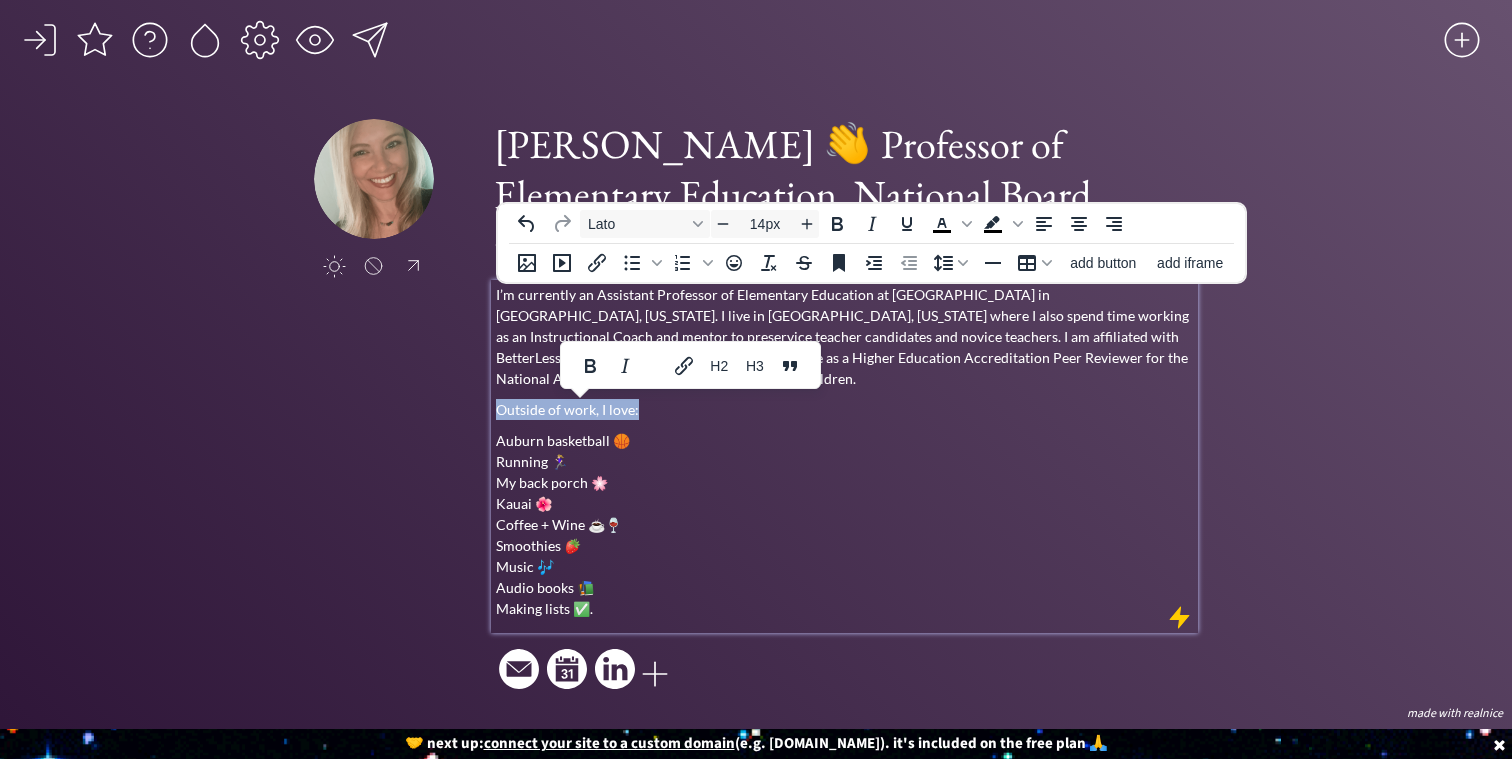 click on "Outside of work, I love:" at bounding box center [845, 409] 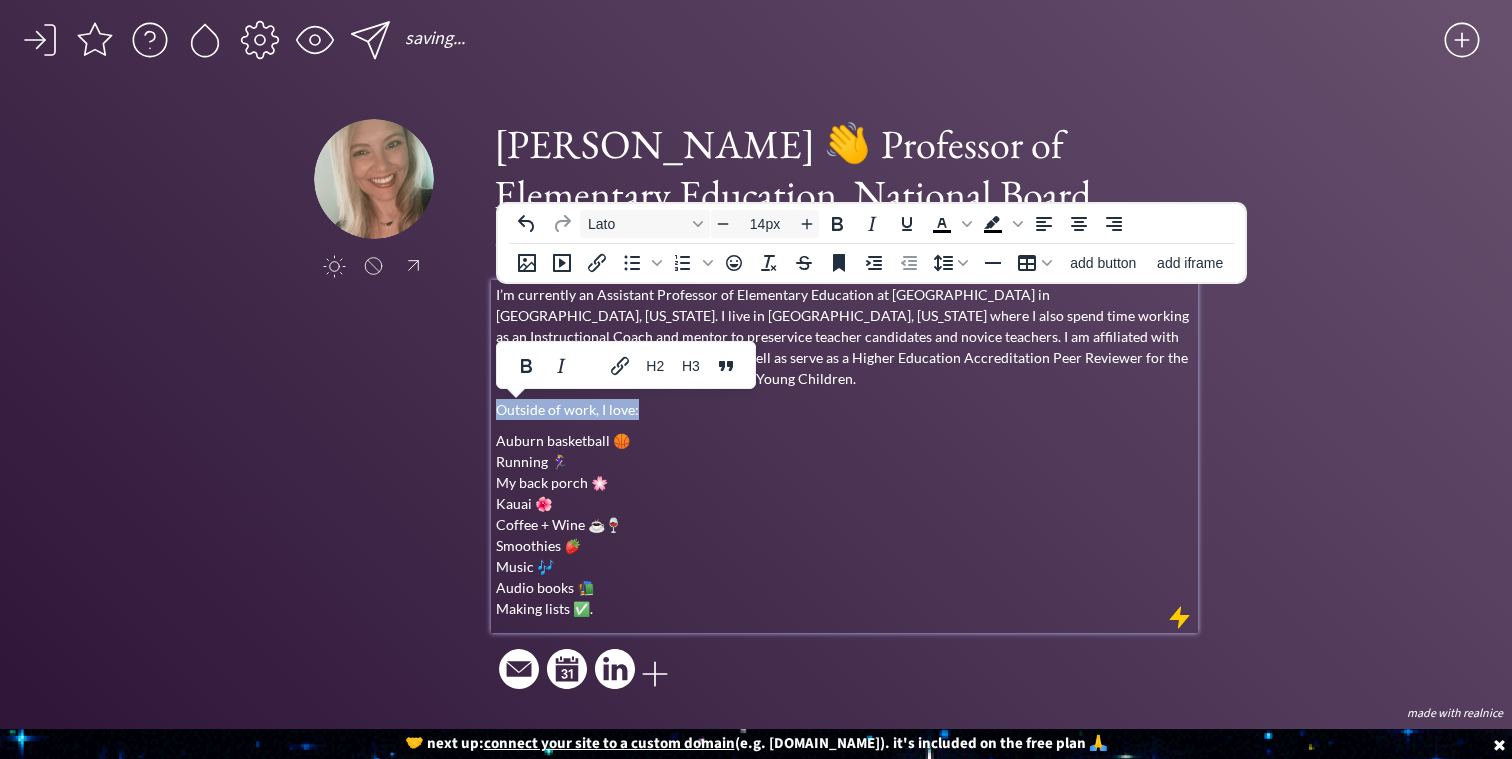 click on "Outside of work, I love:" at bounding box center (845, 409) 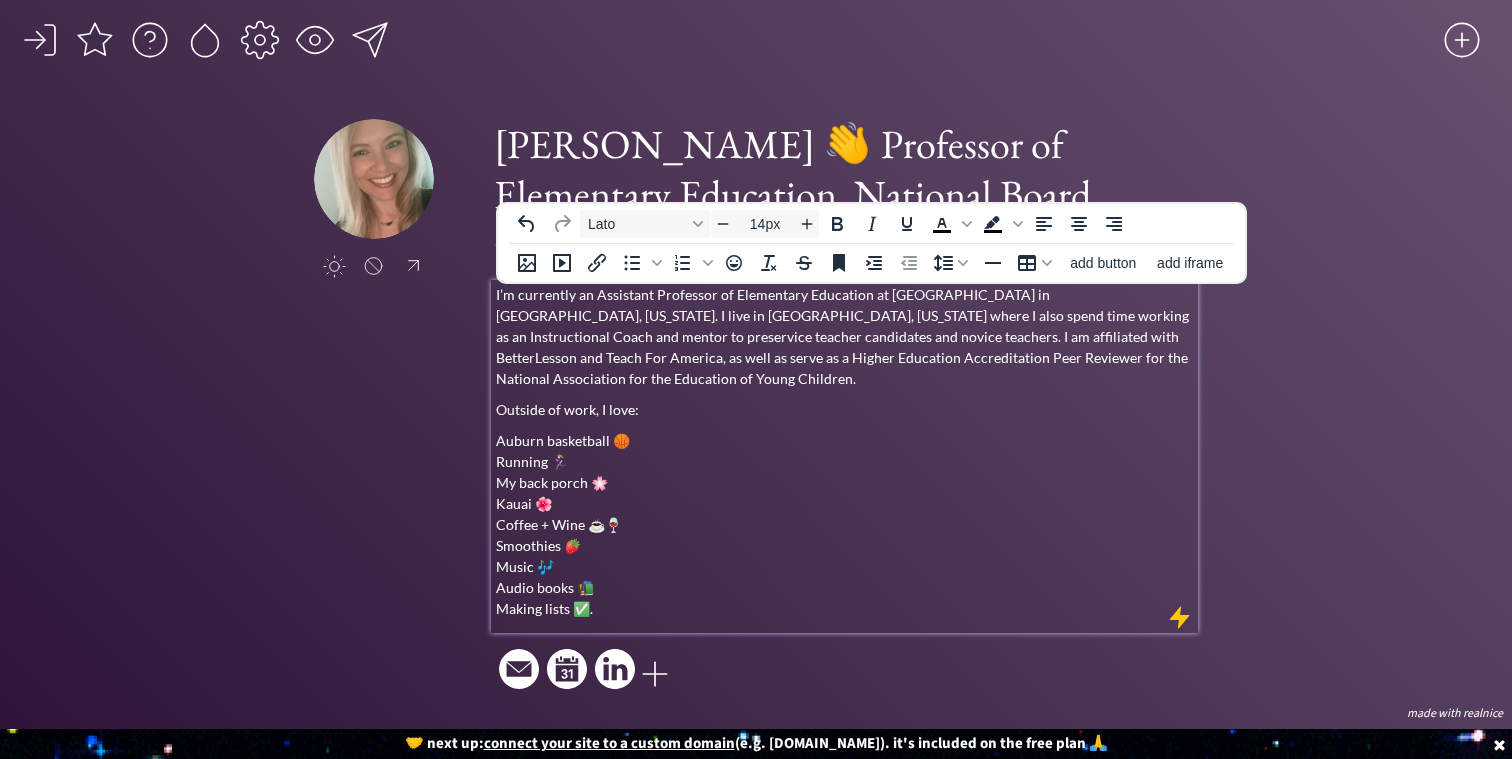 click on "Outside of work, I love:" at bounding box center [845, 409] 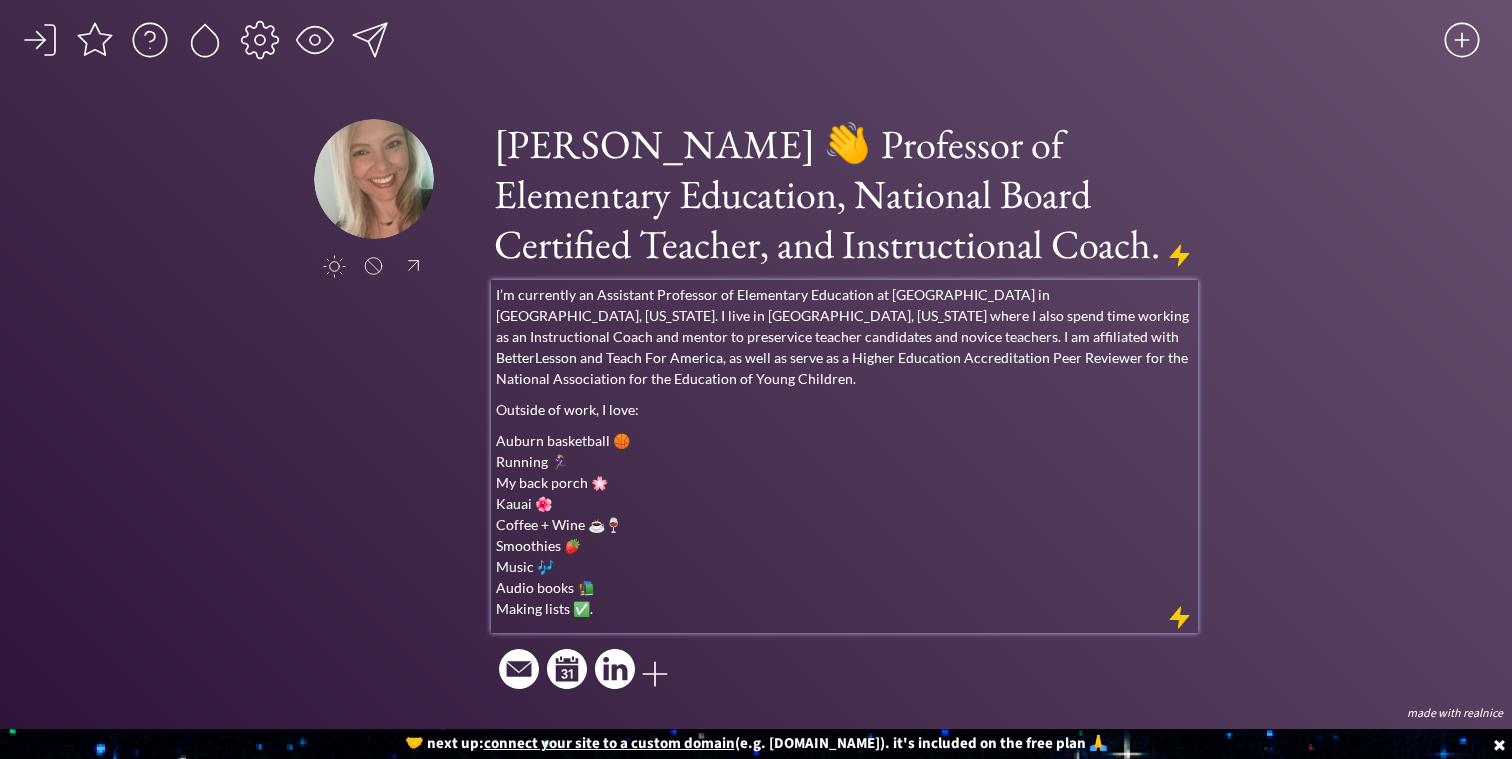 click on "I’m currently an Assistant Professor of Elementary Education at [GEOGRAPHIC_DATA] in [GEOGRAPHIC_DATA], [US_STATE]. I live in [GEOGRAPHIC_DATA], [US_STATE] where I also spend time working as an Instructional Coach and mentor to preservice teacher candidates and novice teachers. I am affiliated with BetterLesson and Teach For America, as well as serve as a Higher Education Accreditation Peer Reviewer for the National Association for the Education of Young Children. Outside of work, I love: Auburn basketball 🏀 Running 🏃🏼‍♀️ My back porch 🌸 Kauai 🌺 Coffee + Wine ☕️🍷 Smoothies 🍓 Music 🎶  Audio books 📚  Making lists ✅." at bounding box center [844, 456] 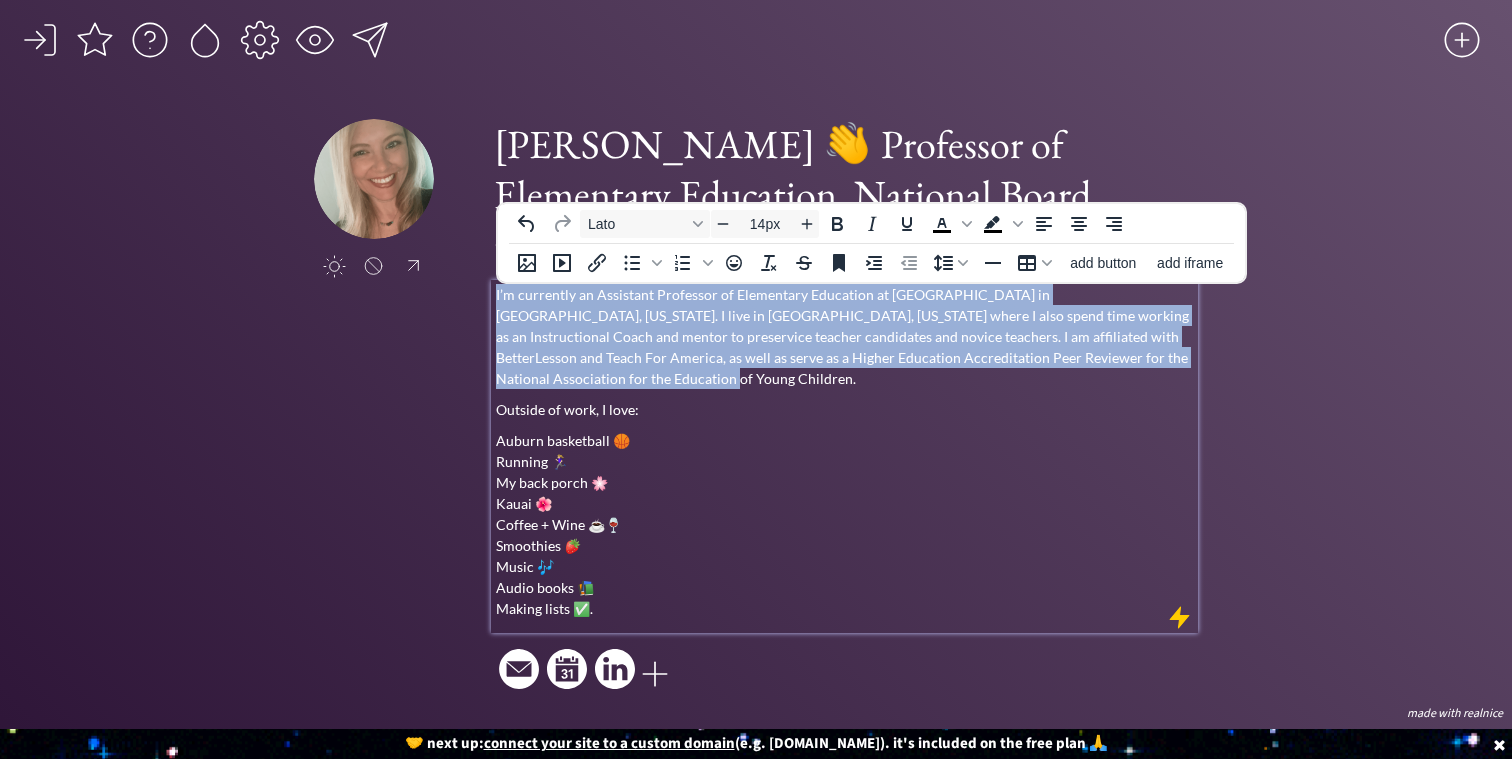 click on "Auburn basketball 🏀 Running 🏃🏼‍♀️ My back porch 🌸 Kauai 🌺 Coffee + Wine ☕️🍷 Smoothies 🍓 Music 🎶  Audio books 📚  Making lists ✅." at bounding box center (845, 524) 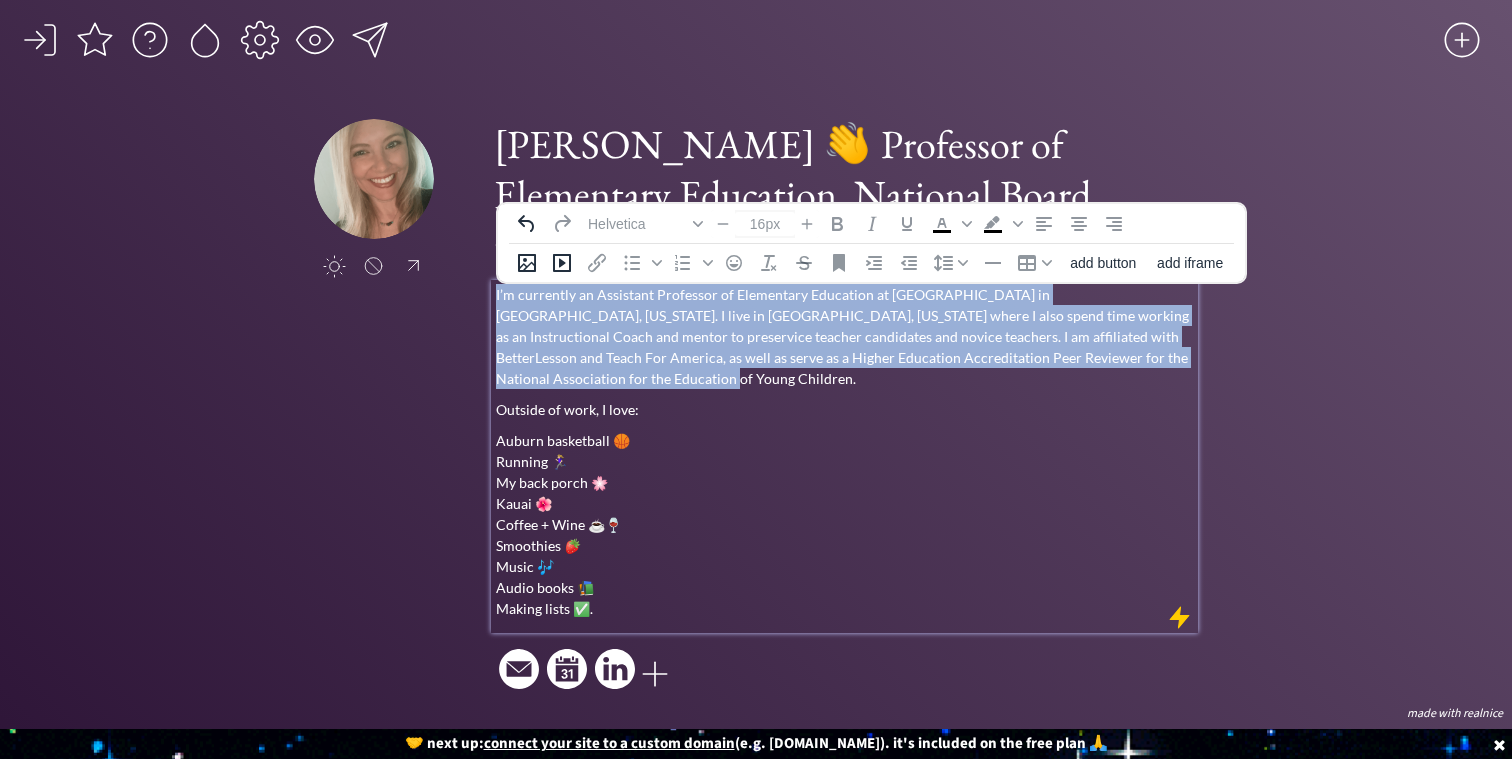 type on "14px" 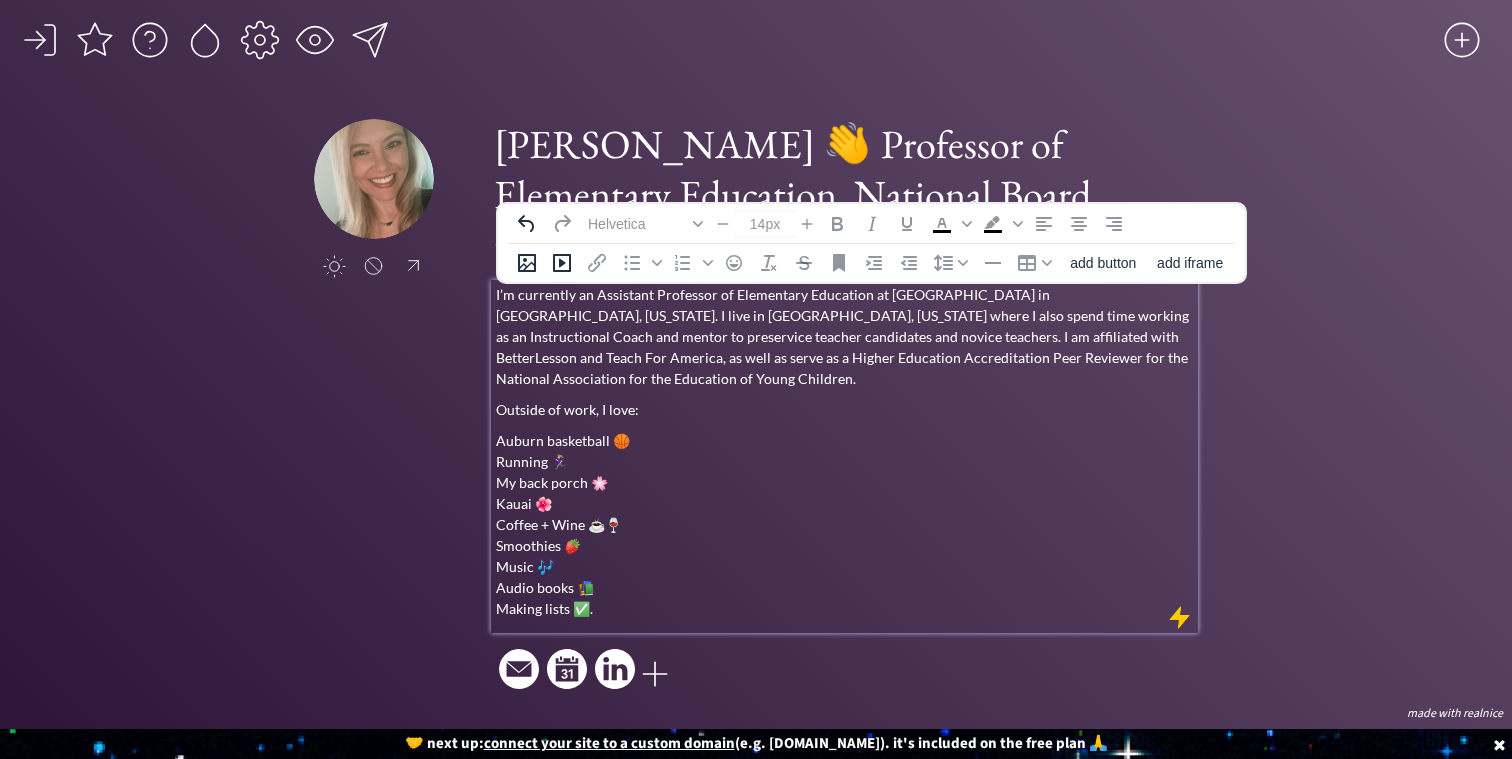 click on "Auburn basketball 🏀 Running 🏃🏼‍♀️ My back porch 🌸 Kauai 🌺 Coffee + Wine ☕️🍷 Smoothies 🍓 Music 🎶  Audio books 📚  Making lists ✅." at bounding box center (845, 524) 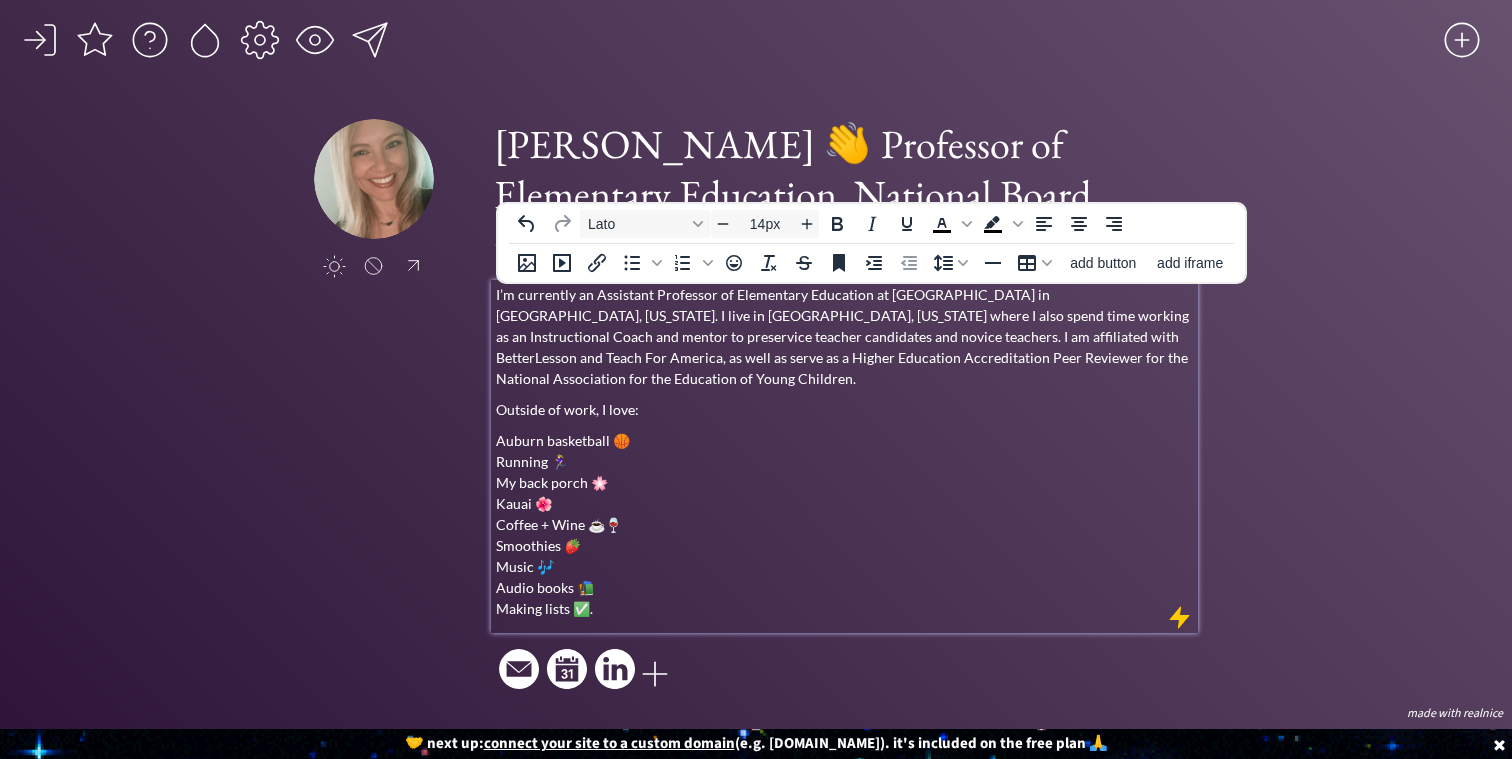 click on "Auburn basketball 🏀 Running 🏃🏼‍♀️ My back porch 🌸 Kauai 🌺 Coffee + Wine ☕️🍷 Smoothies 🍓 Music 🎶  Audio books 📚  Making lists ✅." at bounding box center [845, 524] 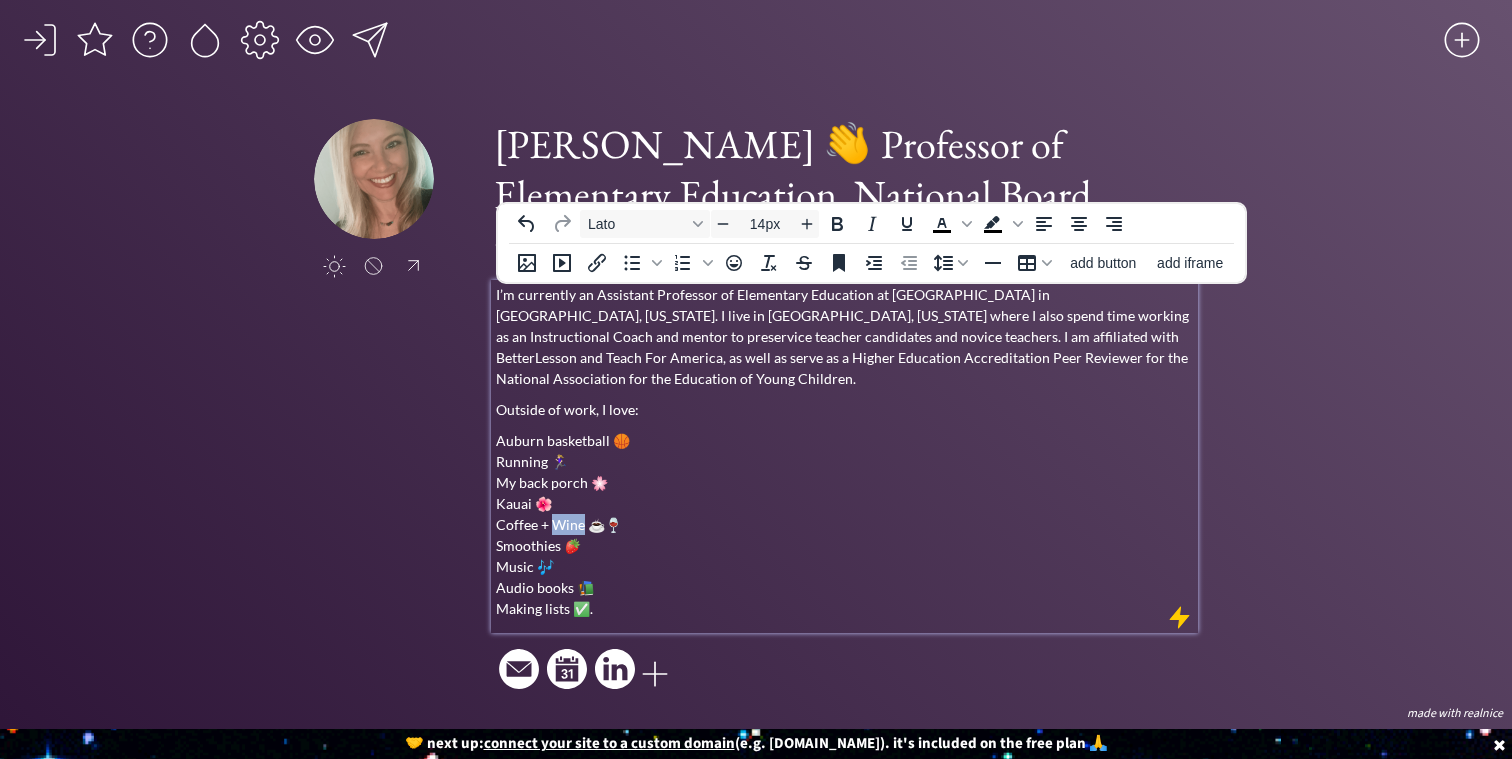 click on "Auburn basketball 🏀 Running 🏃🏼‍♀️ My back porch 🌸 Kauai 🌺 Coffee + Wine ☕️🍷 Smoothies 🍓 Music 🎶  Audio books 📚  Making lists ✅." at bounding box center [845, 524] 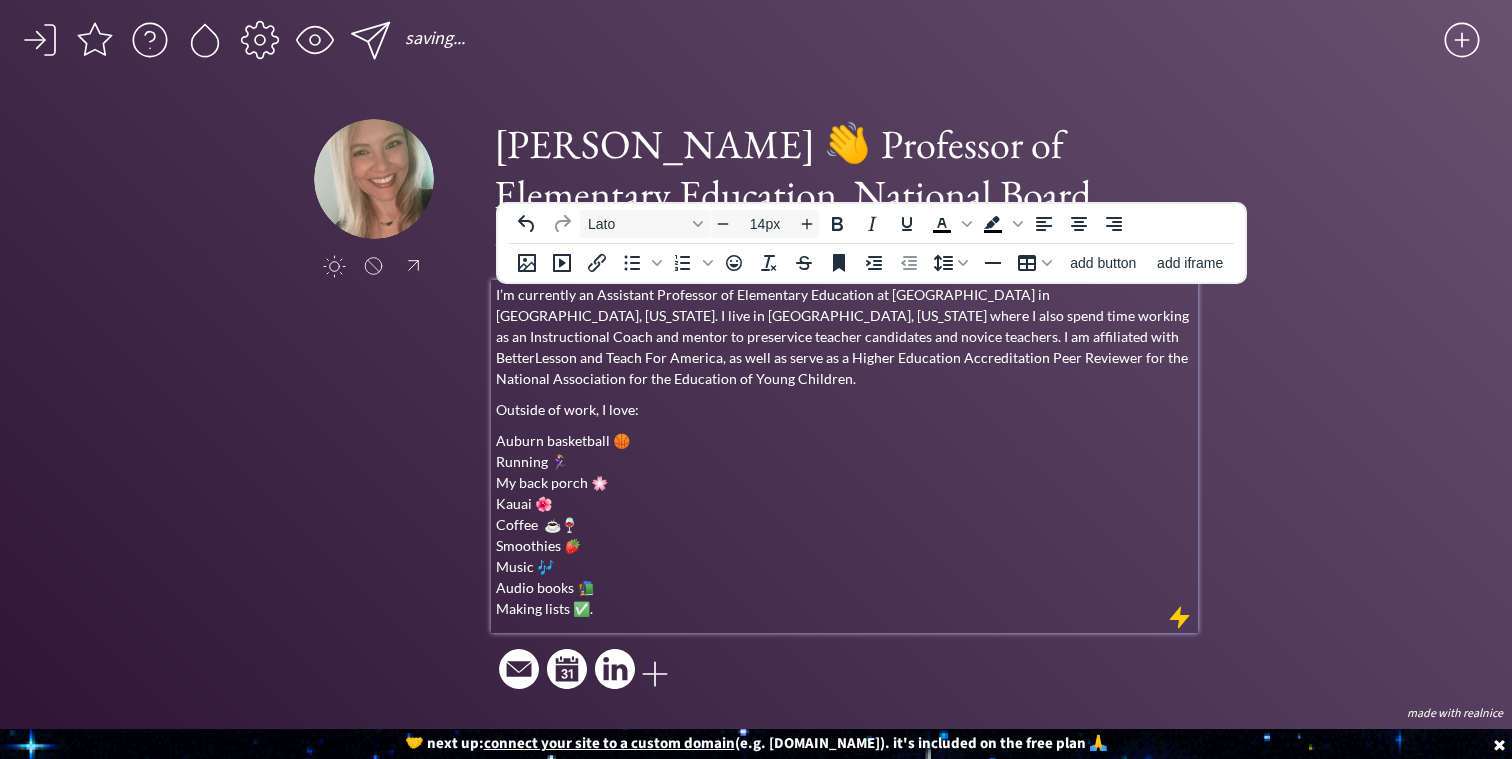 click on "Auburn basketball 🏀 Running 🏃🏼‍♀️ My back porch 🌸 Kauai 🌺 Coffee  ☕️🍷 Smoothies 🍓 Music 🎶  Audio books 📚  Making lists ✅." at bounding box center (845, 524) 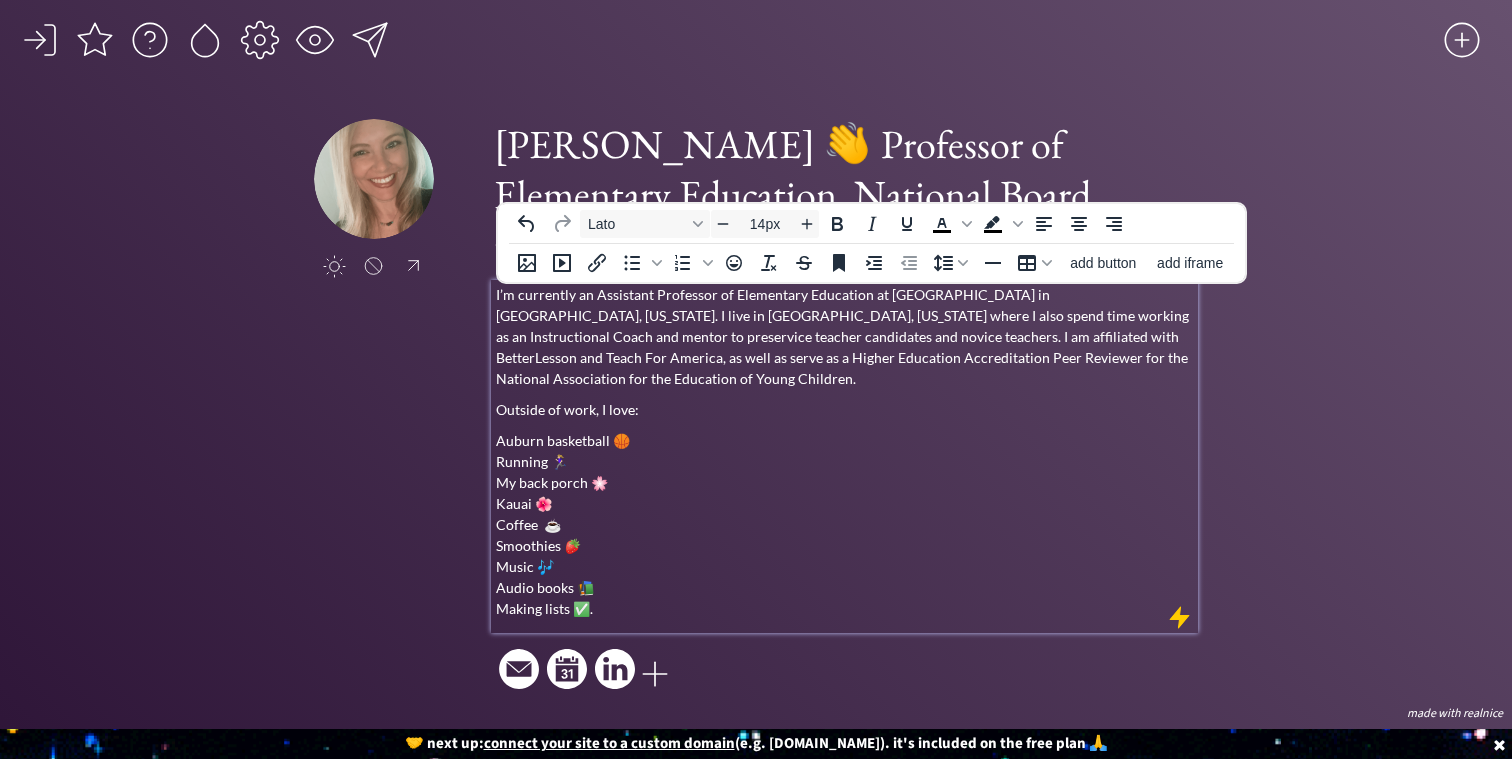 click on "Auburn basketball 🏀 Running 🏃🏼‍♀️ My back porch 🌸 Kauai 🌺 Coffee  ☕️ Smoothies 🍓 Music 🎶  Audio books 📚  Making lists ✅." at bounding box center (845, 524) 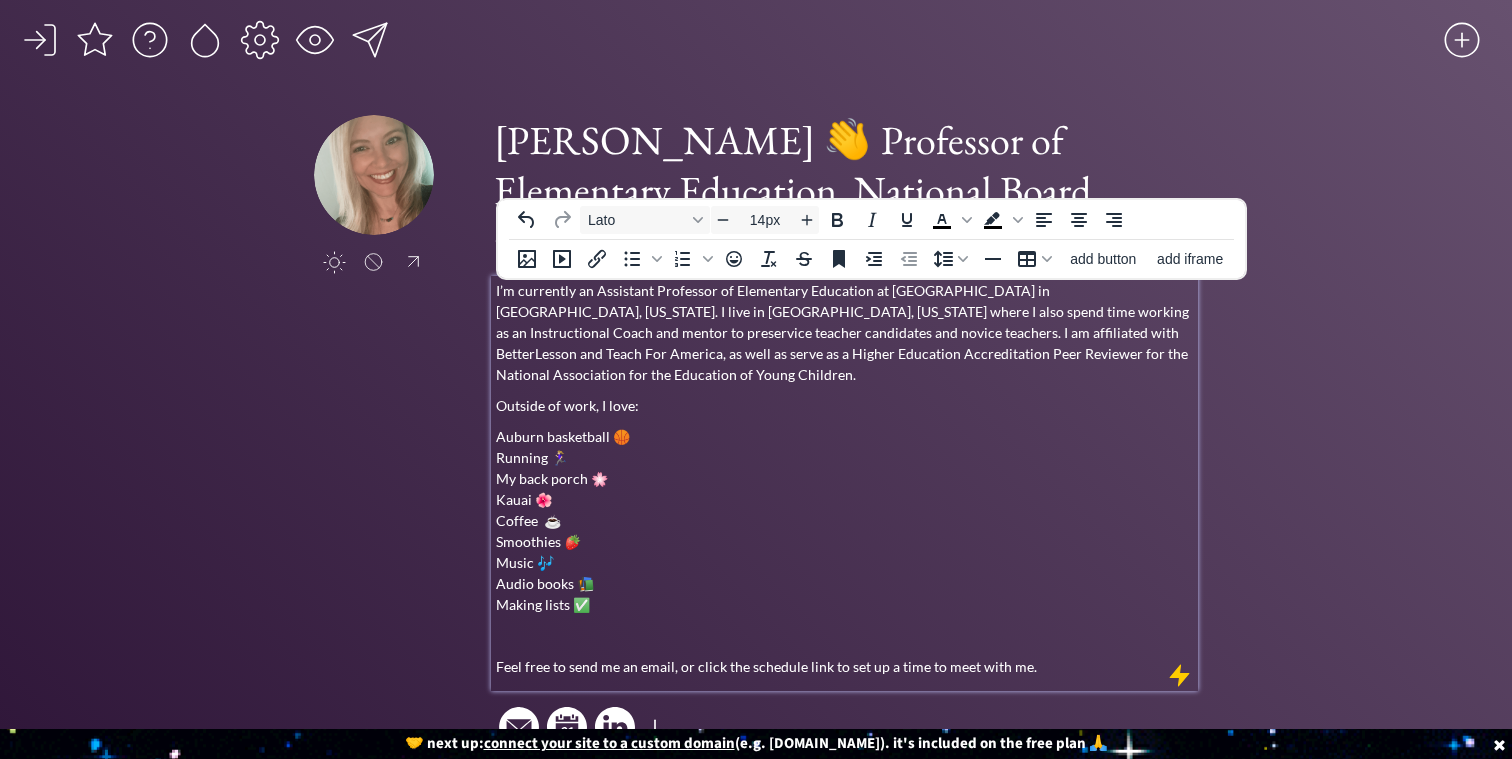 scroll, scrollTop: 54, scrollLeft: 0, axis: vertical 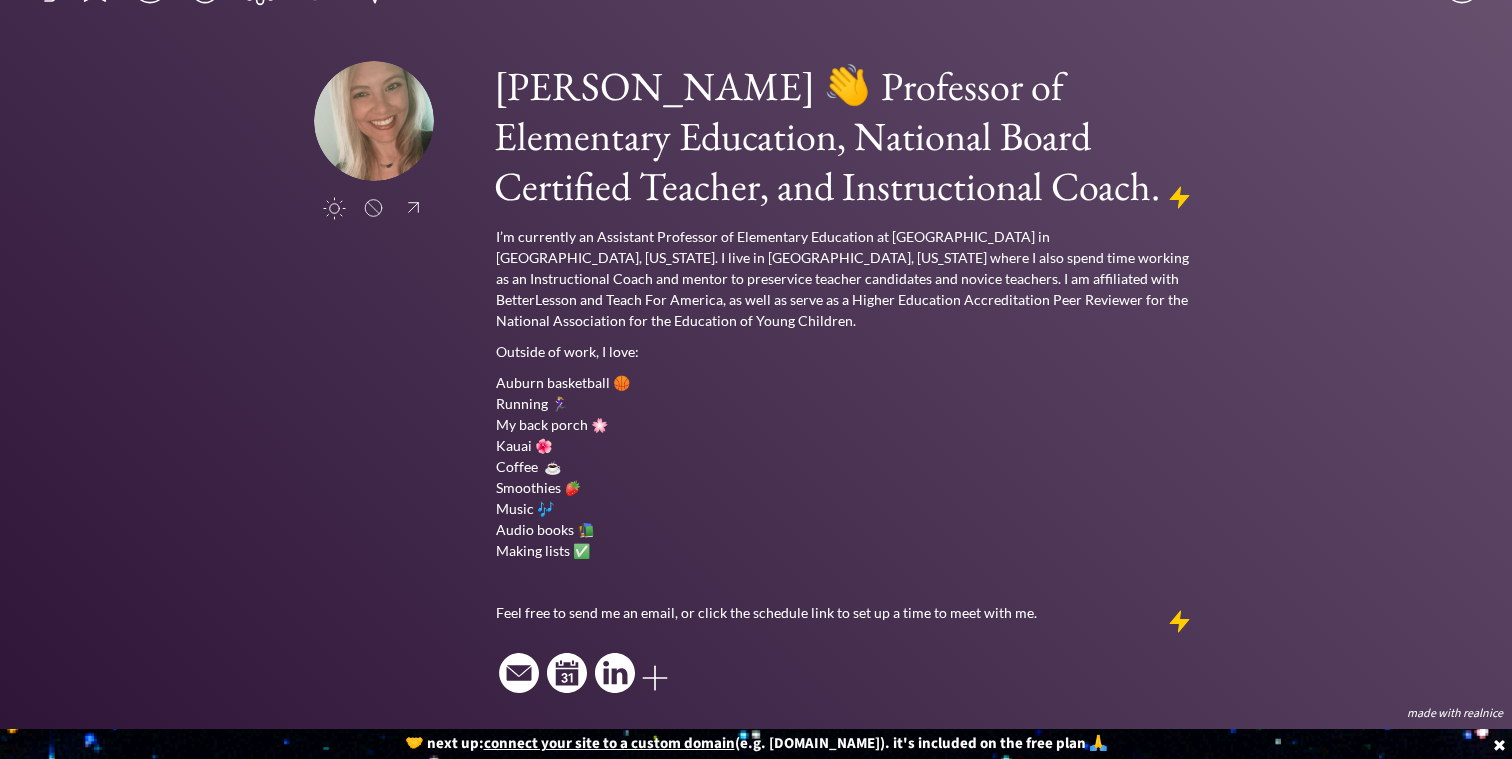 click on "click to upload a picture [PERSON_NAME] 👋 Professor of Elementary Education, National Board Certified Teacher, and Instructional Coach. I’m currently an Assistant Professor of Elementary Education at [GEOGRAPHIC_DATA] in [GEOGRAPHIC_DATA], [US_STATE]. I live in [GEOGRAPHIC_DATA], [US_STATE] where I also spend time working as an Instructional Coach and mentor to preservice teacher candidates and novice teachers. I am affiliated with BetterLesson and Teach For America, as well as serve as a Higher Education Accreditation Peer Reviewer for the National Association for the Education of Young Children. Outside of work, I love: Auburn basketball 🏀 Running 🏃🏼‍♀️ My back porch 🌸 Kauai 🌺 Coffee  ☕️ Smoothies 🍓 Music 🎶  Audio books 📚  Making lists ✅ Feel free to send me an email, or click the schedule link to set up a time to meet with me." at bounding box center (755, 380) 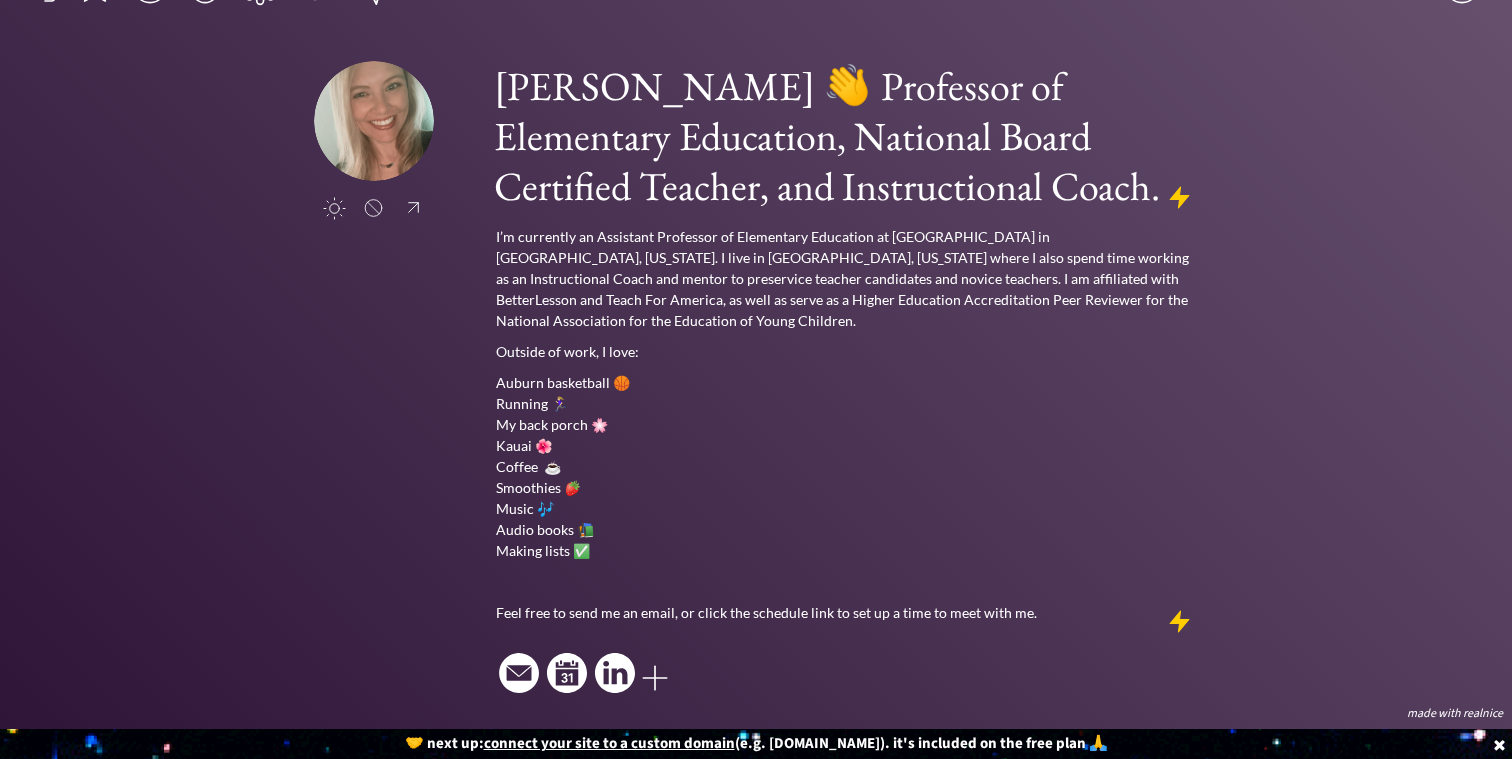 scroll, scrollTop: 0, scrollLeft: 0, axis: both 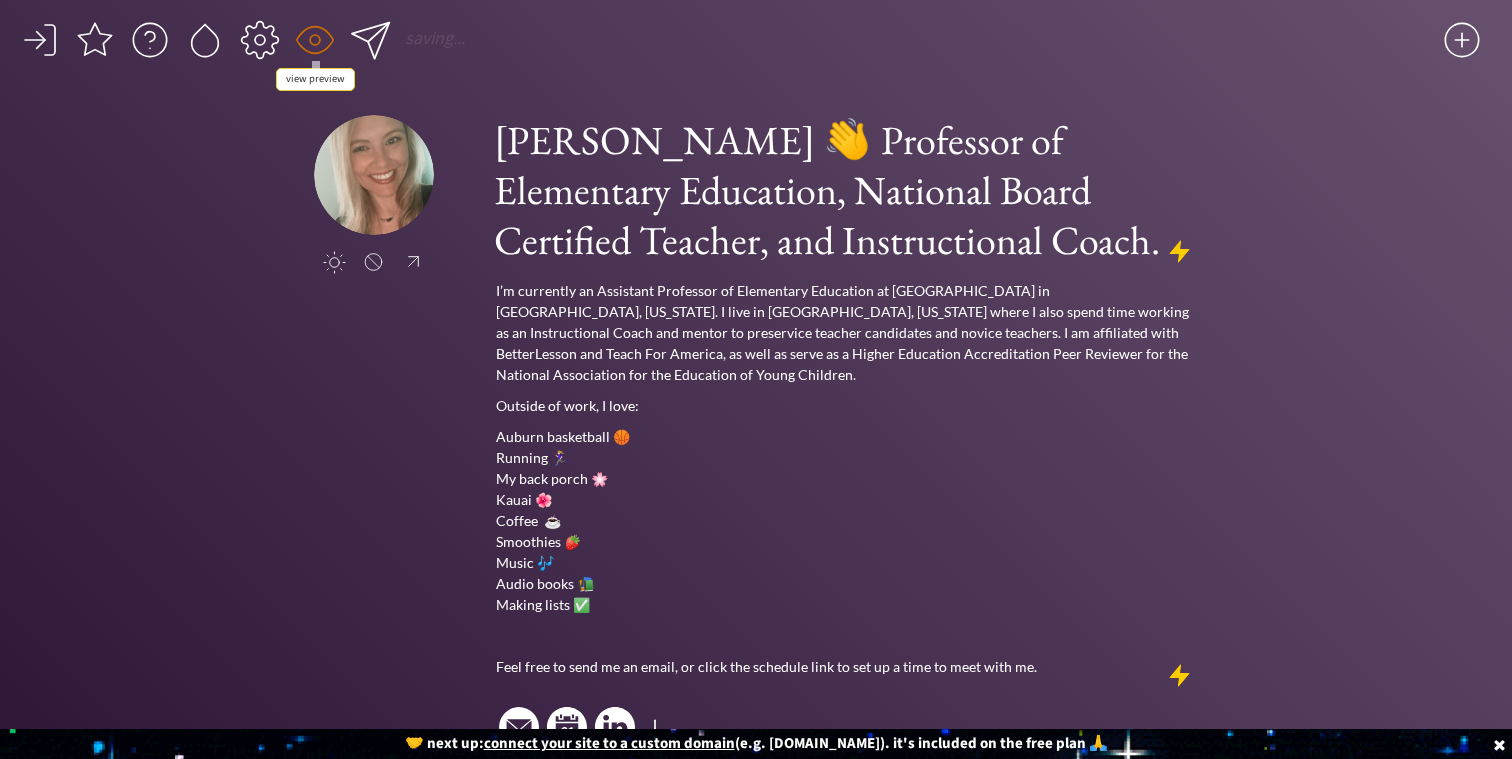 click at bounding box center (315, 40) 